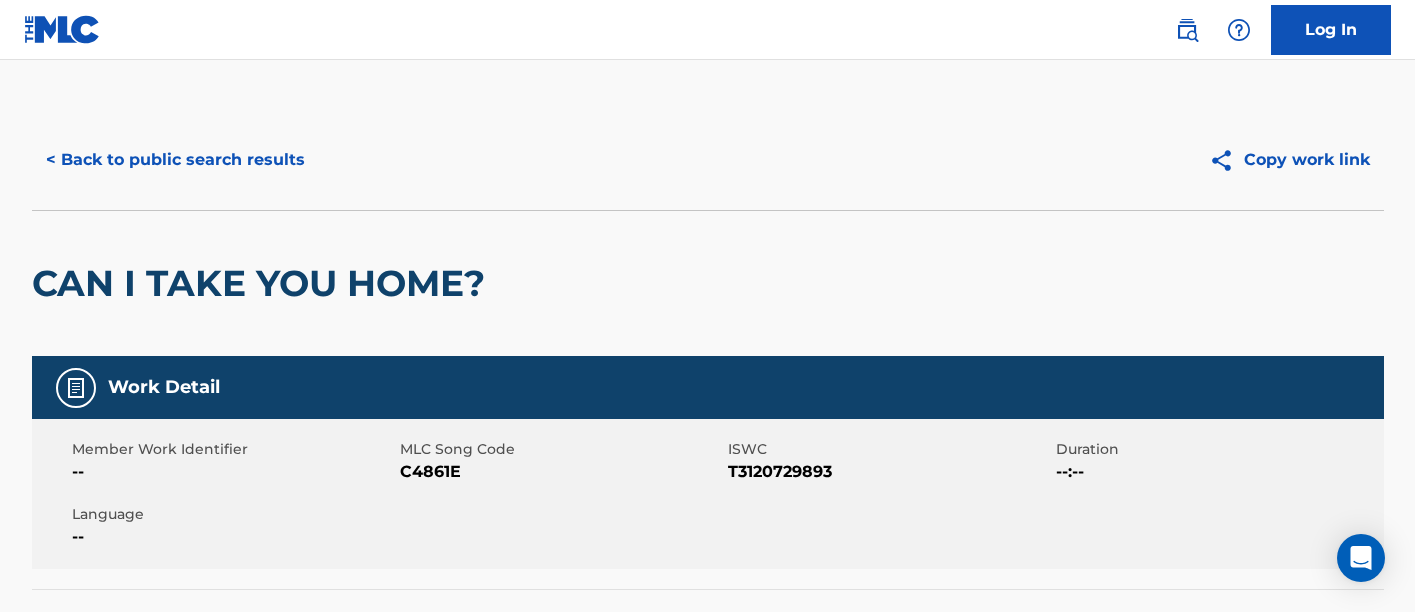 scroll, scrollTop: 1333, scrollLeft: 0, axis: vertical 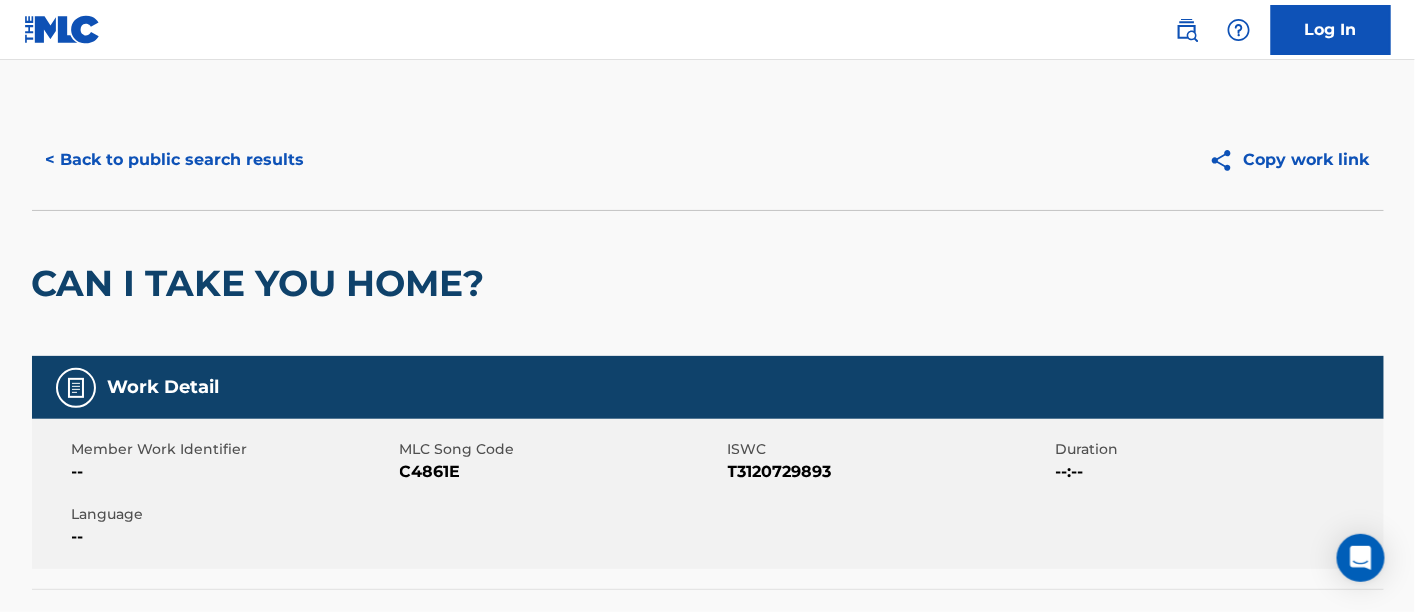 click on "< Back to public search results" at bounding box center (175, 160) 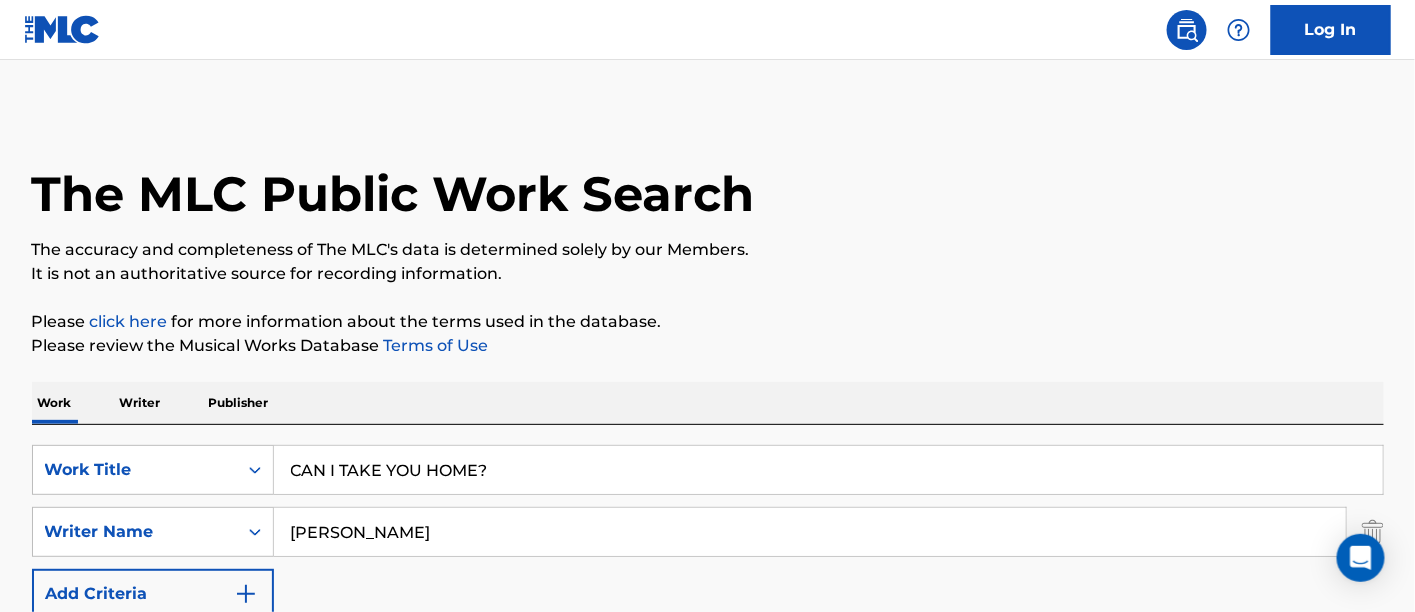 scroll, scrollTop: 437, scrollLeft: 0, axis: vertical 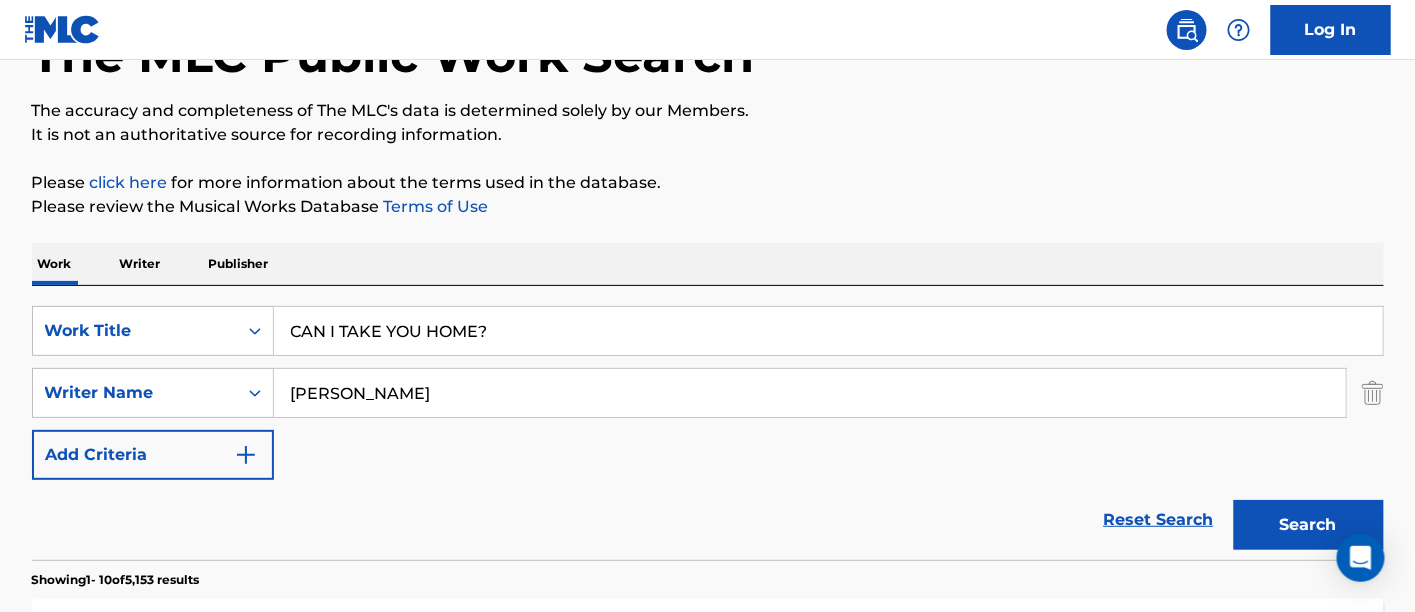 click on "CAN I TAKE YOU HOME?" at bounding box center (828, 331) 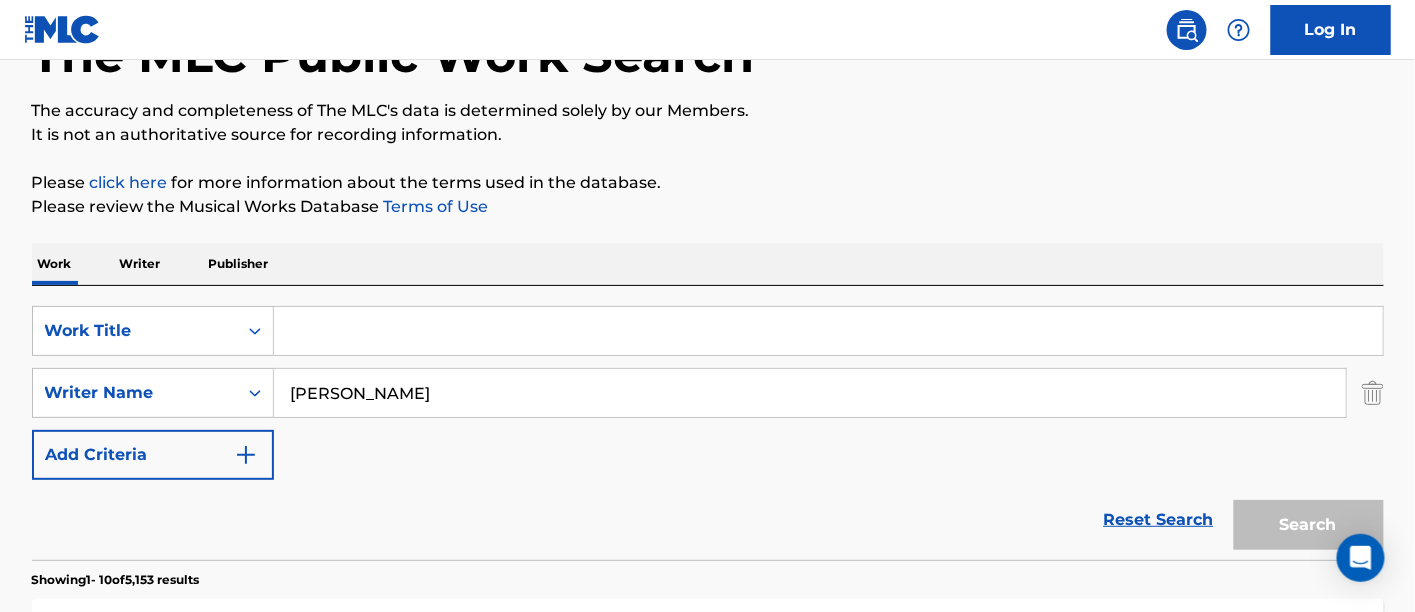 paste on "MAYBE [DATE]" 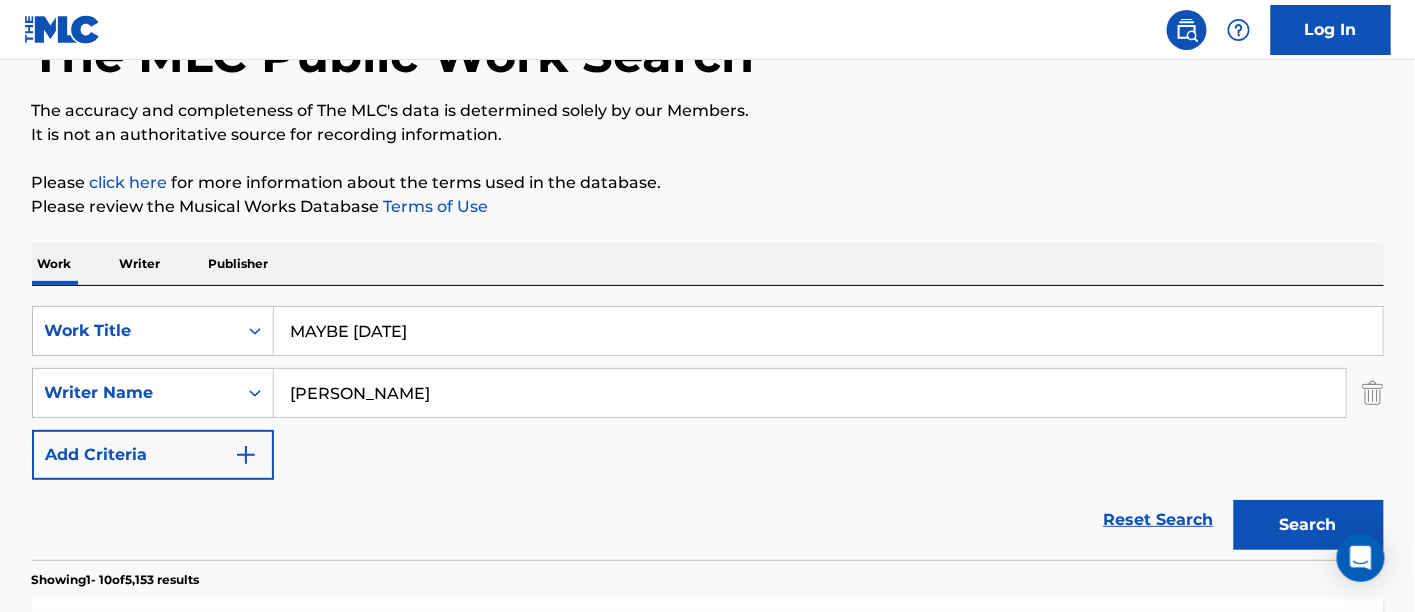 type on "MAYBE [DATE]" 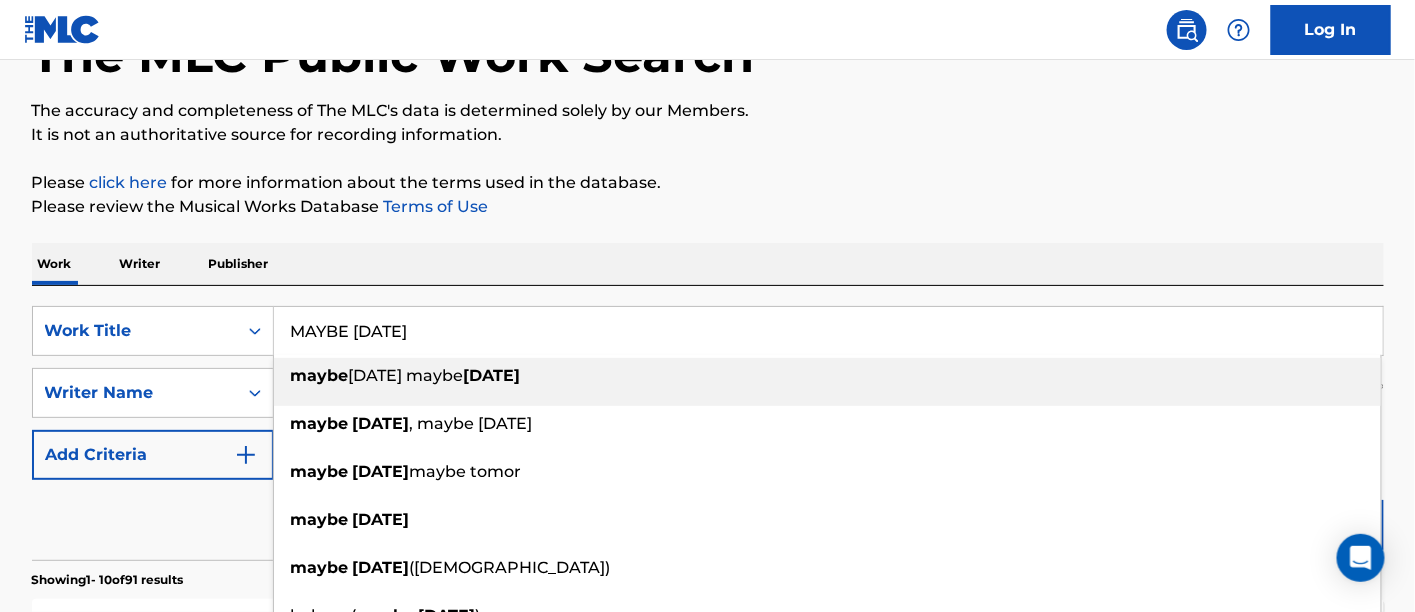 click on "Please review the Musical Works Database   Terms of Use" at bounding box center [708, 207] 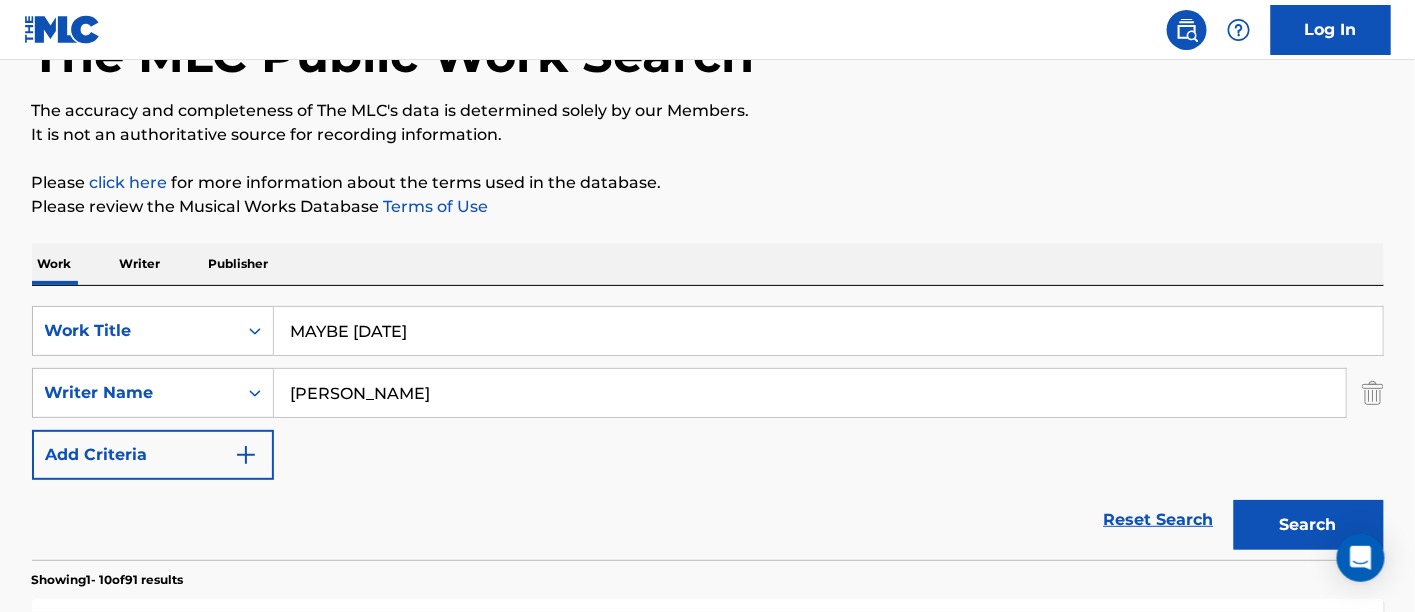 click on "MAYBE [DATE]" at bounding box center [828, 331] 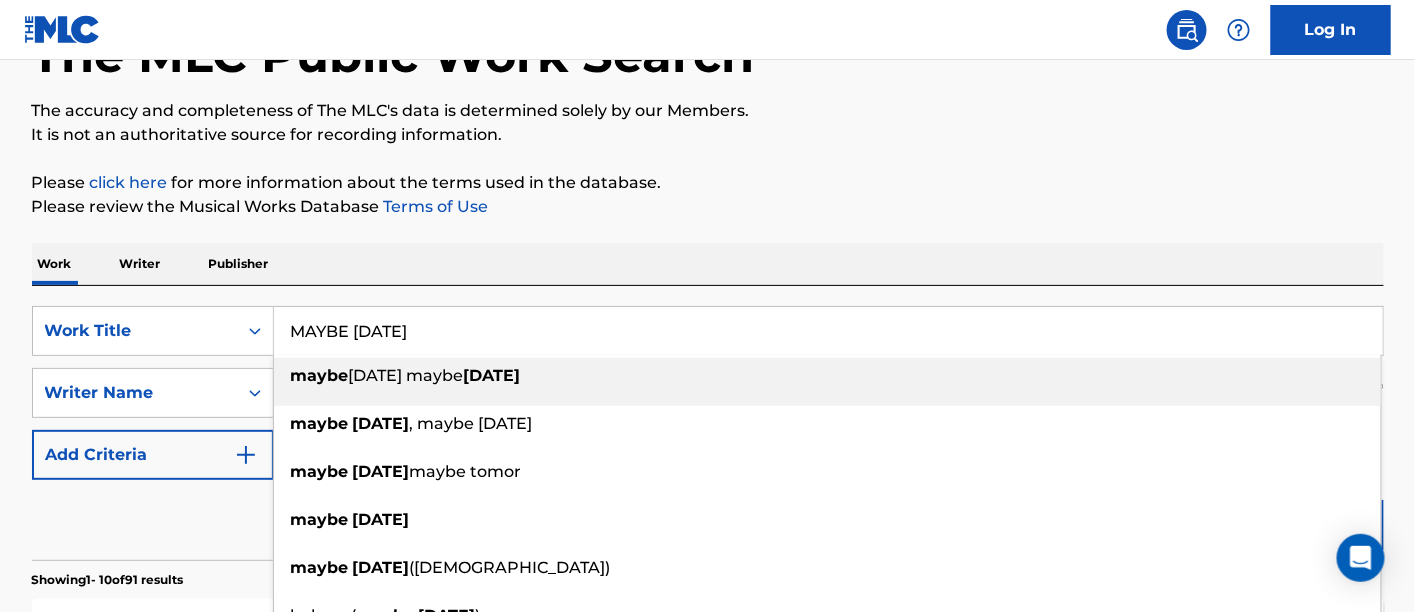 scroll, scrollTop: 675, scrollLeft: 0, axis: vertical 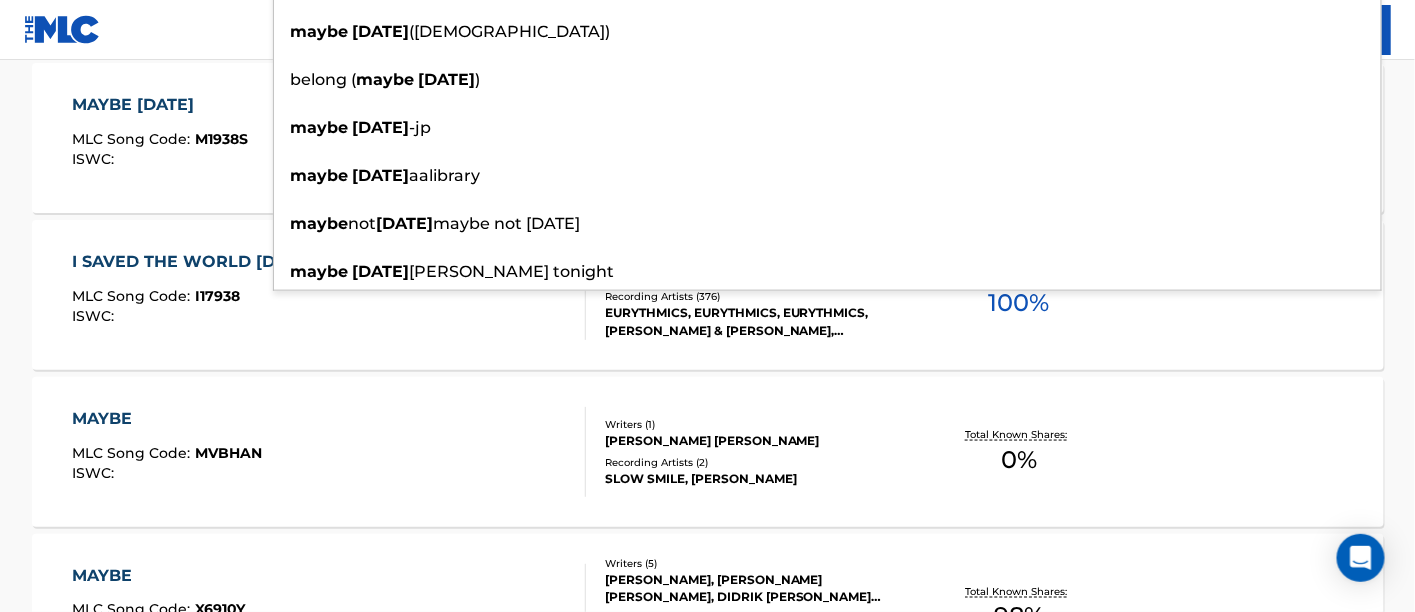 click on "Log In" at bounding box center [707, 30] 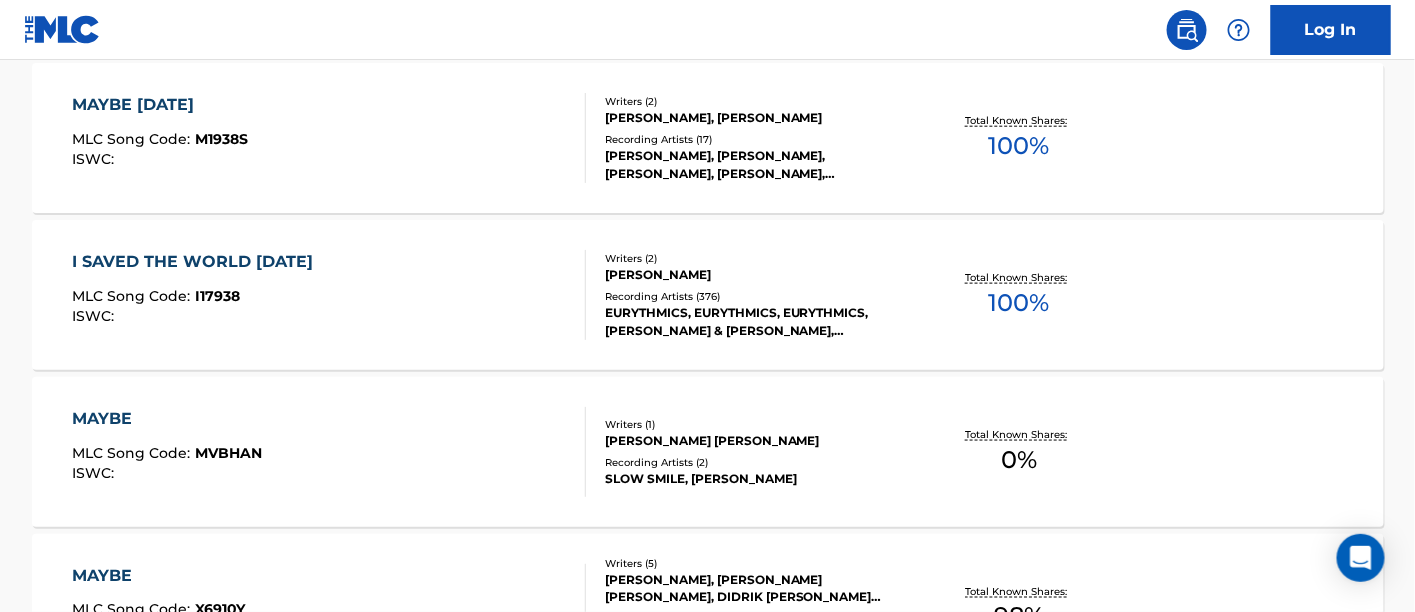 click on "MAYBE [DATE] MLC Song Code : M1938S ISWC :" at bounding box center (329, 138) 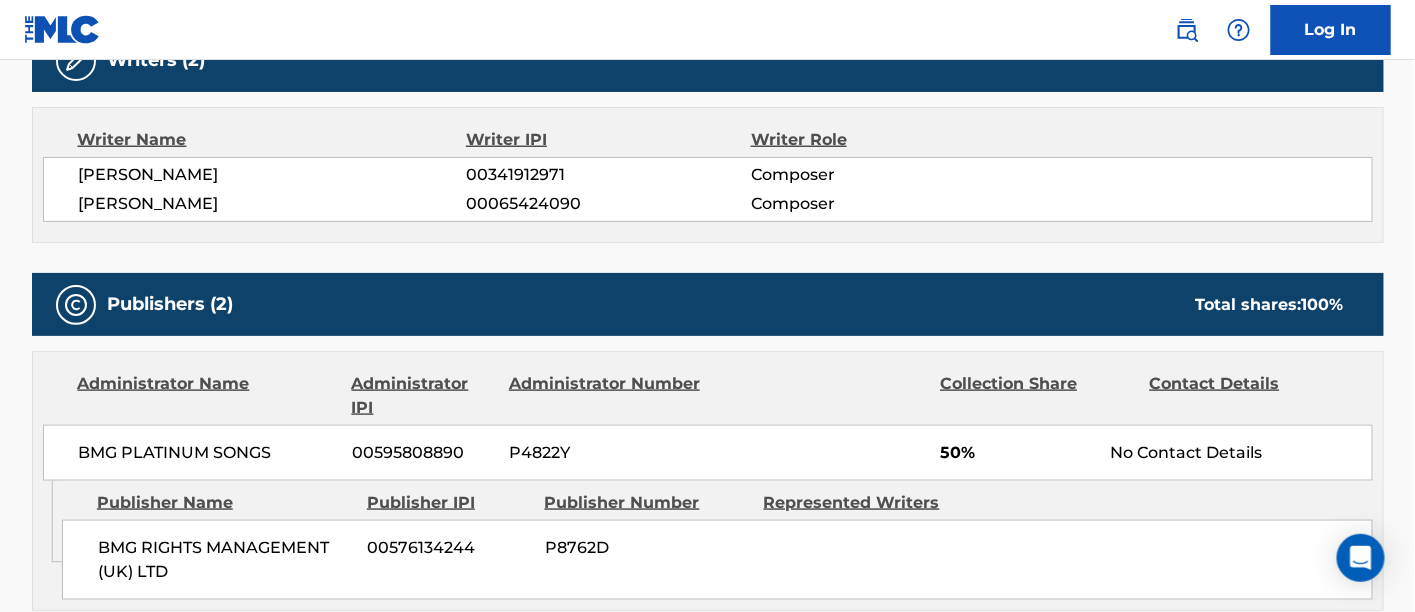 scroll, scrollTop: 0, scrollLeft: 0, axis: both 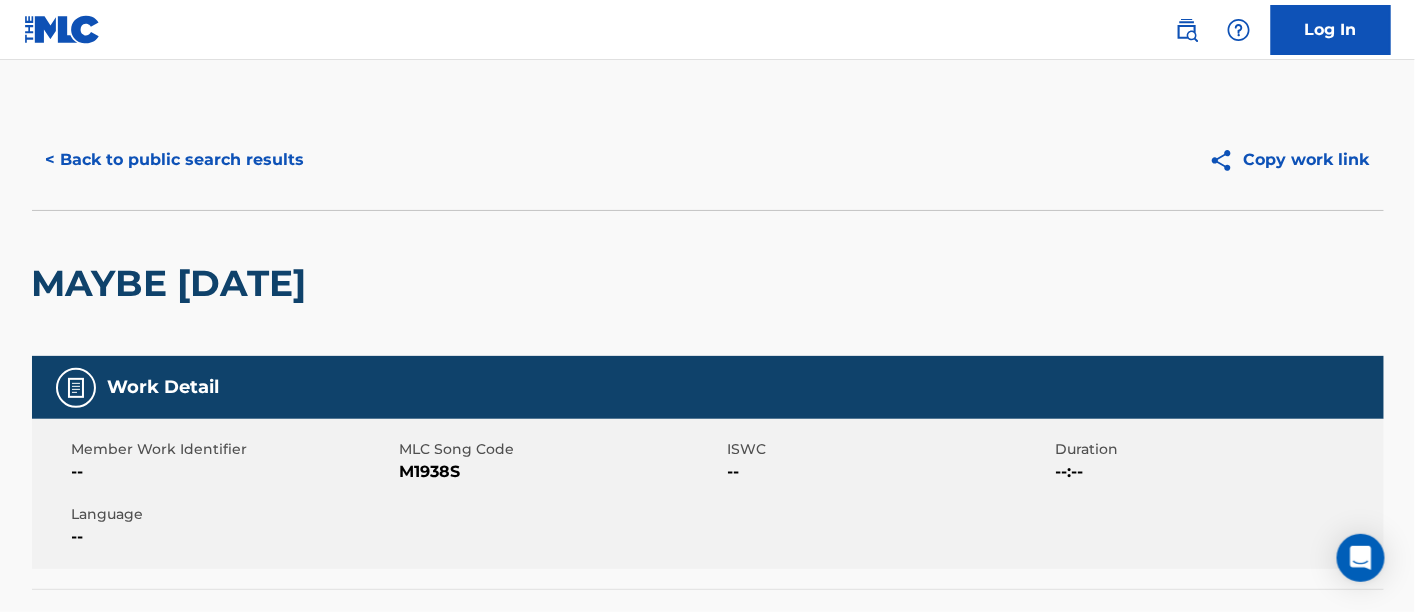 click on "< Back to public search results" at bounding box center [175, 160] 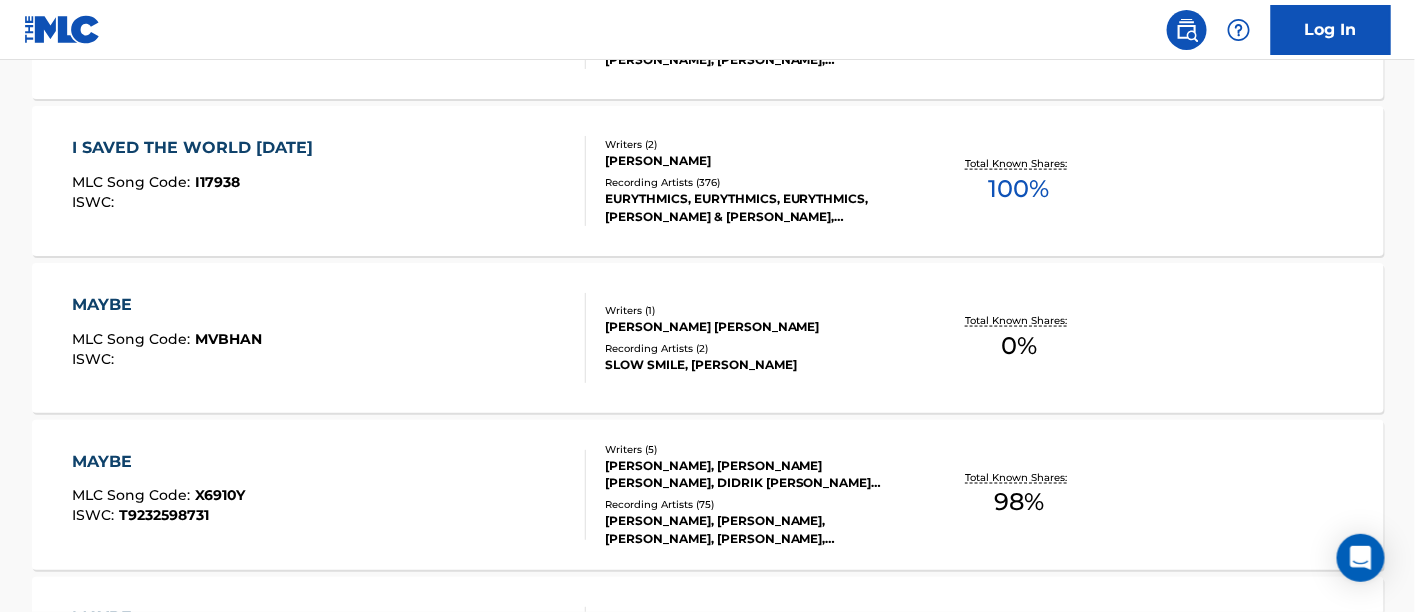 scroll, scrollTop: 253, scrollLeft: 0, axis: vertical 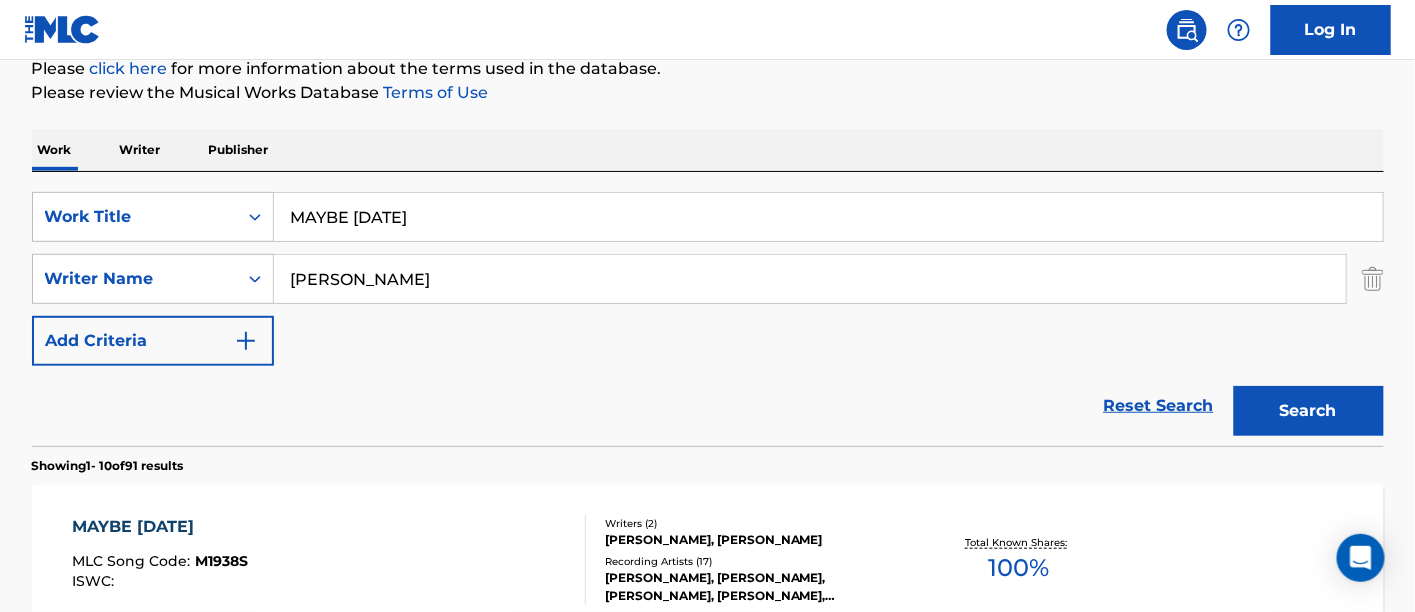 click on "MAYBE [DATE]" at bounding box center [828, 217] 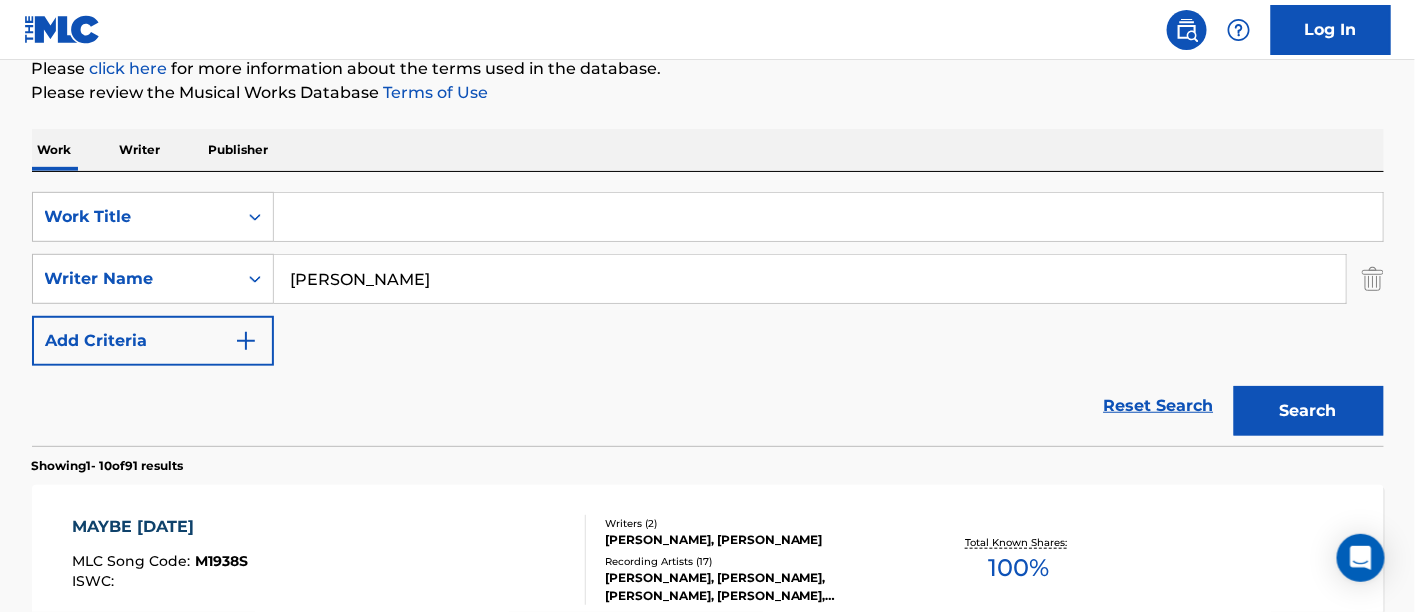 paste on "Nobody Believes Me Anyway" 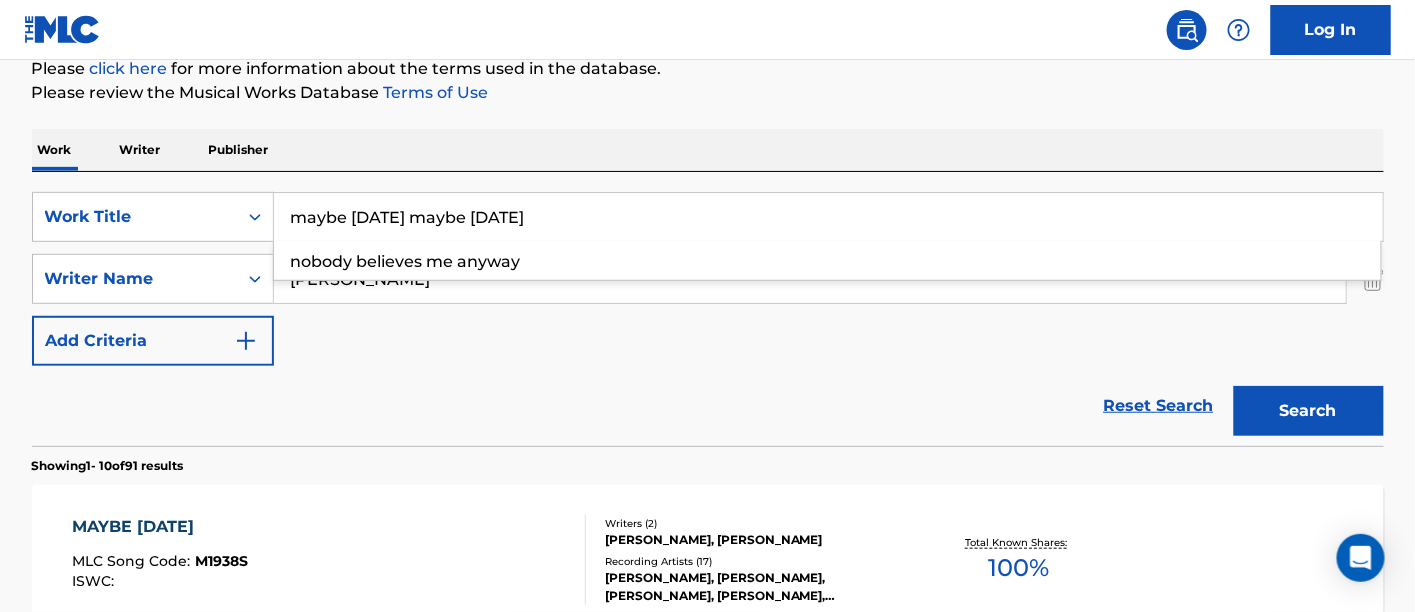 type on "maybe [DATE] maybe [DATE]" 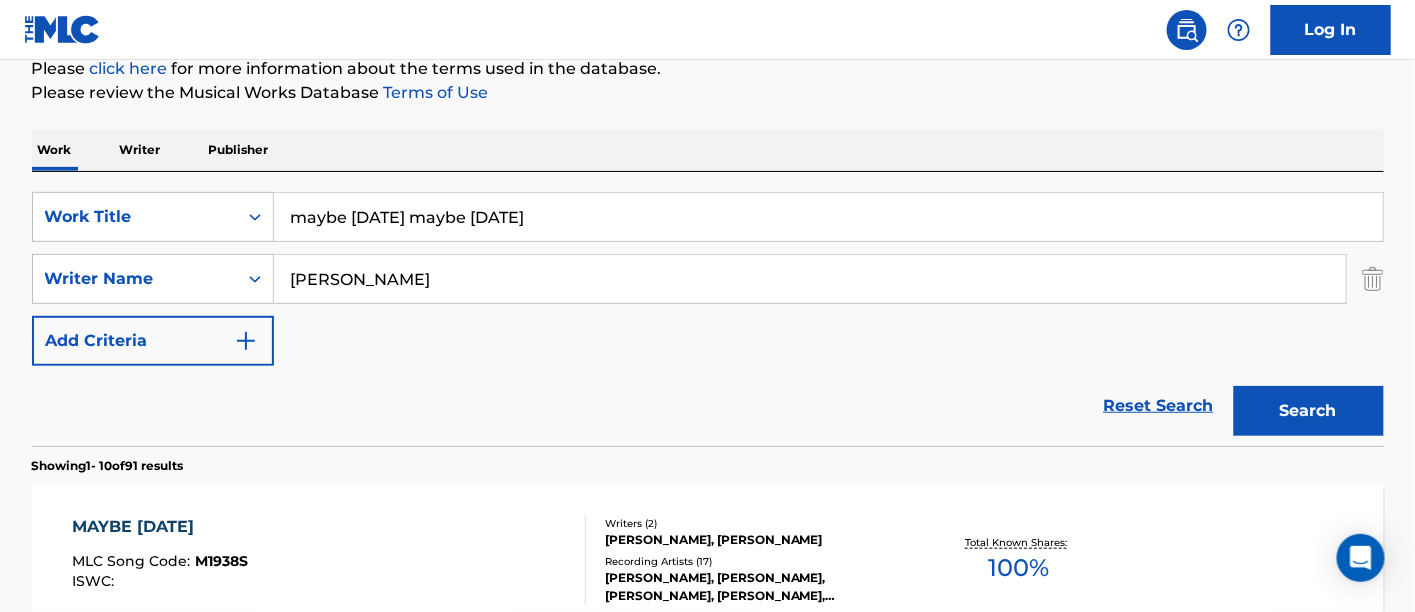 click on "Search" at bounding box center (1309, 411) 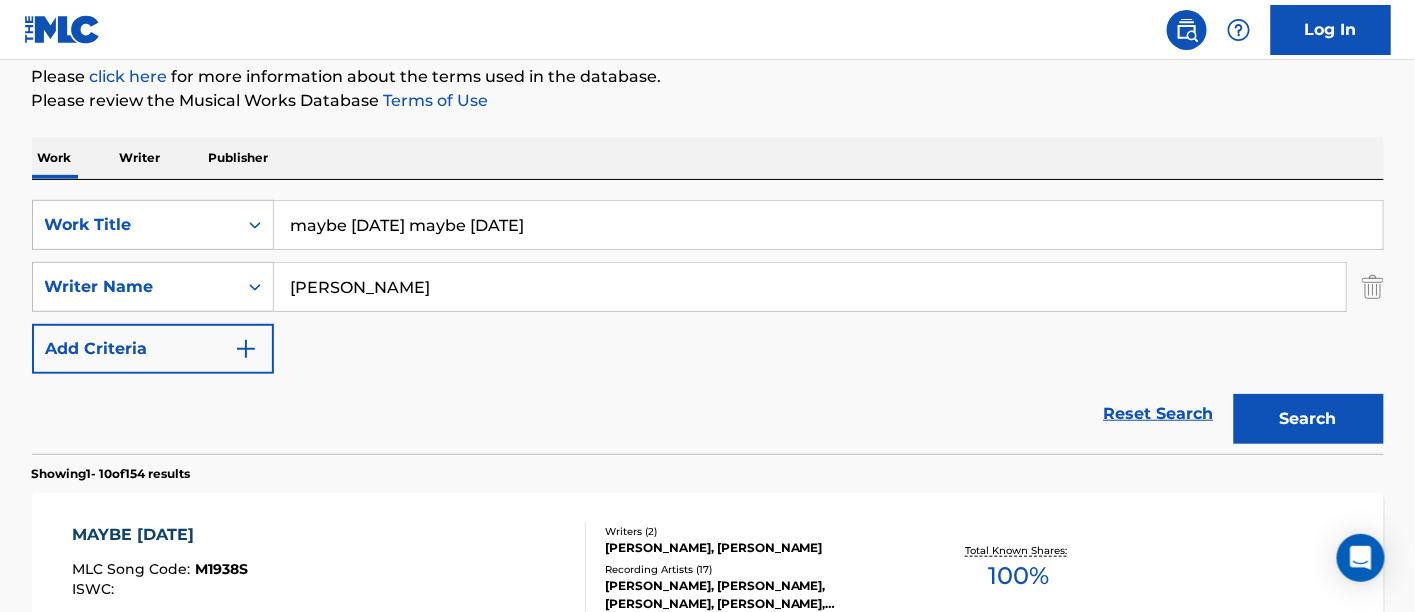 scroll, scrollTop: 364, scrollLeft: 0, axis: vertical 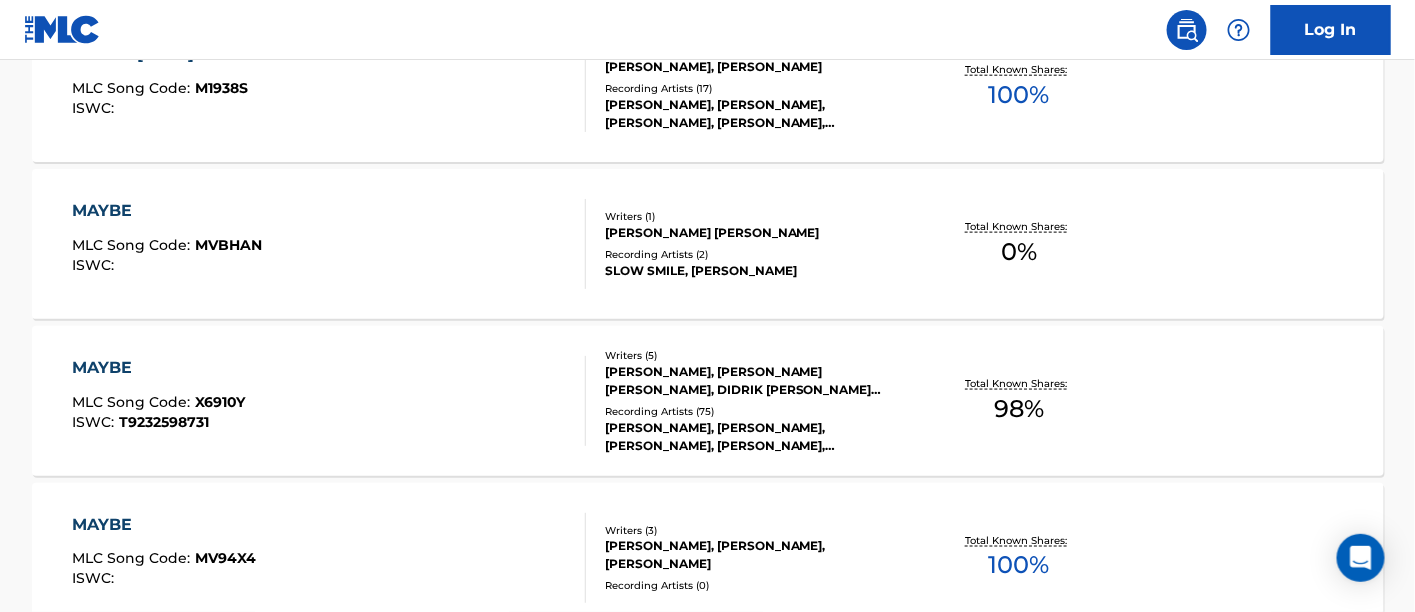 click on "Total Known Shares: 100 %" at bounding box center [1019, 87] 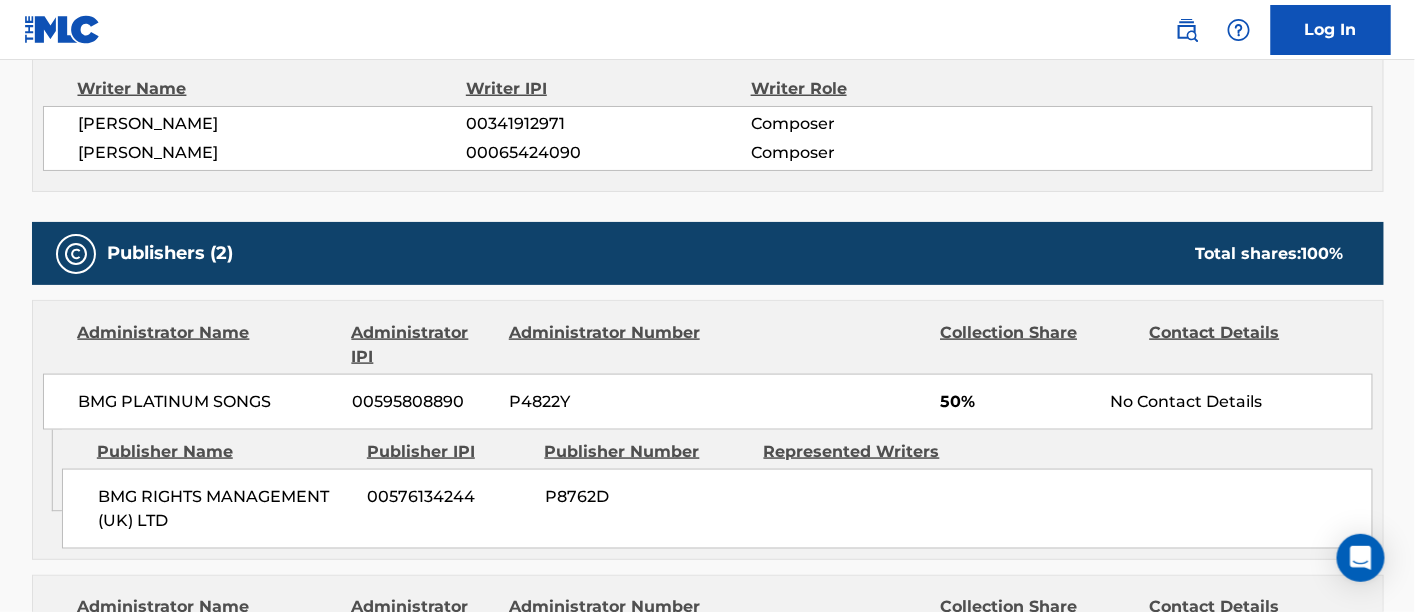 scroll, scrollTop: 0, scrollLeft: 0, axis: both 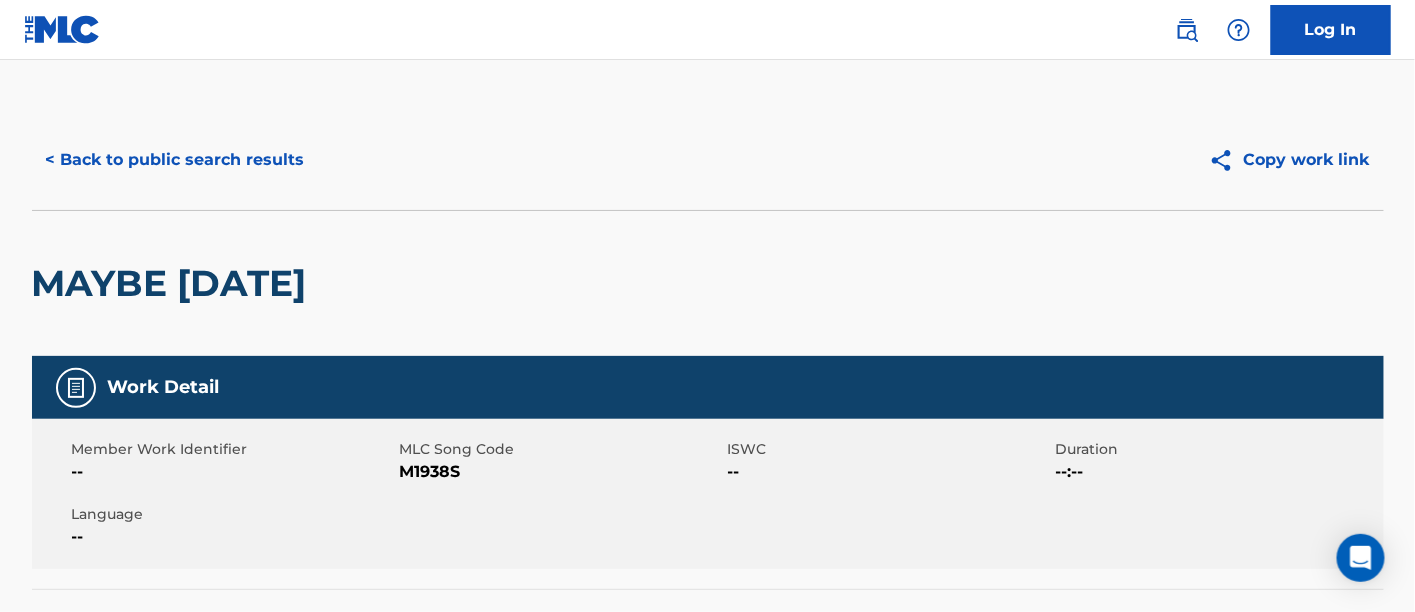 click on "< Back to public search results Copy work link" at bounding box center [708, 160] 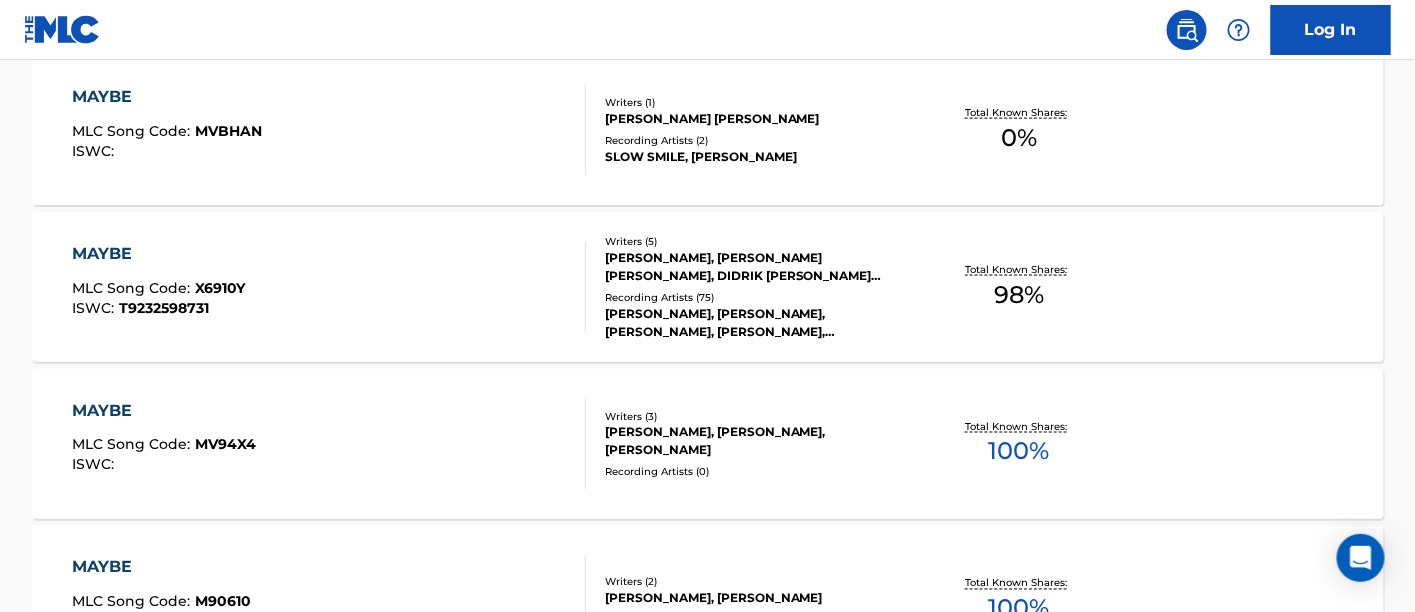 scroll, scrollTop: 305, scrollLeft: 0, axis: vertical 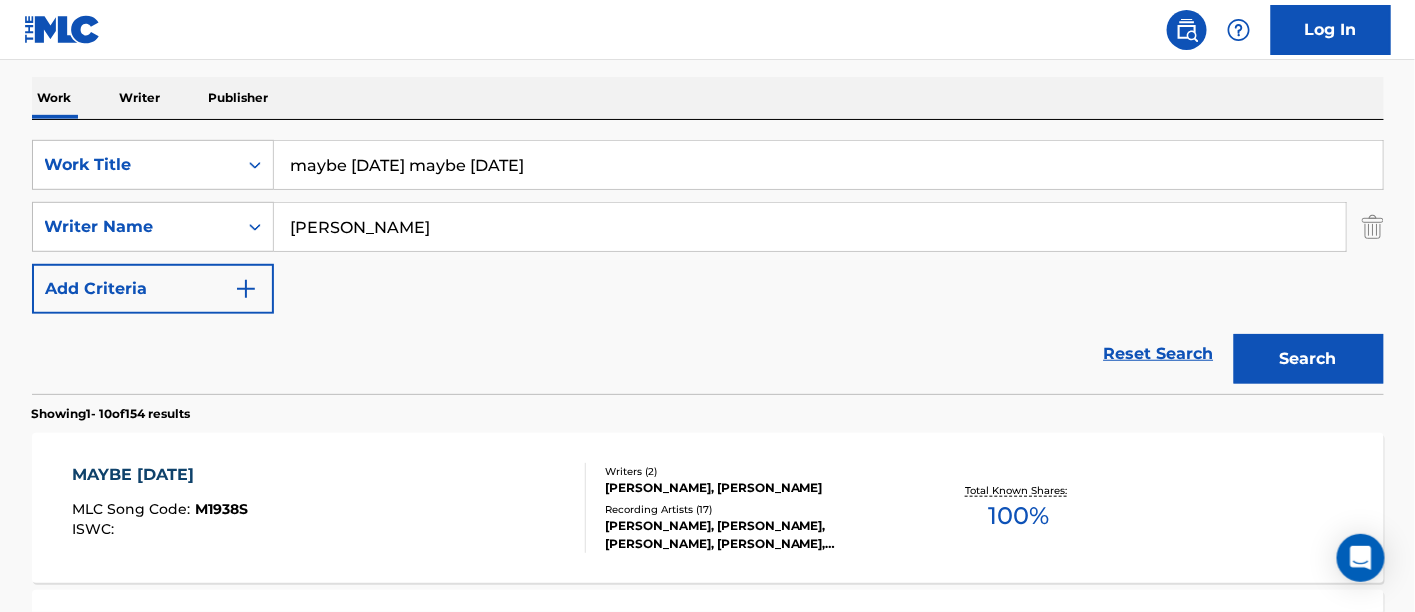 click on "maybe [DATE] maybe [DATE]" at bounding box center [828, 165] 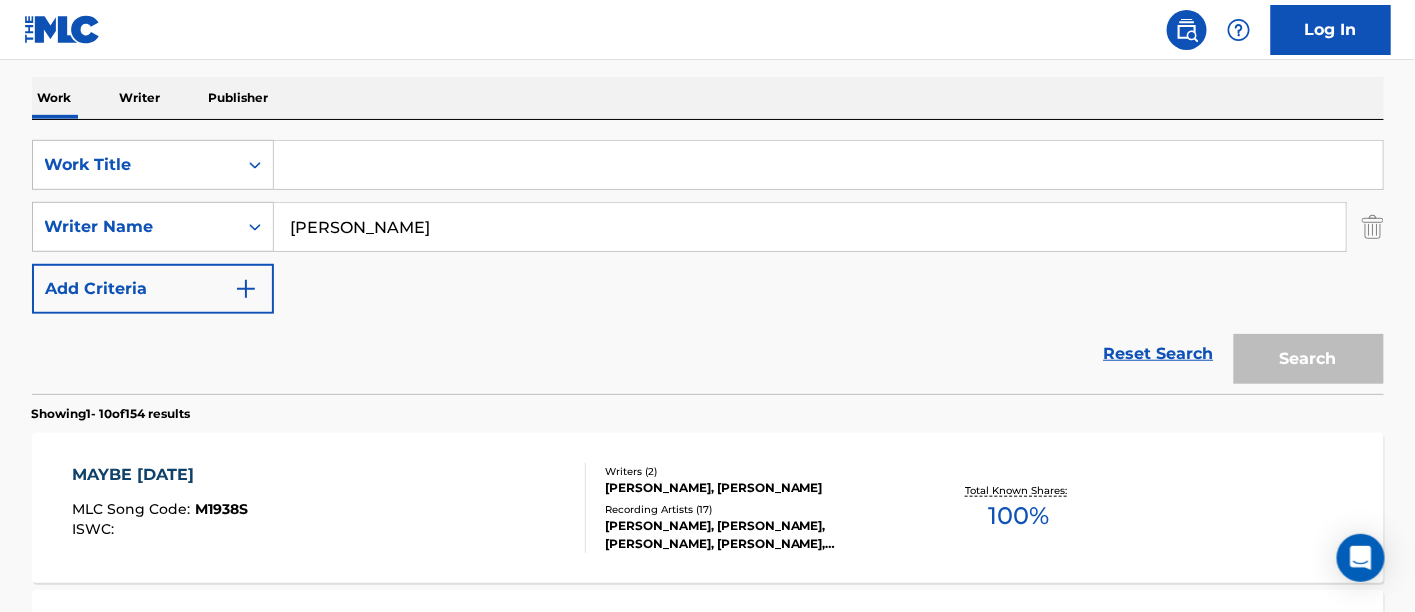 paste on "LIKE A SHADOW" 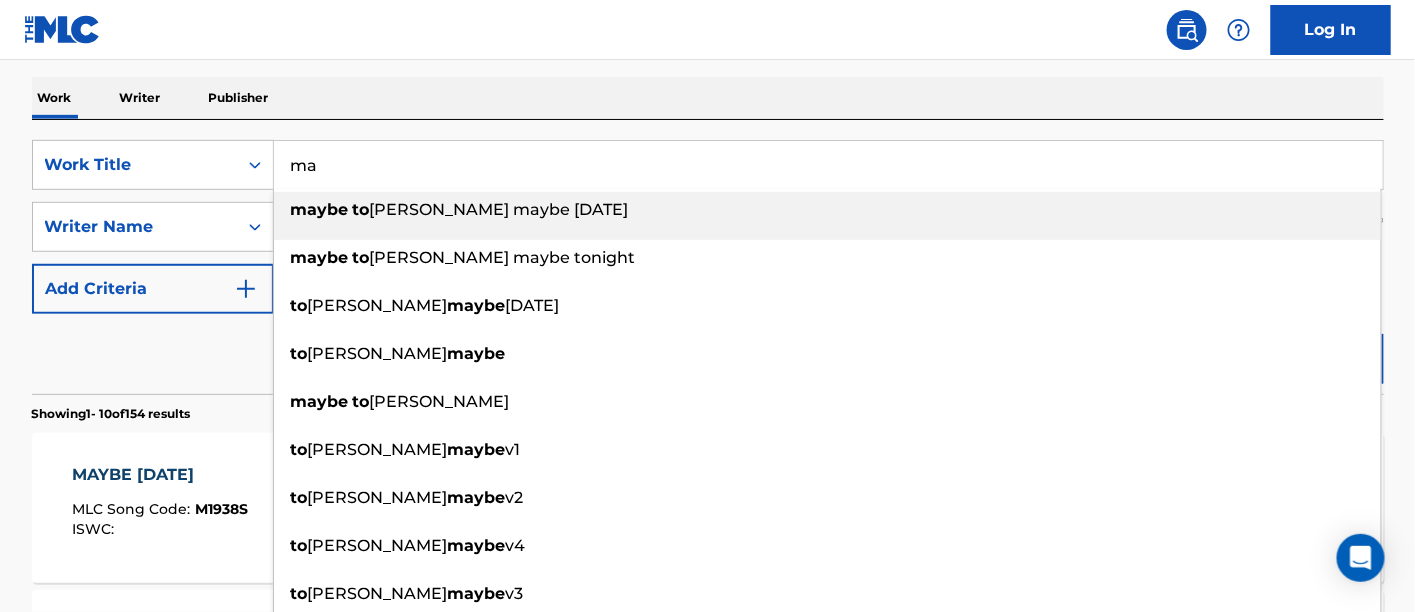 type on "m" 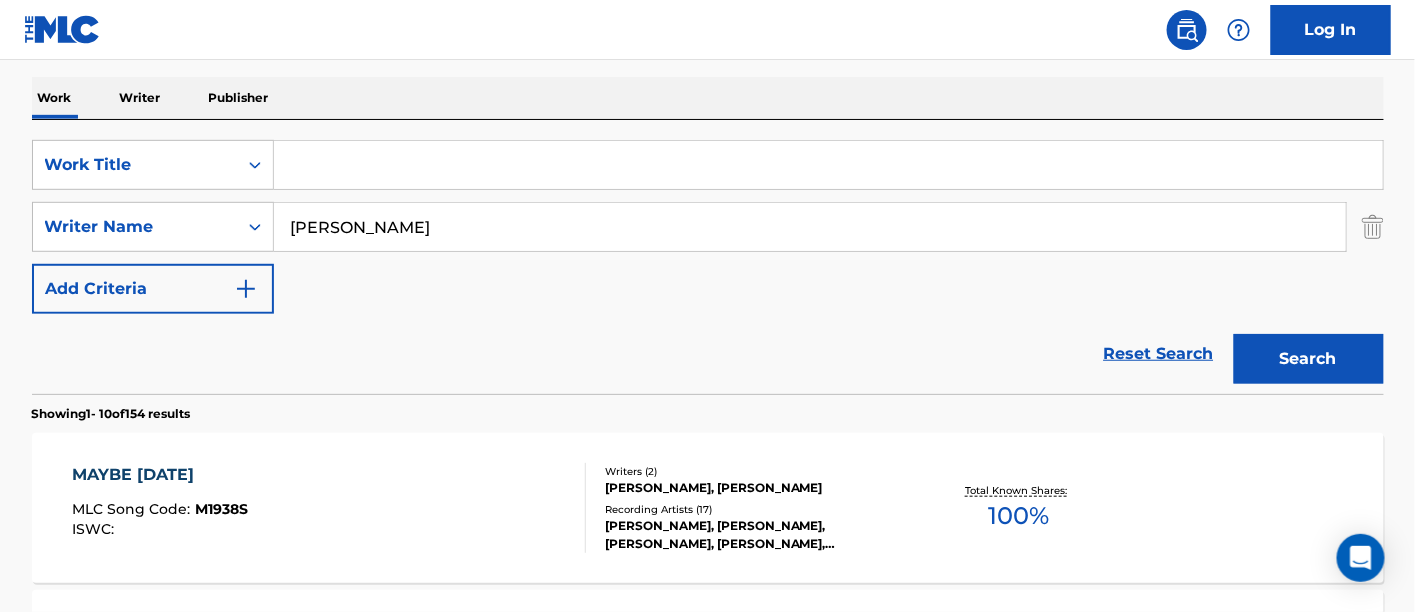 paste on "LIKE A SHADOW" 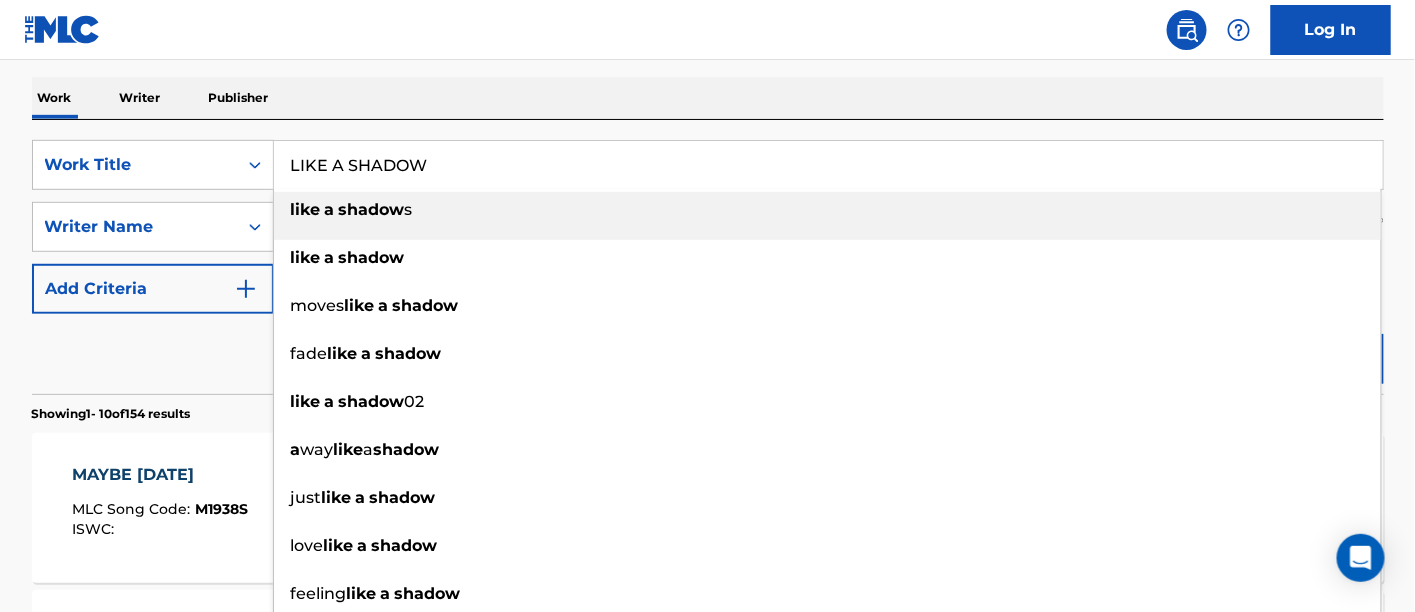 click on "like   a   shadow s" at bounding box center (827, 210) 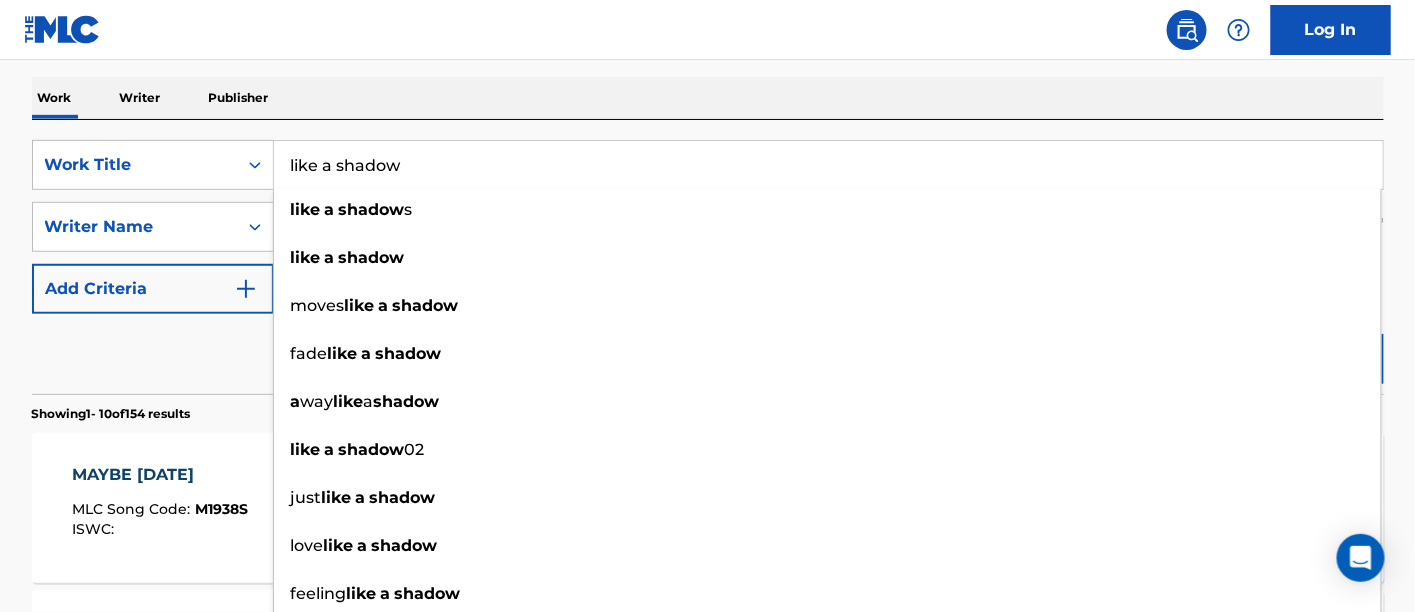 type on "like a shadow" 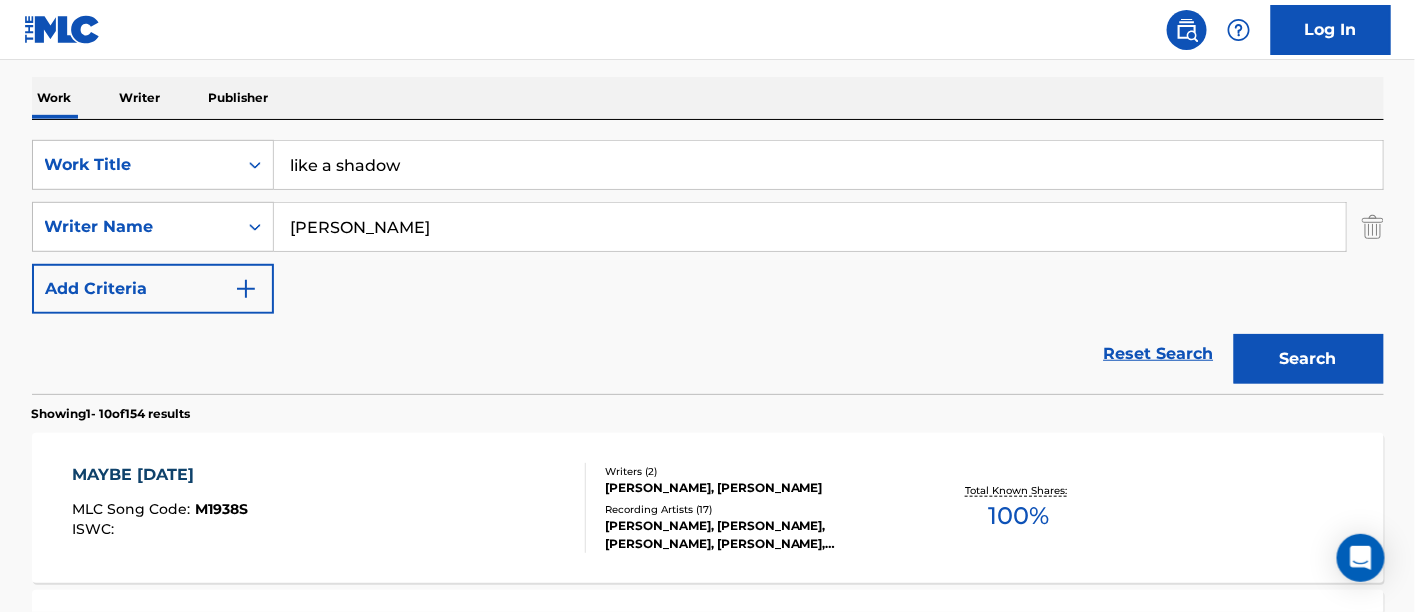 click on "Search" at bounding box center (1309, 359) 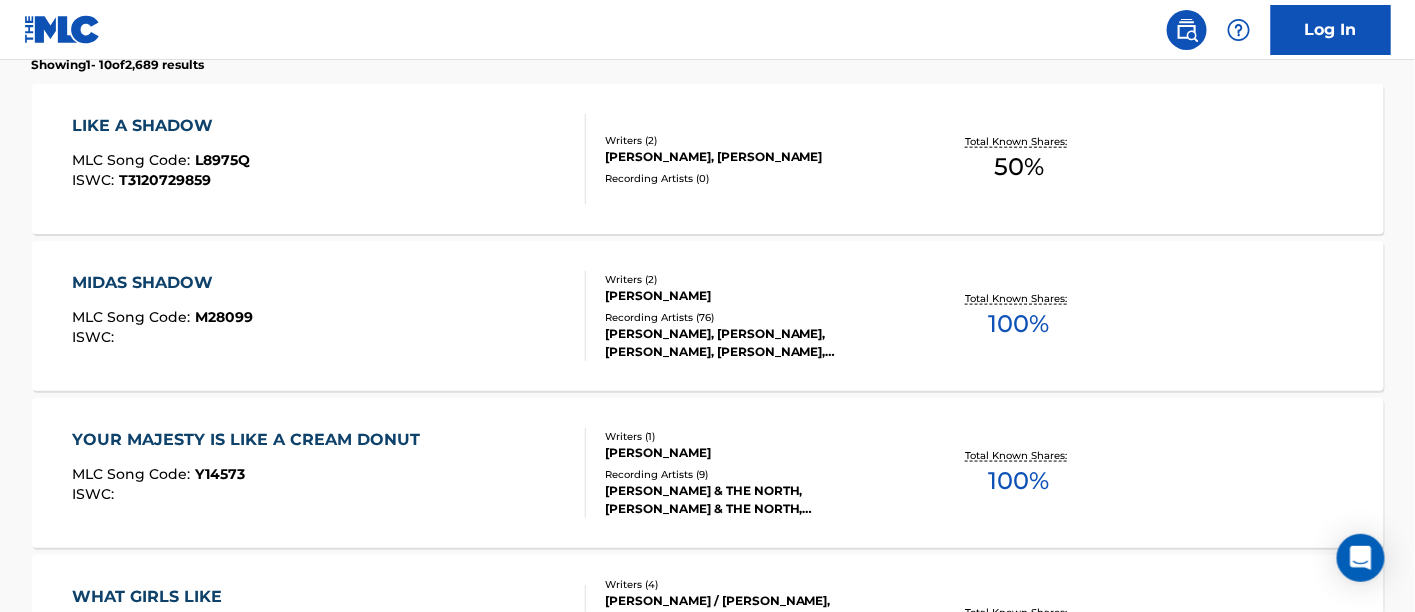 scroll, scrollTop: 670, scrollLeft: 0, axis: vertical 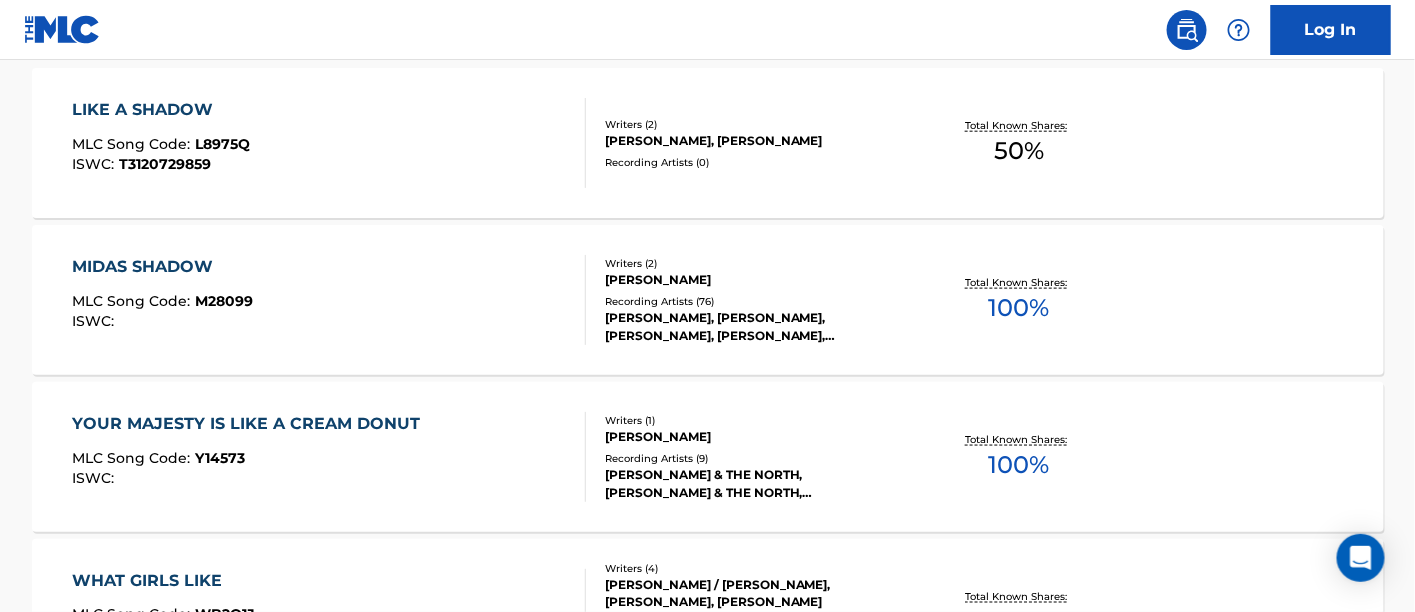 click on "LIKE A SHADOW MLC Song Code : L8975Q ISWC : T3120729859 Writers ( 2 ) [PERSON_NAME], [PERSON_NAME] Recording Artists ( 0 ) Total Known Shares: 50 %" at bounding box center [708, 143] 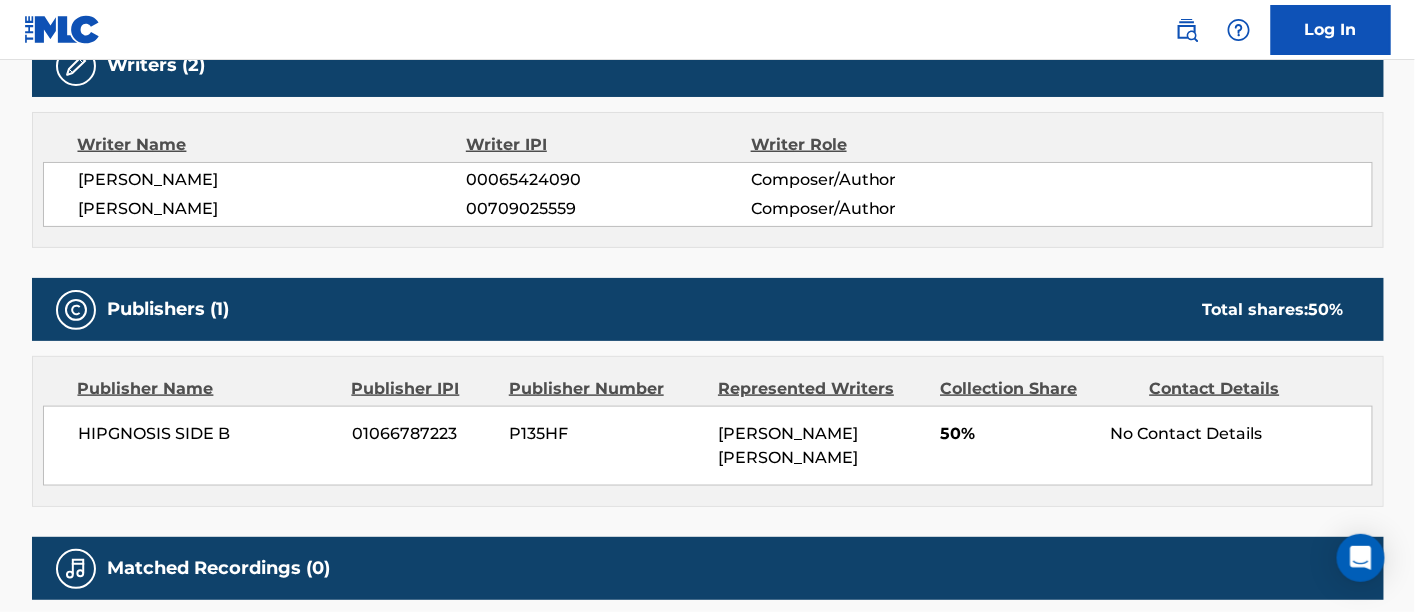 scroll, scrollTop: 0, scrollLeft: 0, axis: both 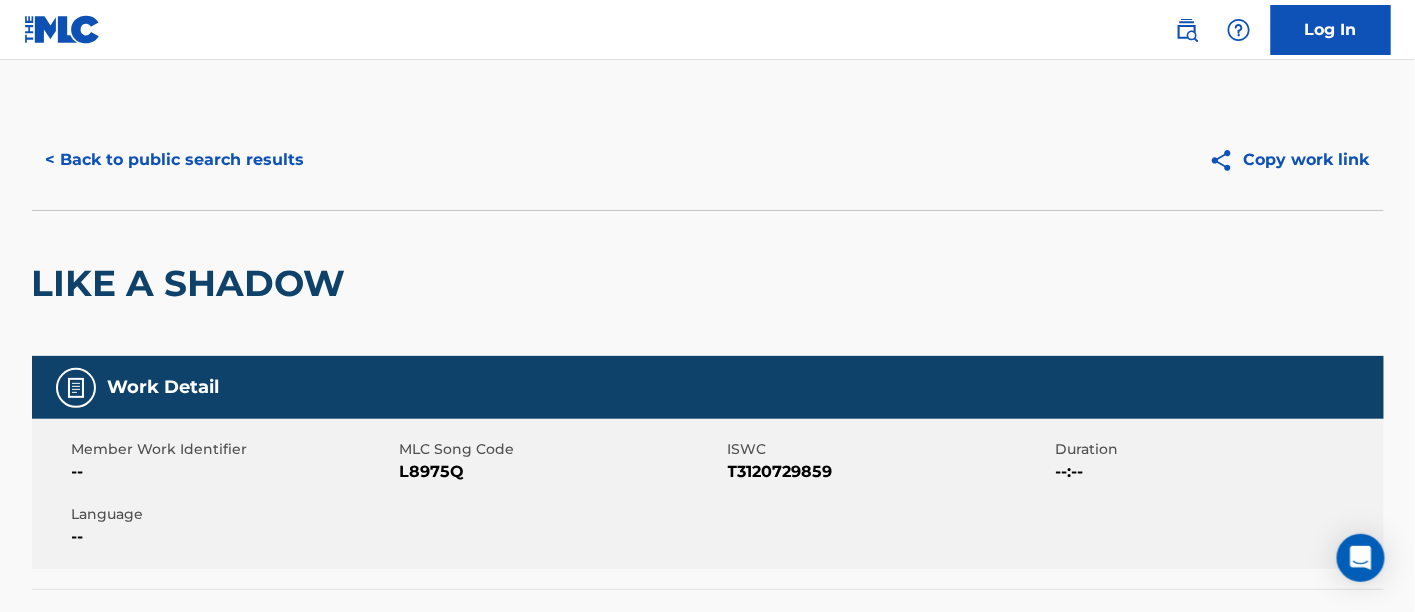 click on "< Back to public search results" at bounding box center [175, 160] 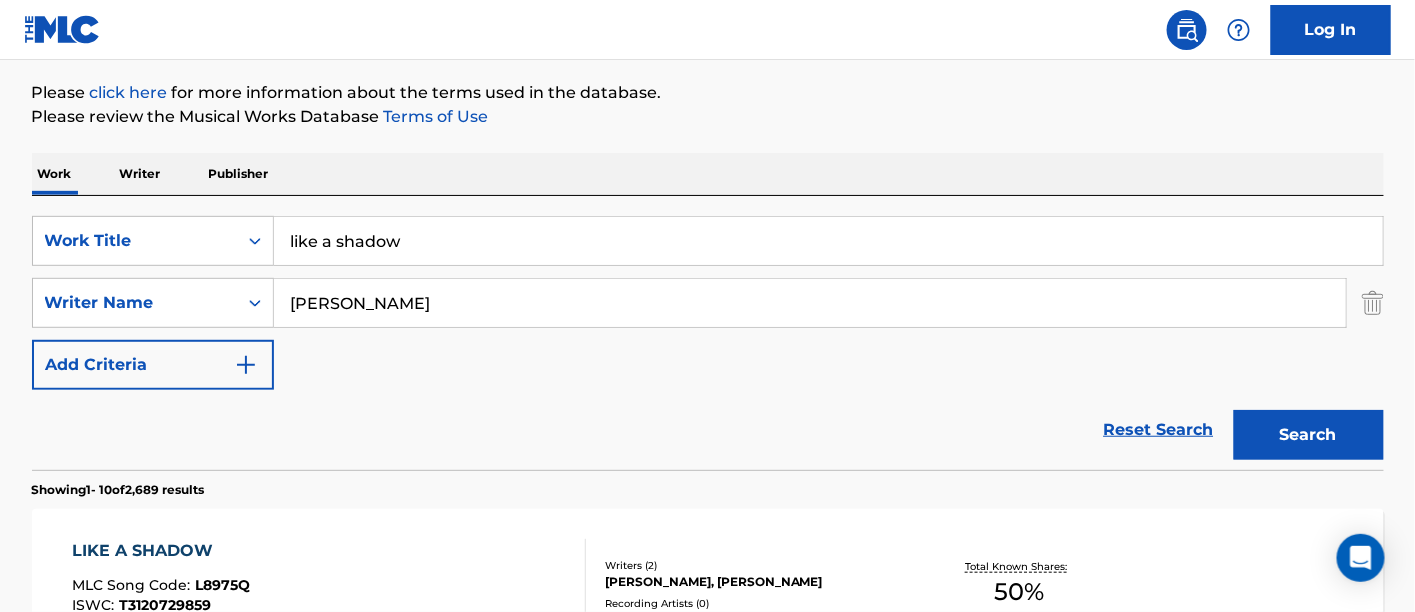 scroll, scrollTop: 229, scrollLeft: 0, axis: vertical 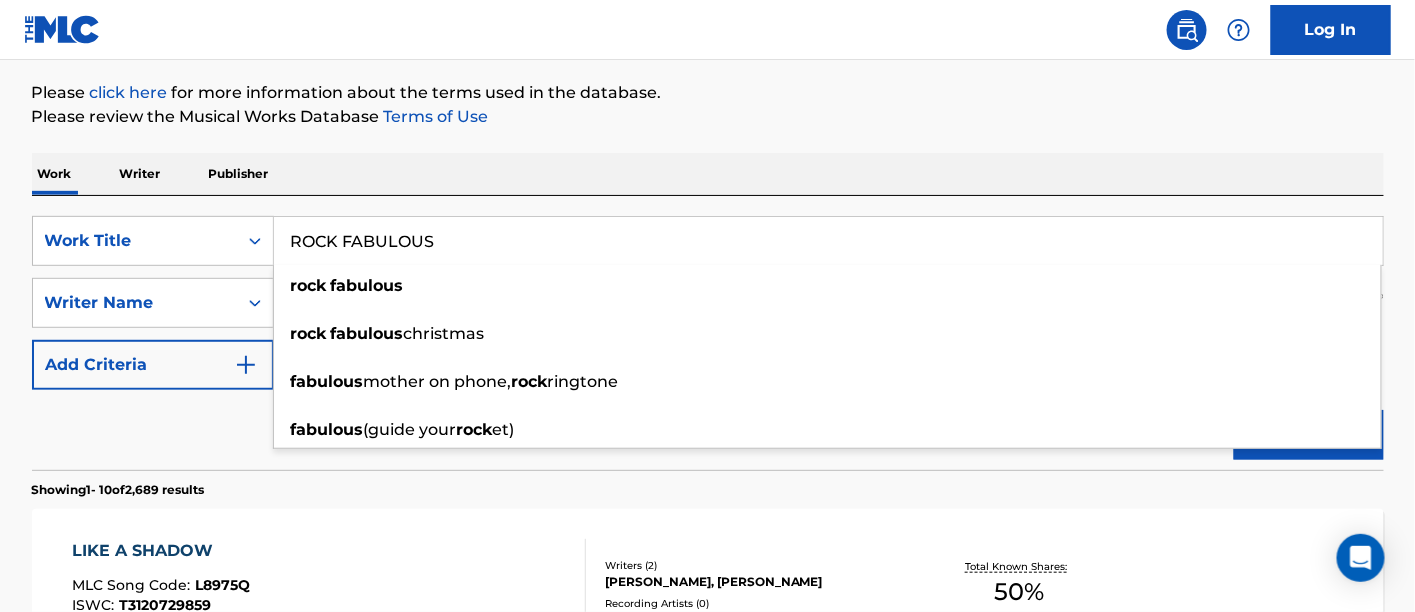 type on "ROCK FABULOUS" 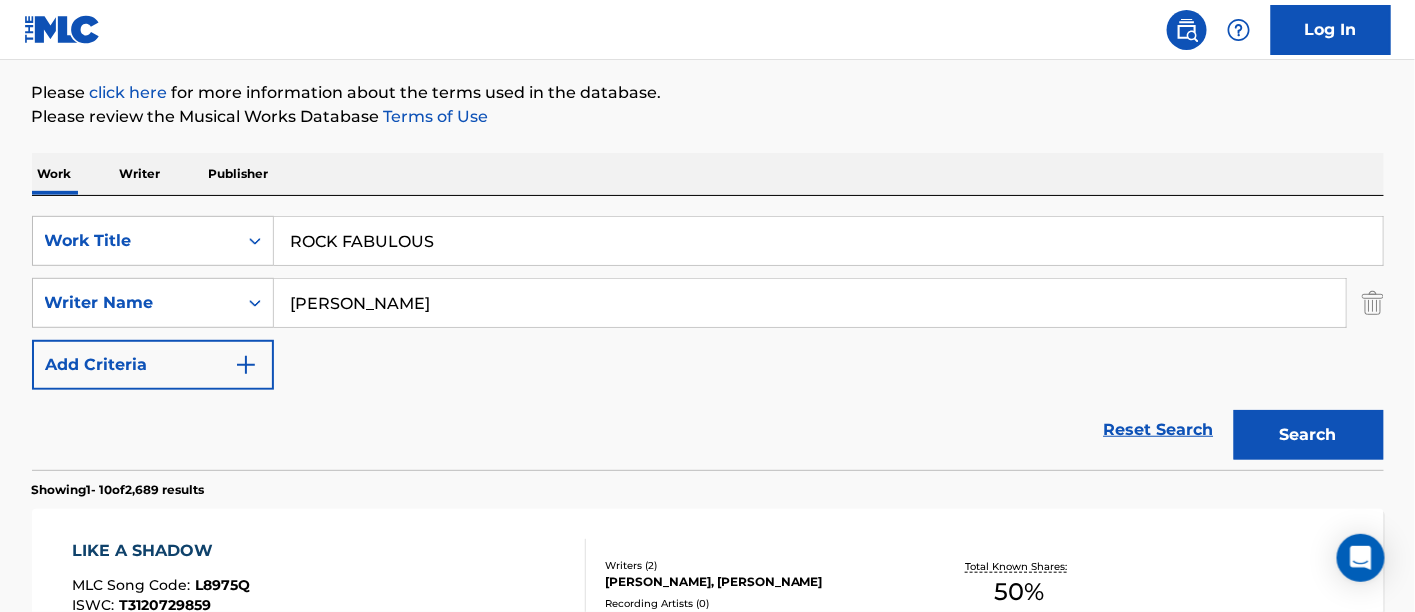 drag, startPoint x: 1283, startPoint y: 450, endPoint x: 924, endPoint y: 143, distance: 472.3664 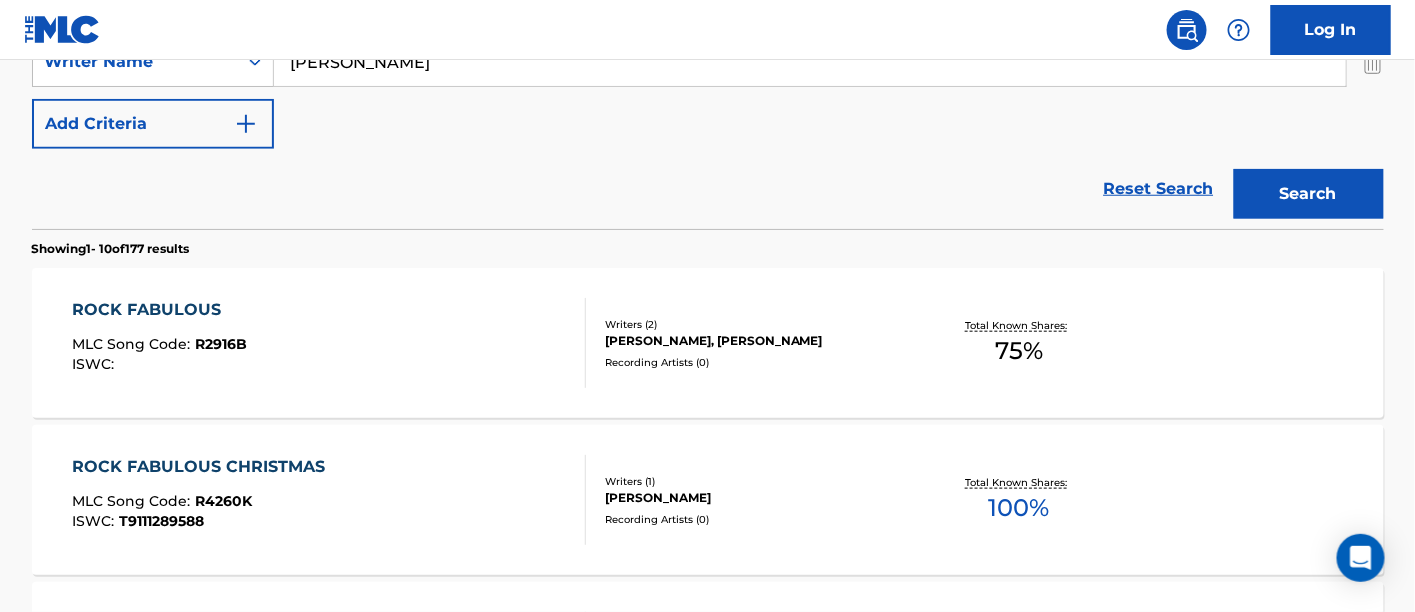 scroll, scrollTop: 562, scrollLeft: 0, axis: vertical 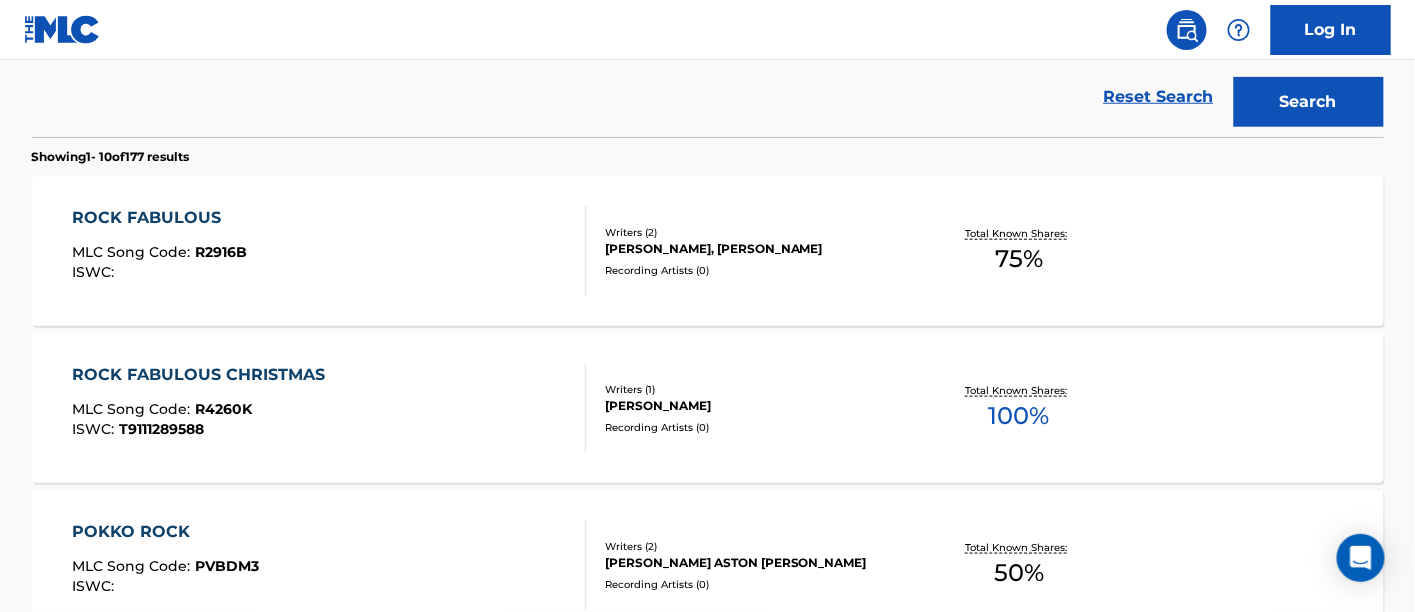 click on "ROCK FABULOUS MLC Song Code : R2916B ISWC : Writers ( 2 ) [PERSON_NAME], [PERSON_NAME] Recording Artists ( 0 ) Total Known Shares: 75 %" at bounding box center (708, 251) 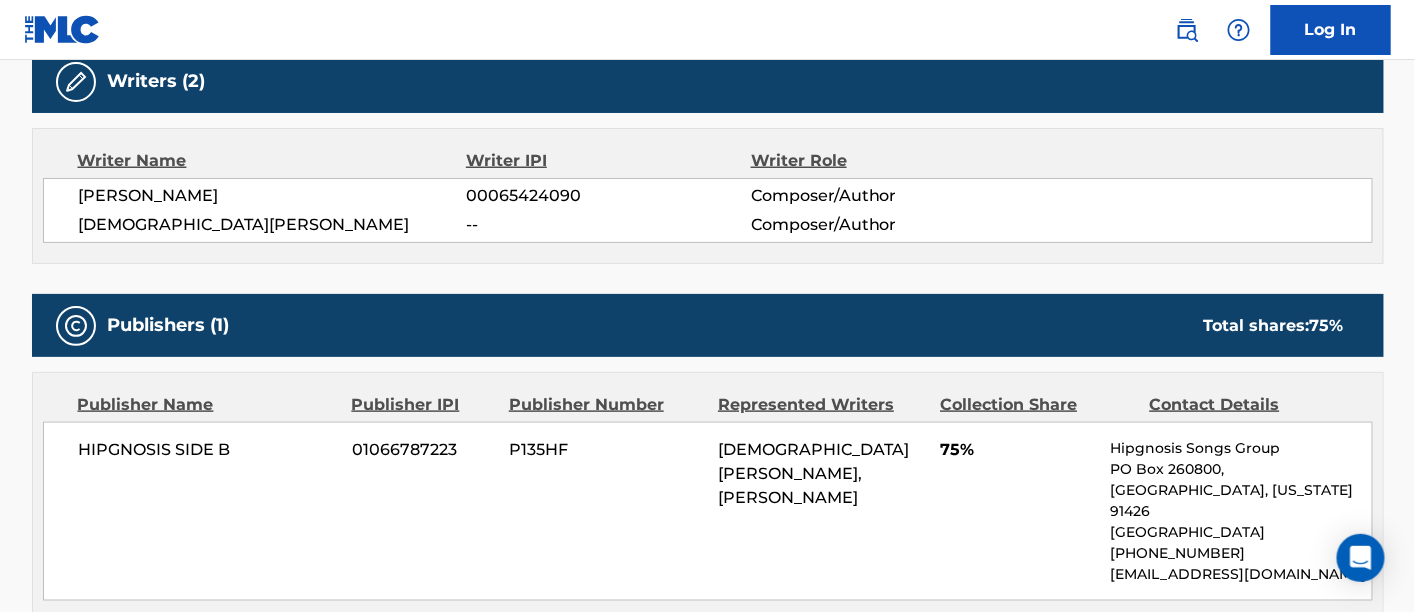 scroll, scrollTop: 588, scrollLeft: 0, axis: vertical 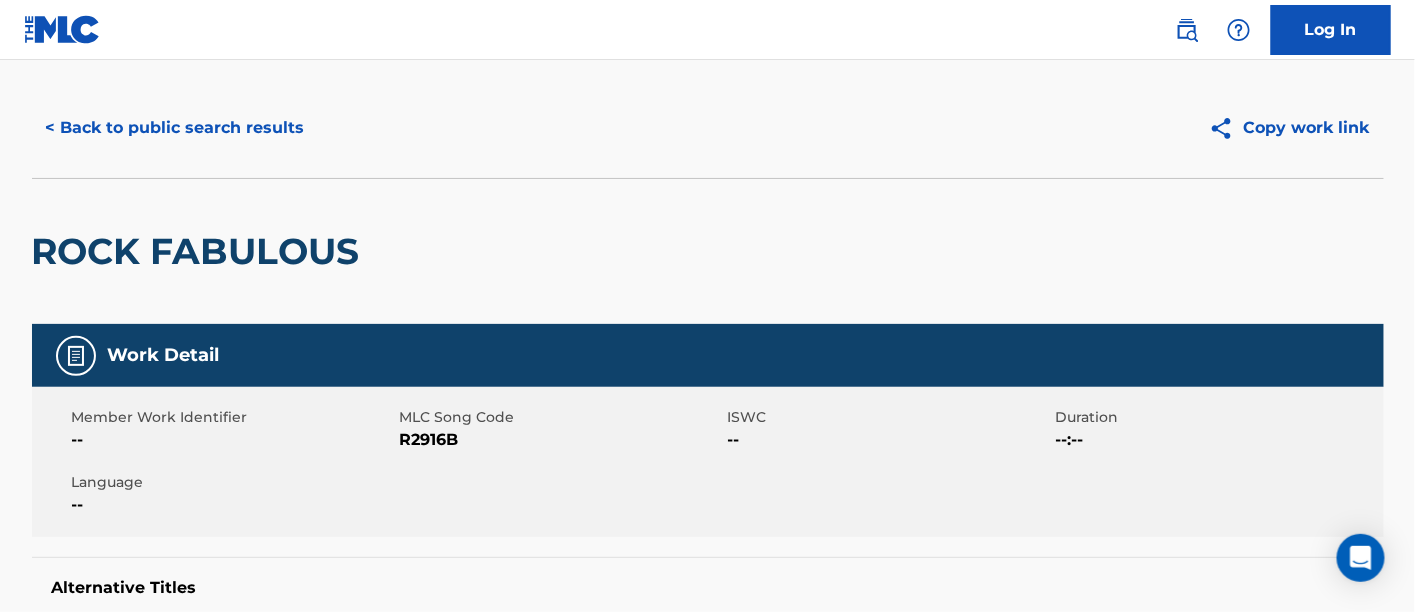 click on "< Back to public search results" at bounding box center (175, 128) 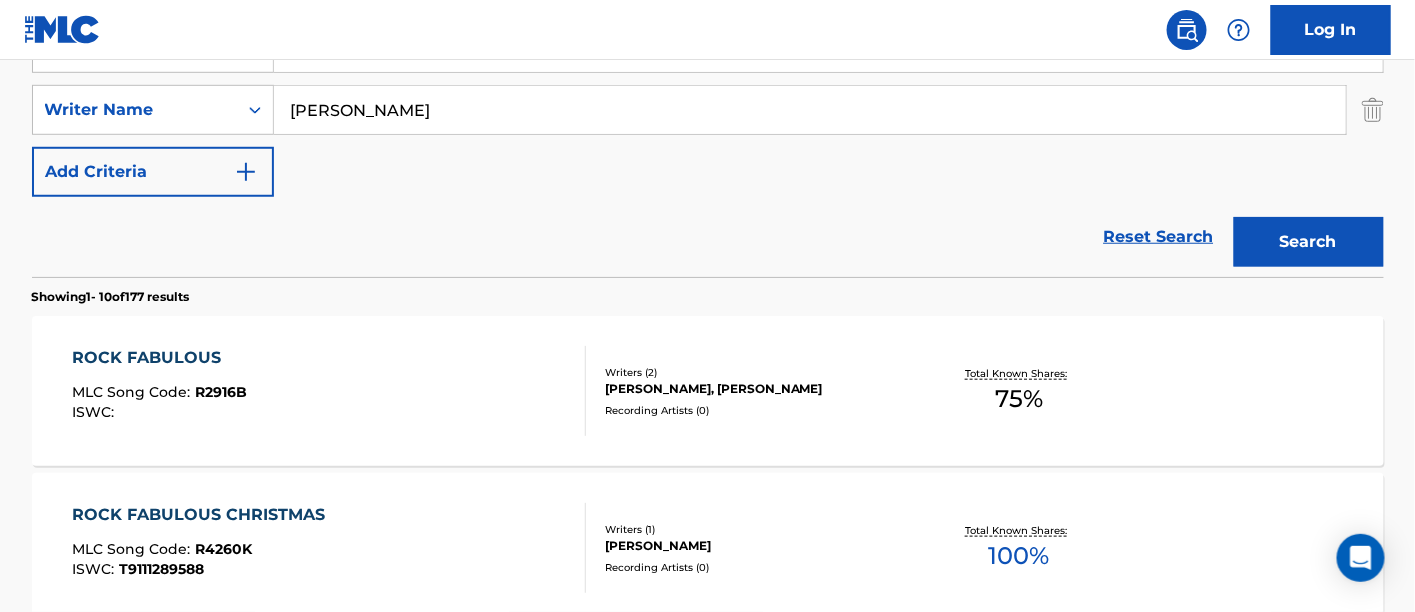 scroll, scrollTop: 343, scrollLeft: 0, axis: vertical 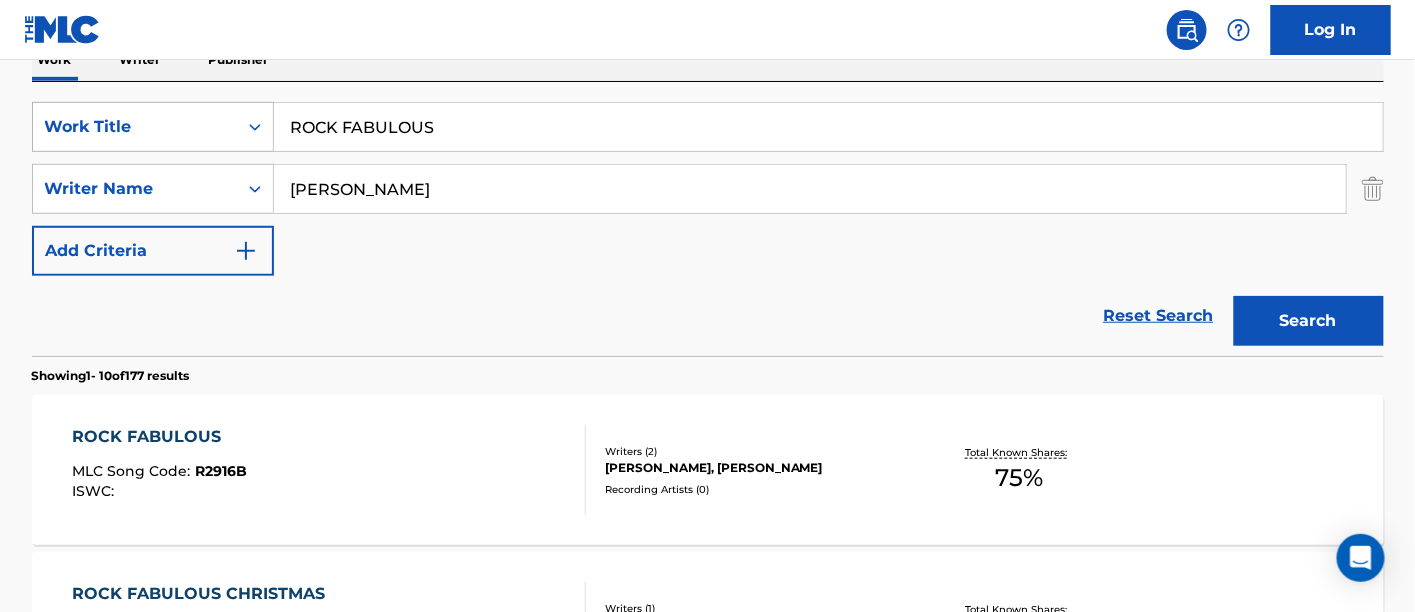 drag, startPoint x: 472, startPoint y: 124, endPoint x: 221, endPoint y: 117, distance: 251.0976 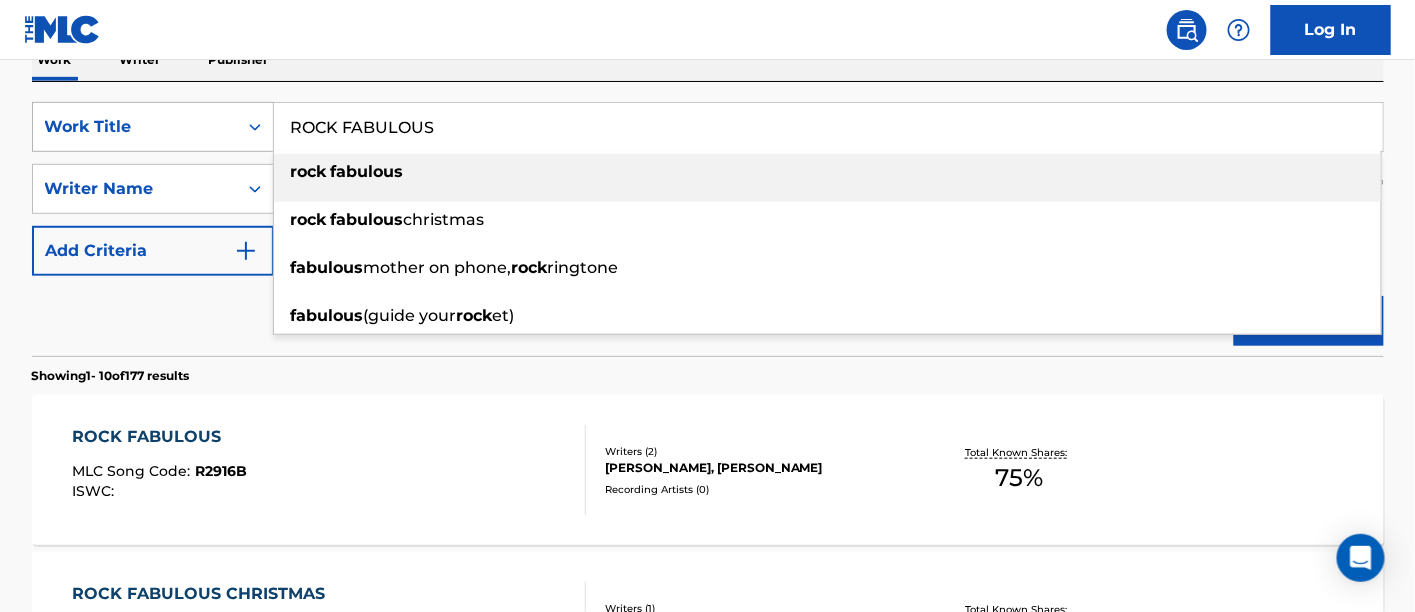paste on "PARIS RAIN" 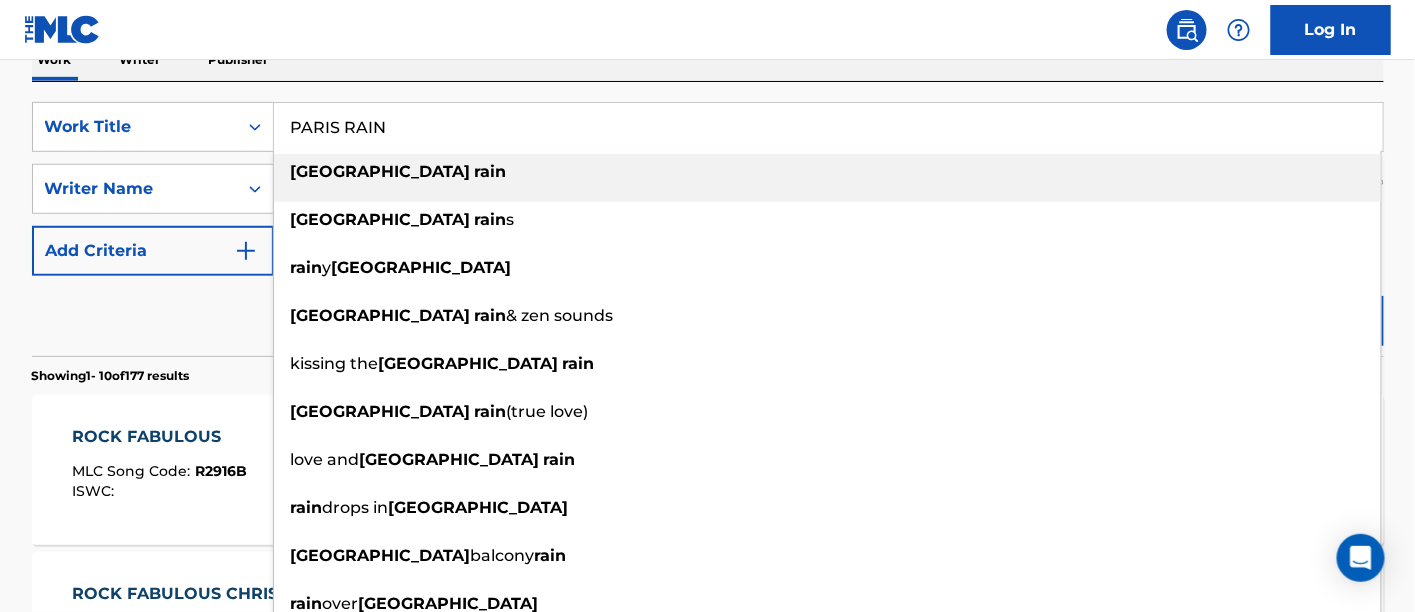 type on "PARIS RAIN" 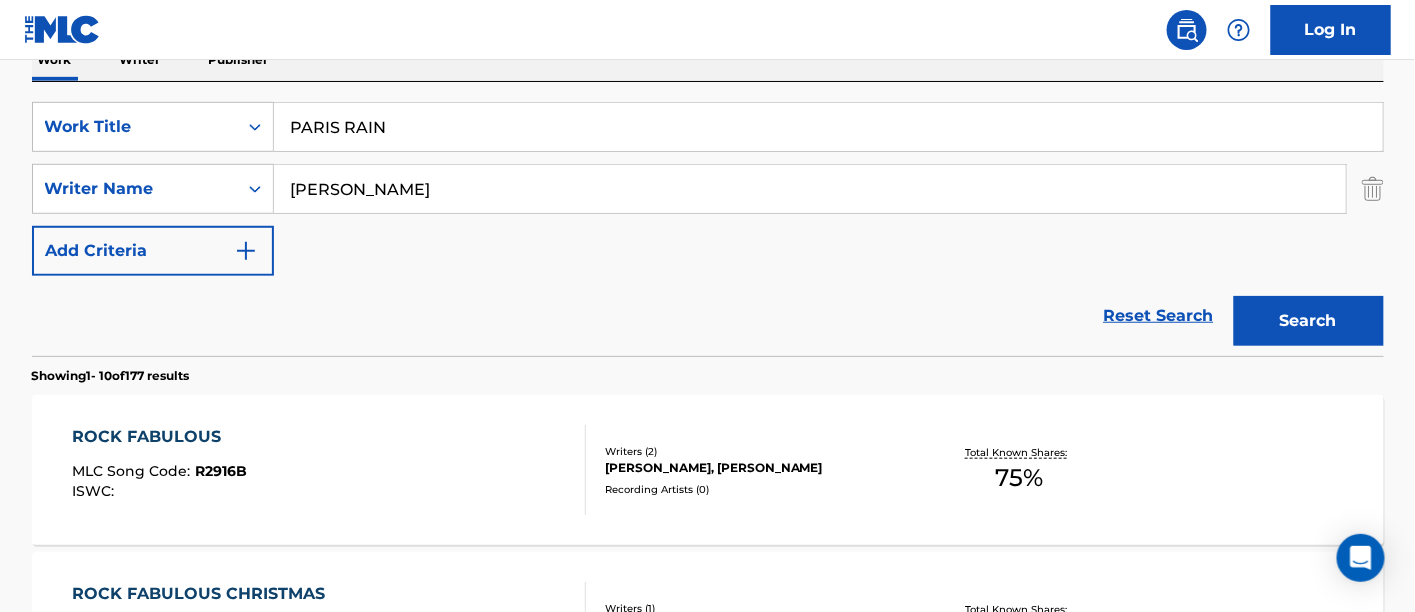 click on "Search" at bounding box center [1309, 321] 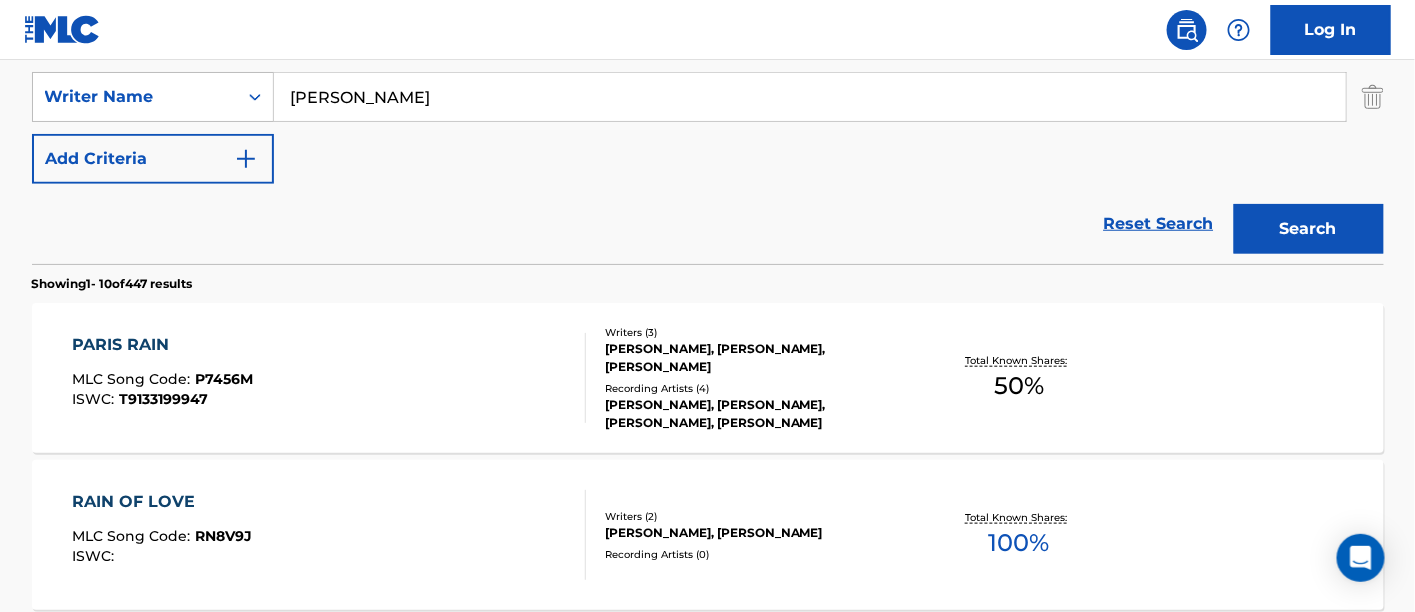 scroll, scrollTop: 454, scrollLeft: 0, axis: vertical 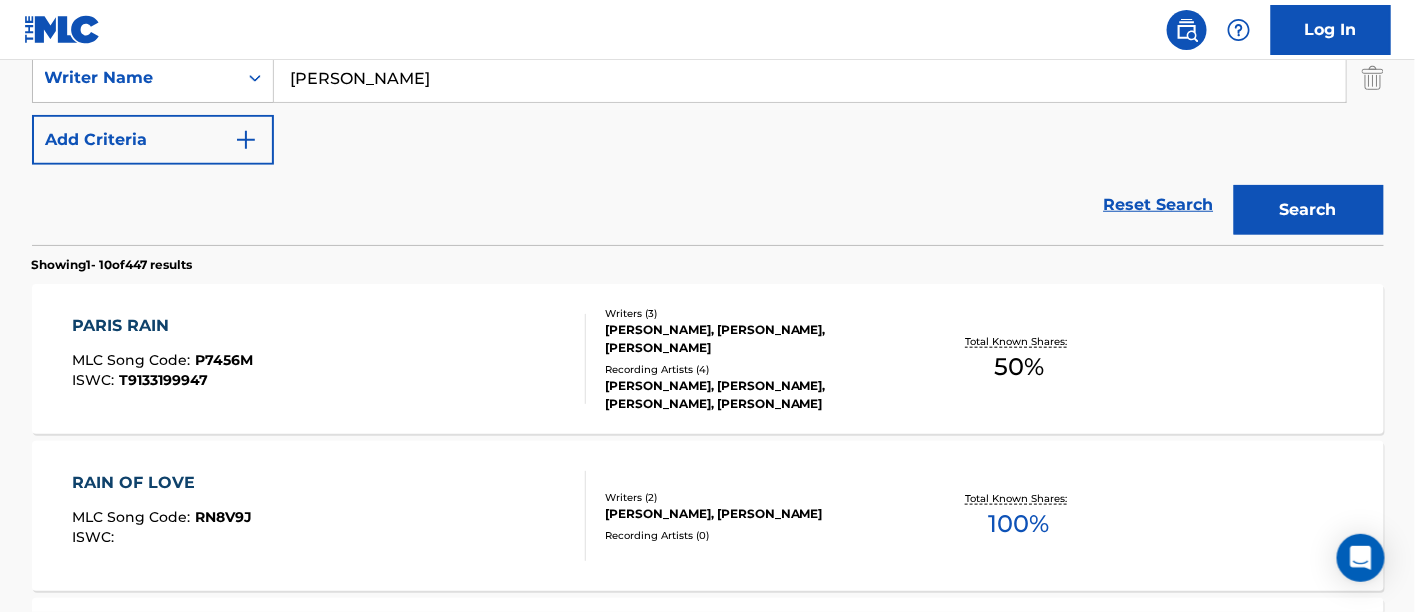 click on "Writers ( 3 ) [PERSON_NAME], [PERSON_NAME], [PERSON_NAME] Recording Artists ( 4 ) [PERSON_NAME], [PERSON_NAME], [PERSON_NAME], [PERSON_NAME]" at bounding box center (746, 359) 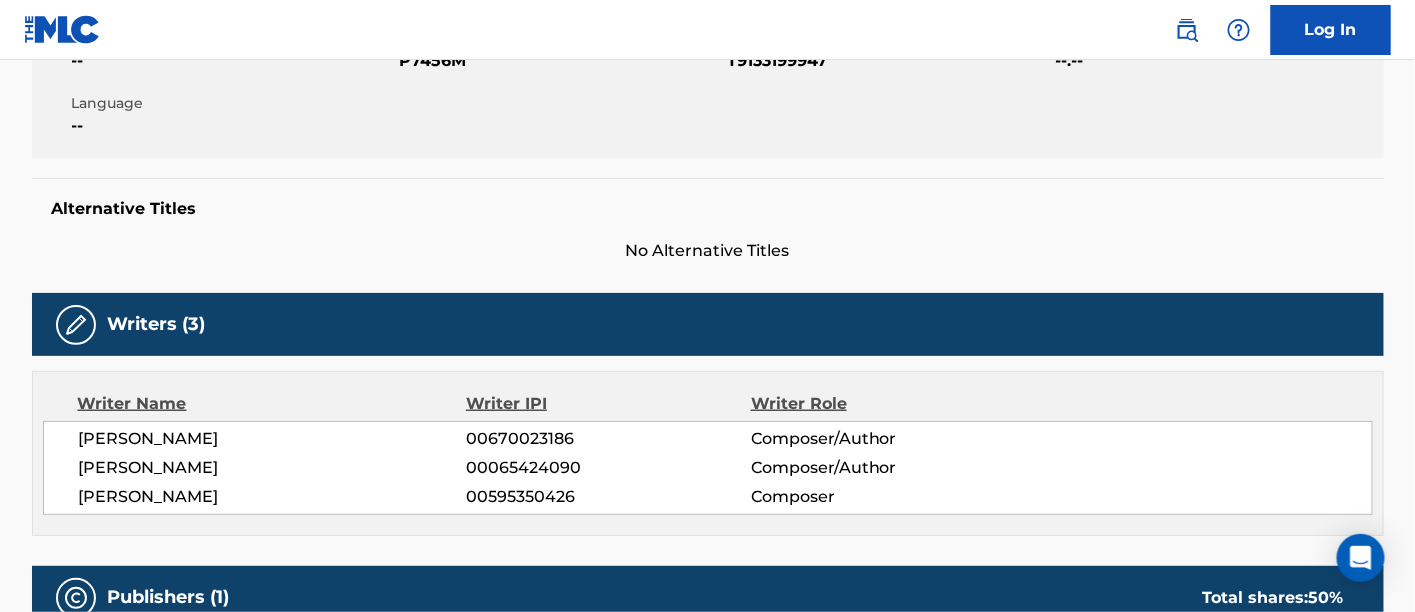 scroll, scrollTop: 498, scrollLeft: 0, axis: vertical 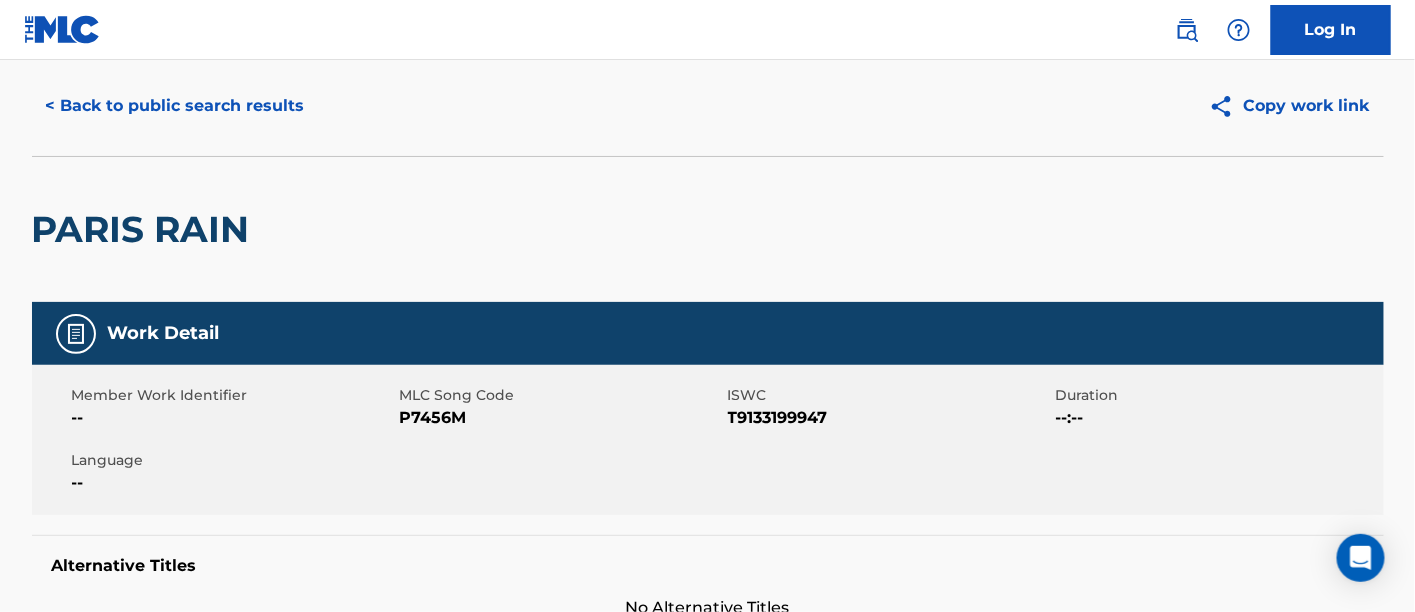 click on "< Back to public search results" at bounding box center [175, 106] 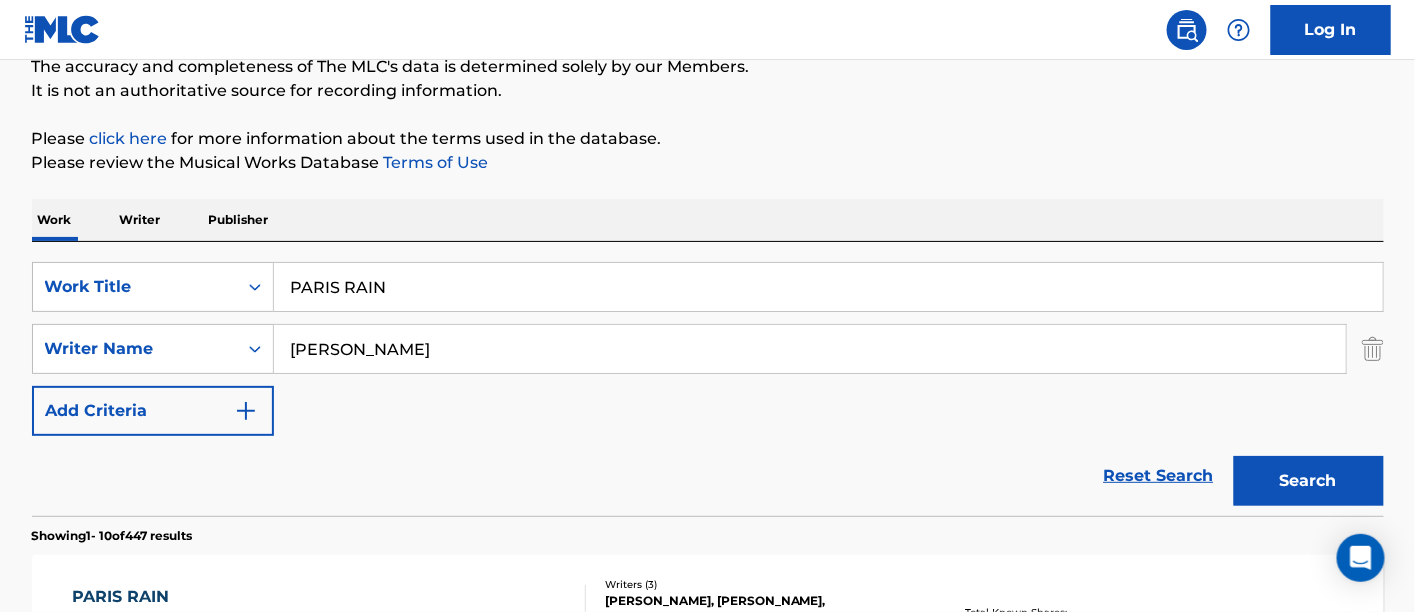scroll, scrollTop: 111, scrollLeft: 0, axis: vertical 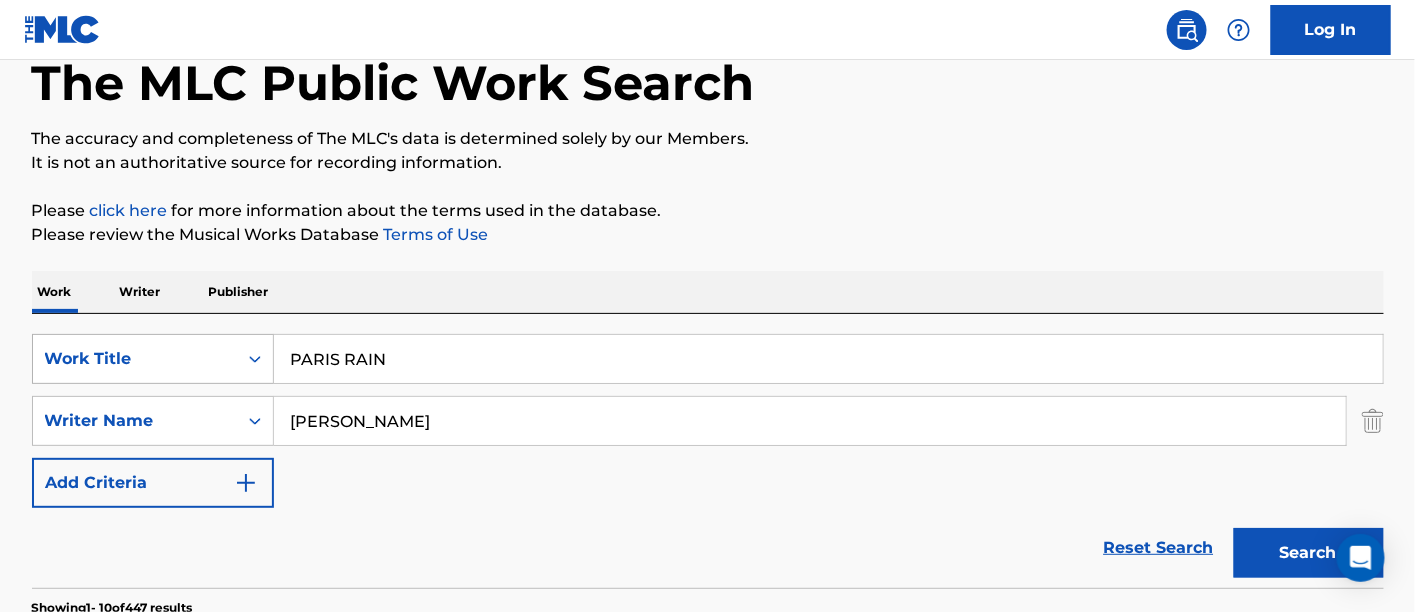 drag, startPoint x: 524, startPoint y: 323, endPoint x: 261, endPoint y: 349, distance: 264.28204 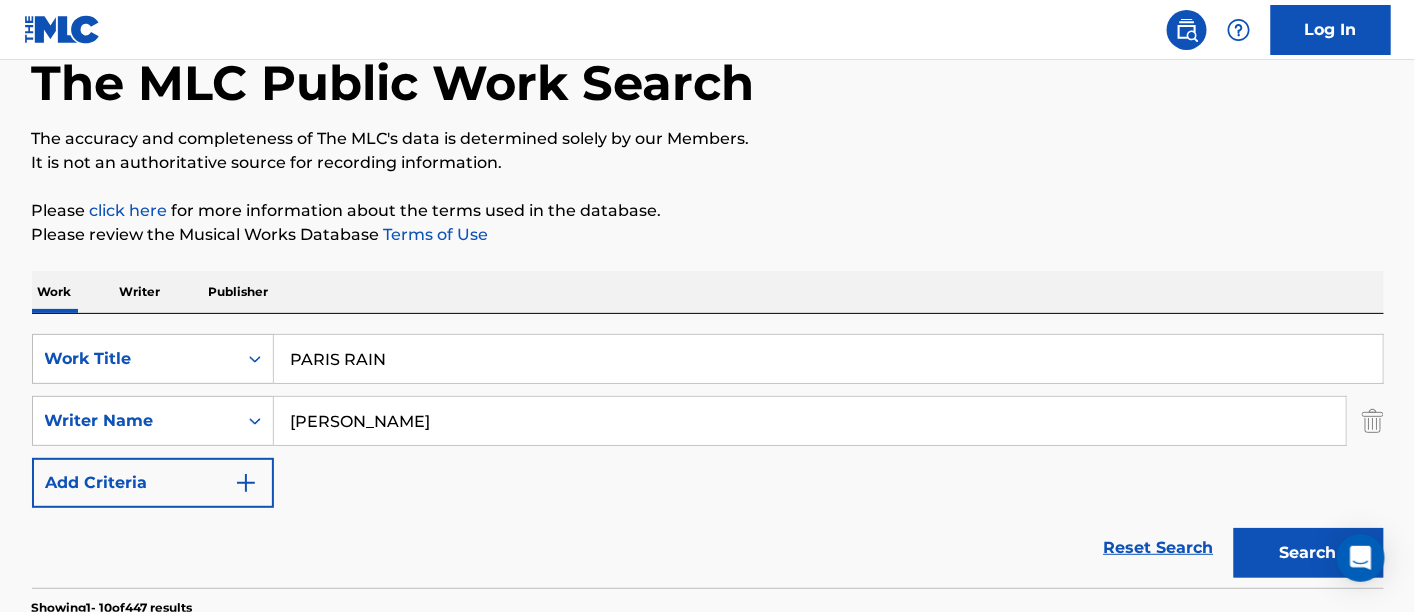 click on "PARIS RAIN" at bounding box center [828, 359] 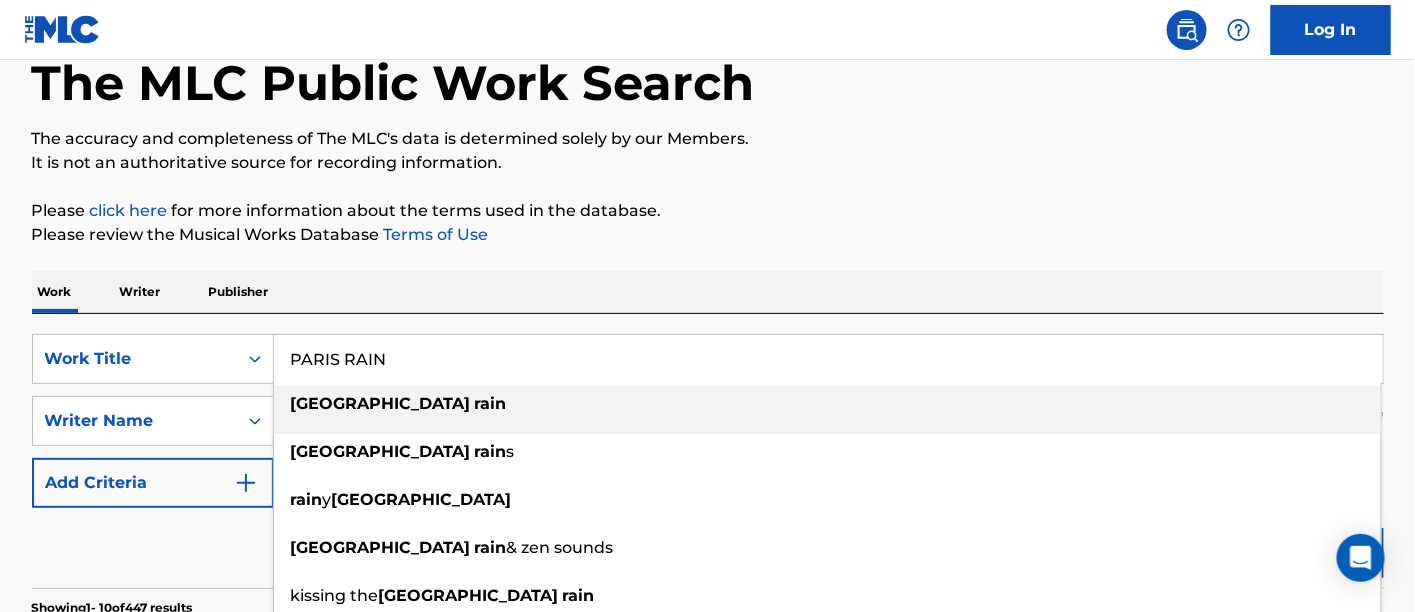 click on "PARIS RAIN" at bounding box center (828, 359) 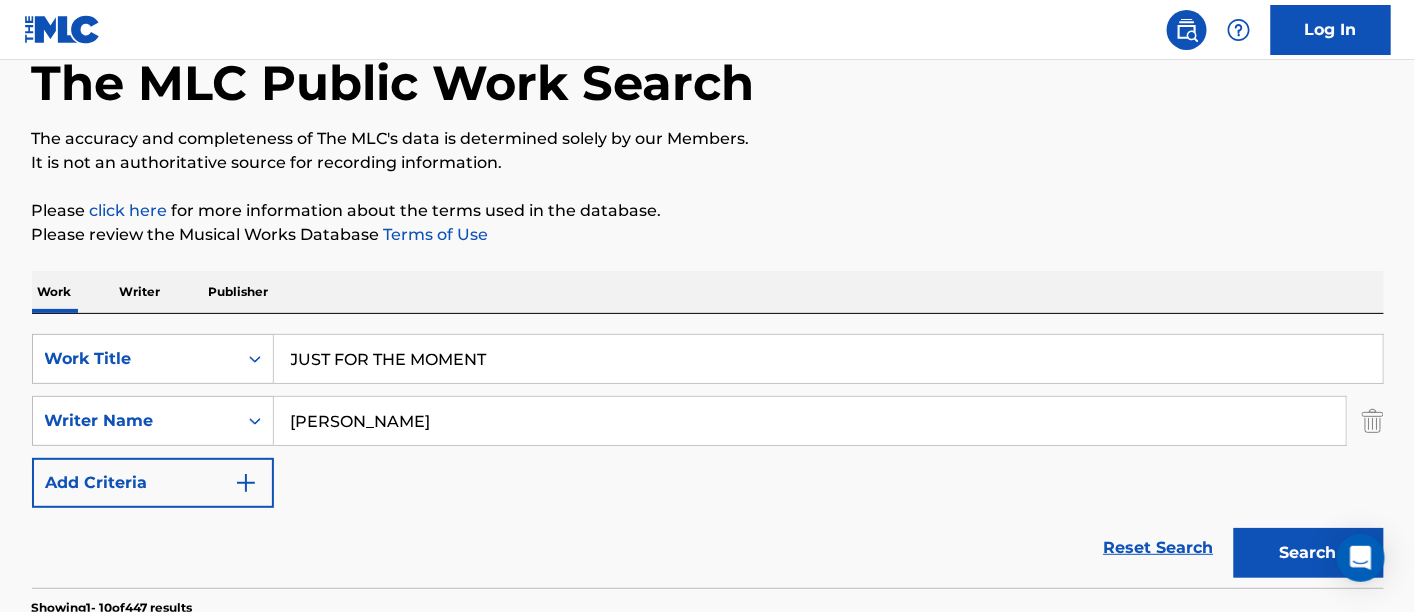 click on "The MLC Public Work Search The accuracy and completeness of The MLC's data is determined solely by our Members. It is not an authoritative source for recording information. Please   click here   for more information about the terms used in the database. Please review the Musical Works Database   Terms of Use Work Writer Publisher SearchWithCriteria24388f9c-646c-47ec-90dd-c460f90d9c68 Work Title JUST FOR THE MOMENT SearchWithCriteria1afa97f3-a8a6-4631-925e-0327a6a3182e Writer Name [PERSON_NAME] Add Criteria Reset Search Search Showing  1  -   10  of  447   results   PARIS RAIN MLC Song Code : P7456M ISWC : T9133199947 Writers ( 3 ) [PERSON_NAME], [PERSON_NAME], [PERSON_NAME] Recording Artists ( 4 ) [PERSON_NAME], [PERSON_NAME], [PERSON_NAME], [PERSON_NAME] Total Known Shares: 50 % RAIN OF LOVE MLC Song Code : RN8V9J ISWC : Writers ( 2 ) [PERSON_NAME], [PERSON_NAME] Recording Artists ( 0 ) Total Known Shares: 100 % IN THE RAIN MLC Song Code : I00508 ISWC : T9028507348 Writers ( 1 ) [PERSON_NAME] Recording Artists ( 0 ) %" at bounding box center (708, 1146) 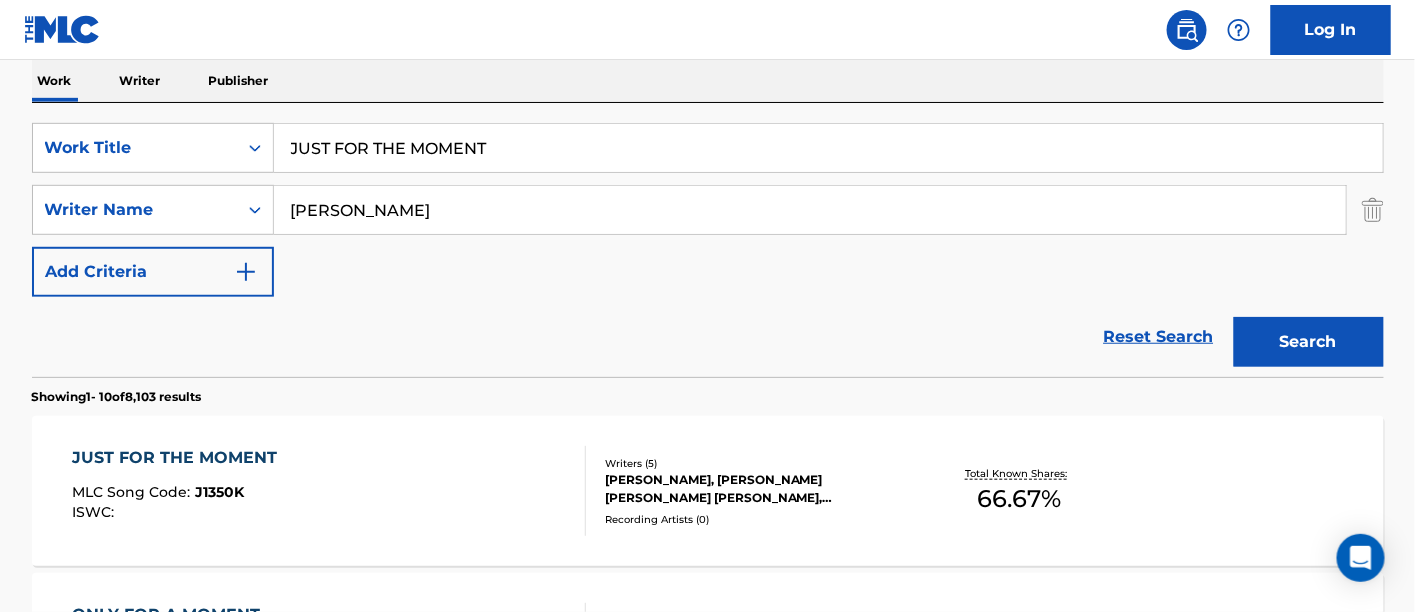 scroll, scrollTop: 333, scrollLeft: 0, axis: vertical 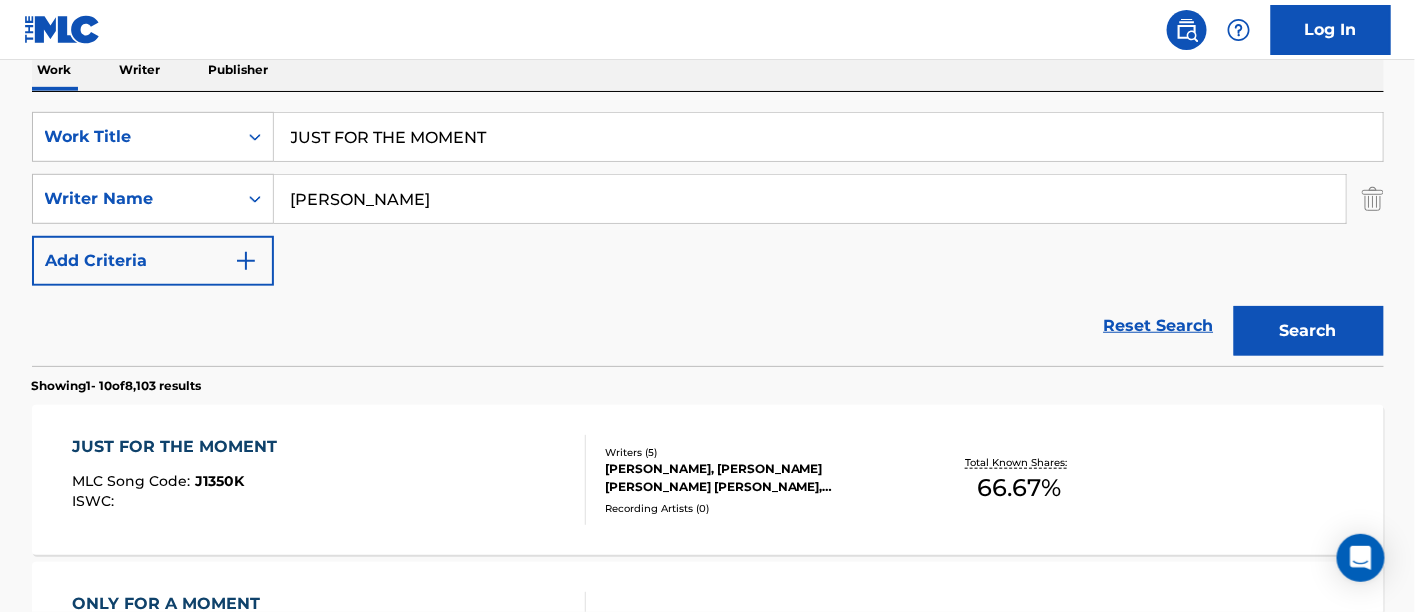 drag, startPoint x: 209, startPoint y: 124, endPoint x: 0, endPoint y: 158, distance: 211.7475 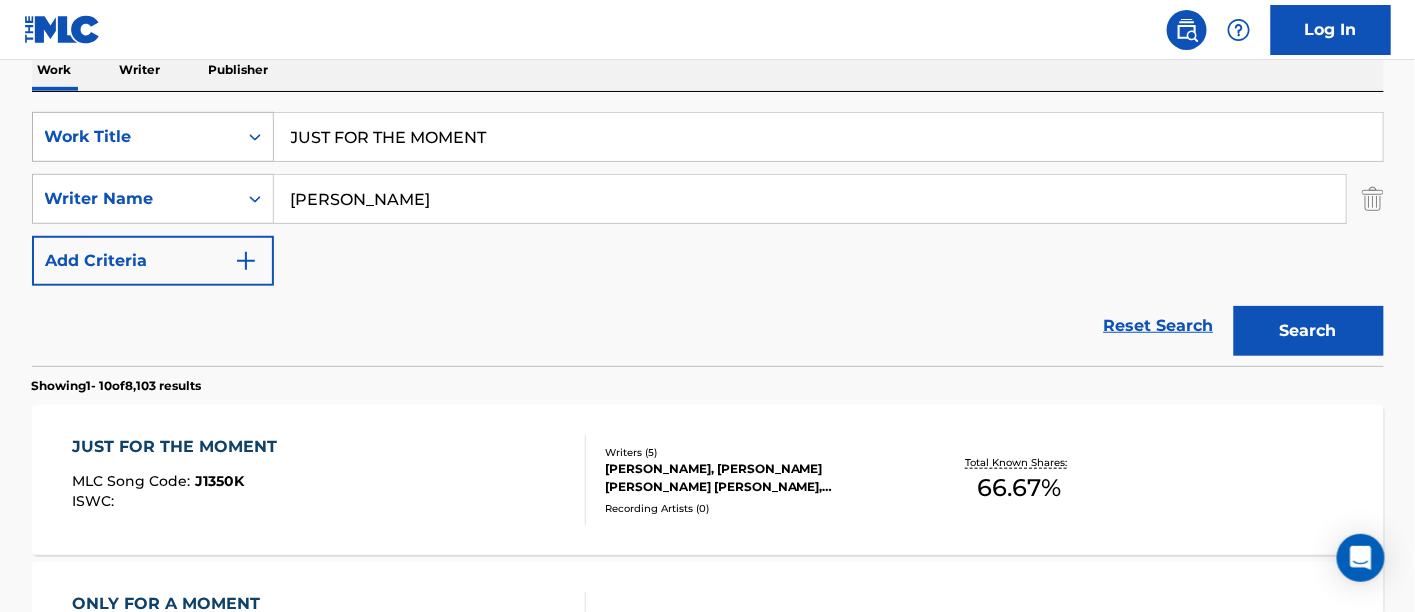 paste on "FRIEND OF MINE" 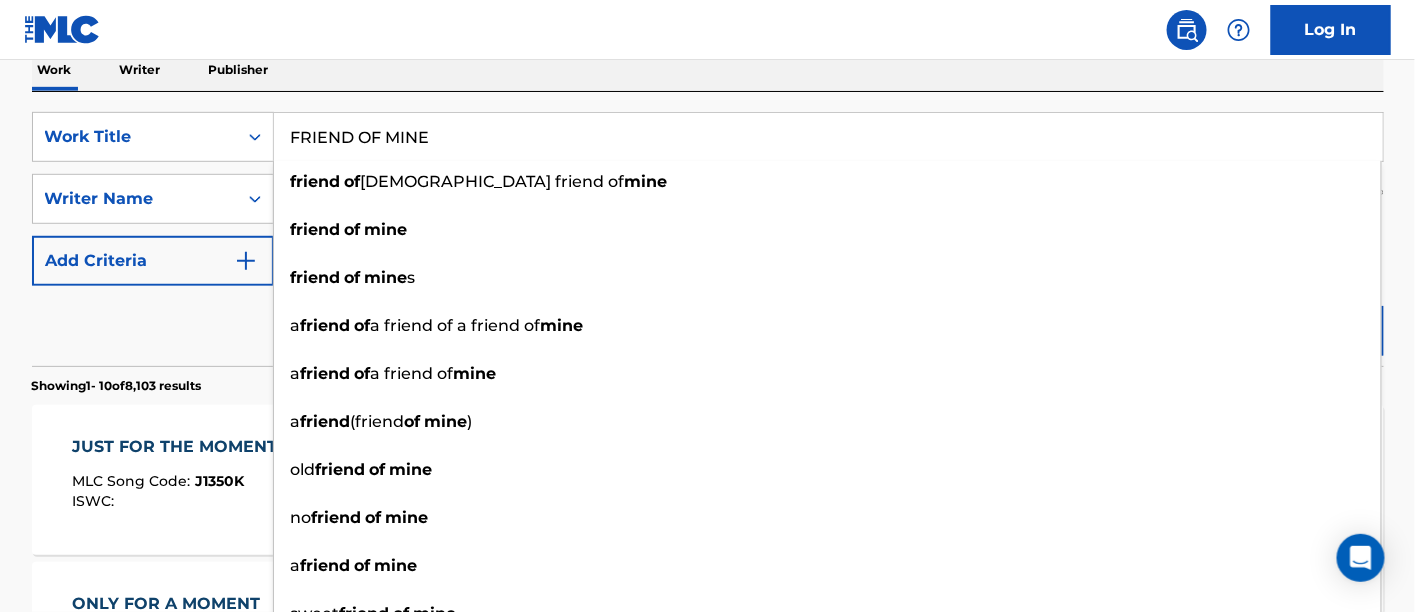 type on "FRIEND OF MINE" 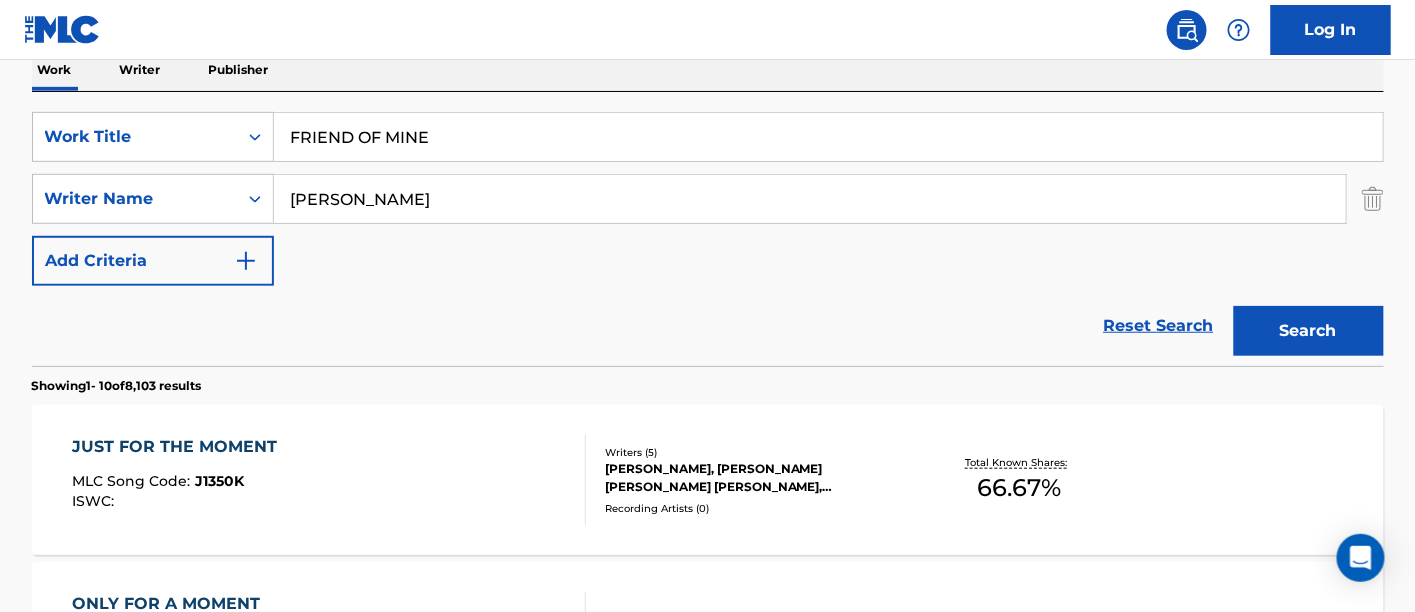 click on "Search" at bounding box center [1309, 331] 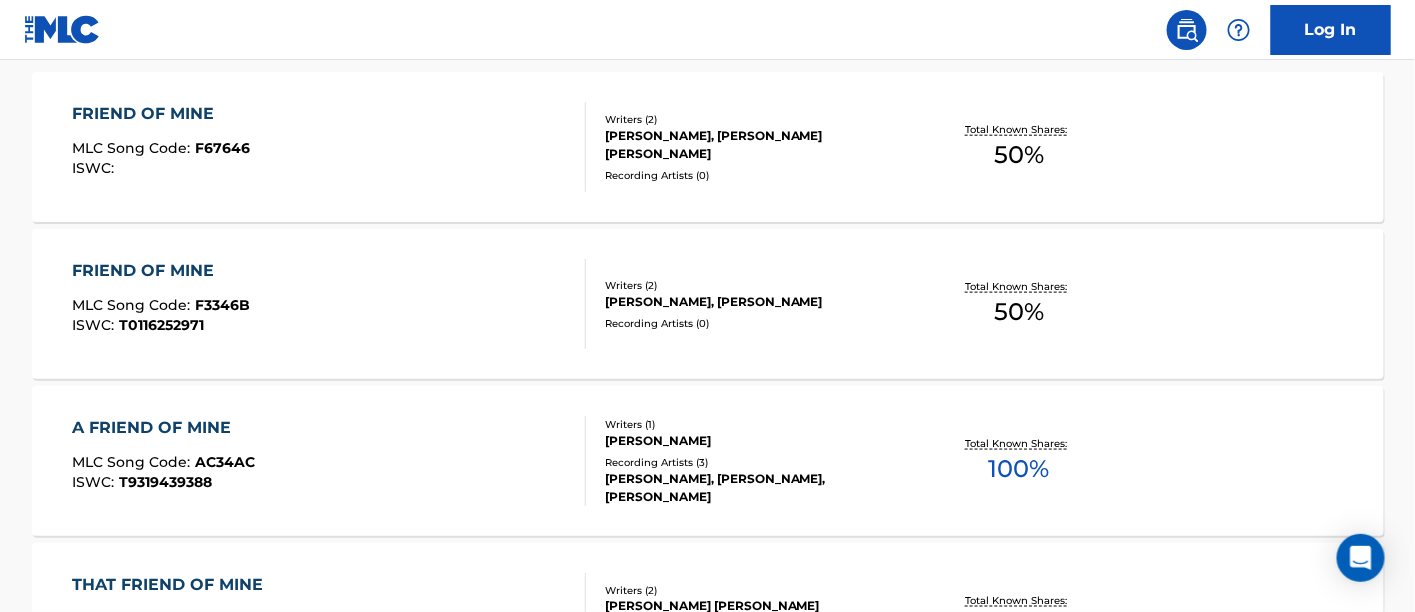 scroll, scrollTop: 333, scrollLeft: 0, axis: vertical 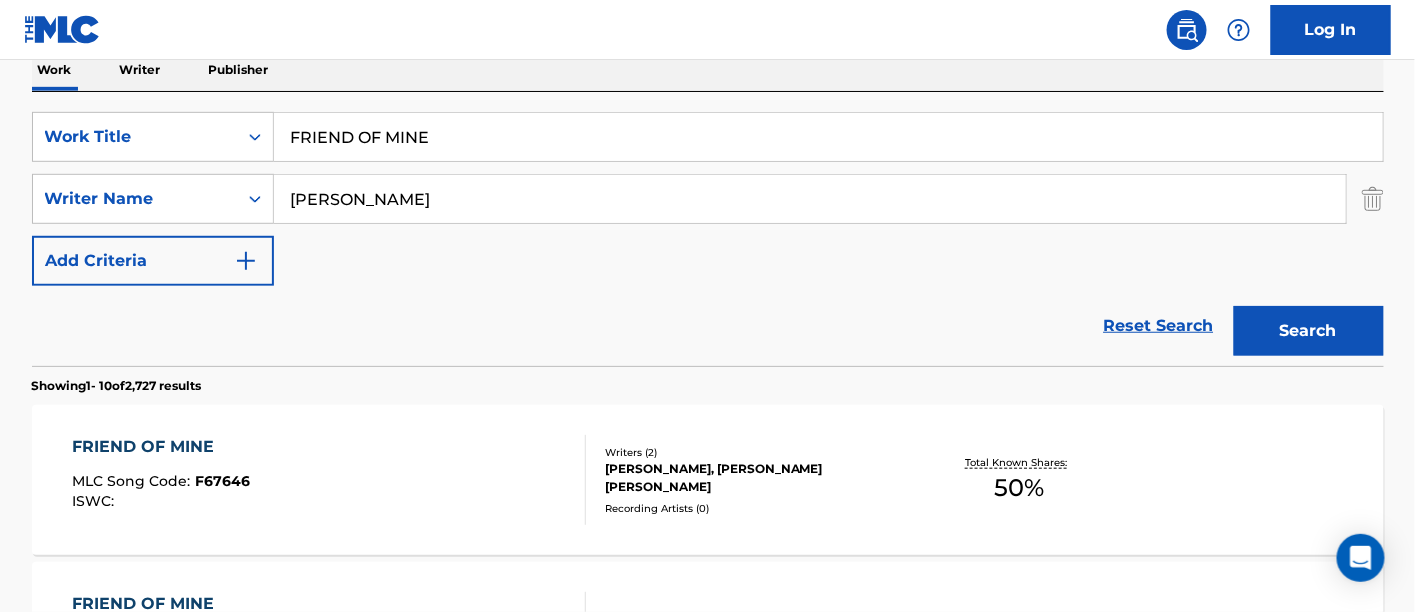 drag, startPoint x: 478, startPoint y: 139, endPoint x: 0, endPoint y: 0, distance: 497.80017 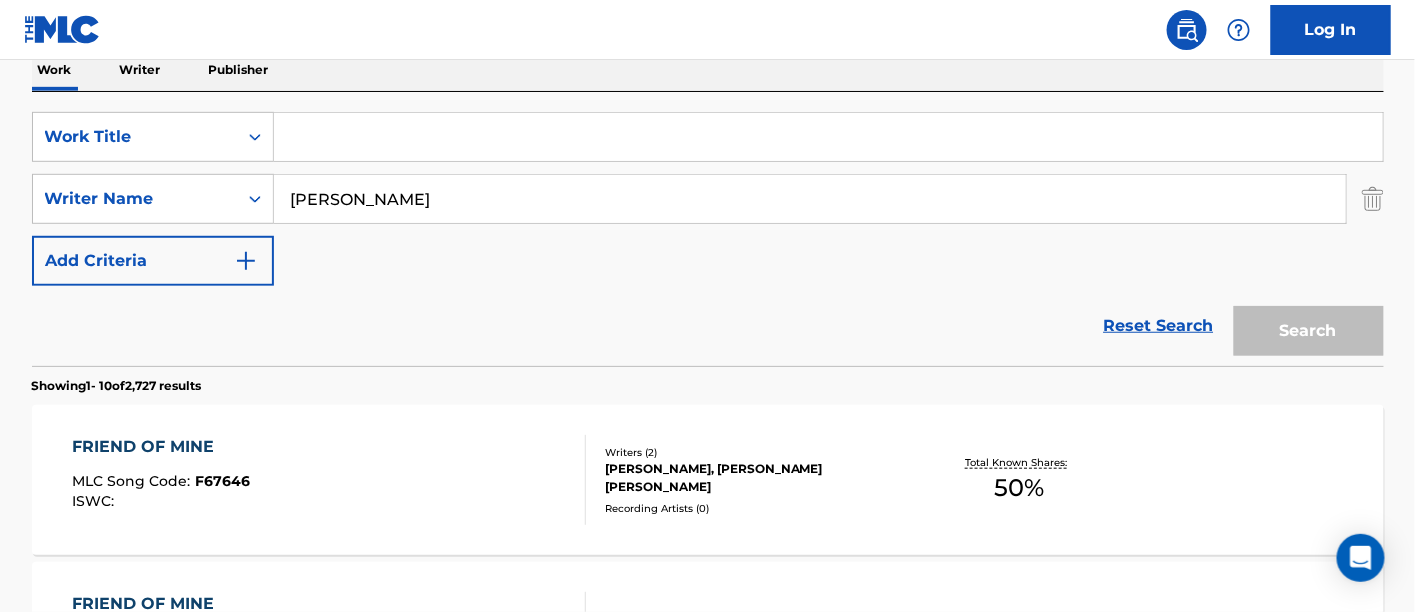 paste on "FOR YOU" 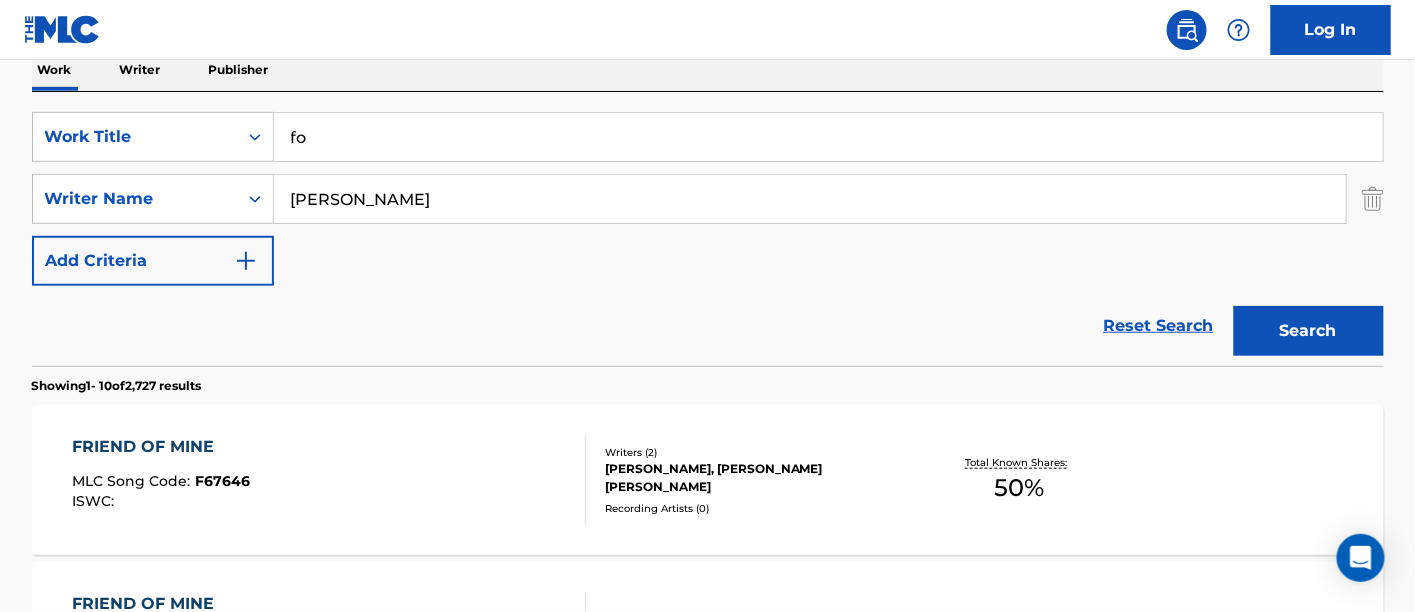 type on "f" 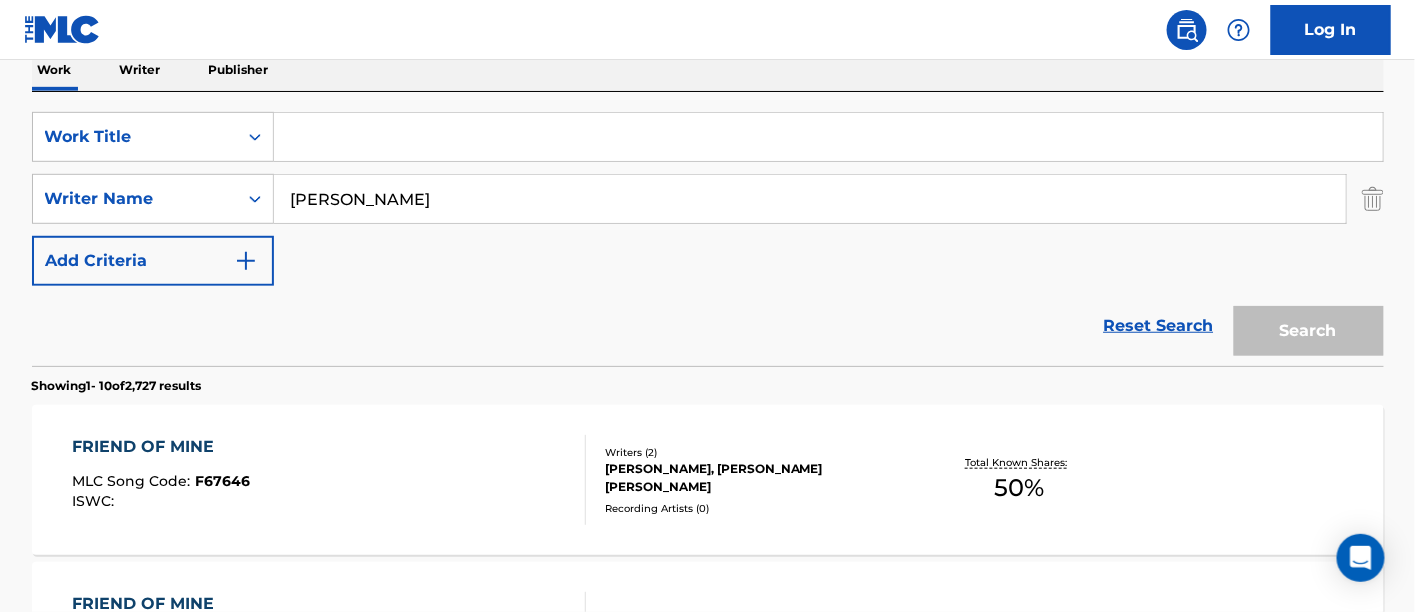 paste on "FOR YOU" 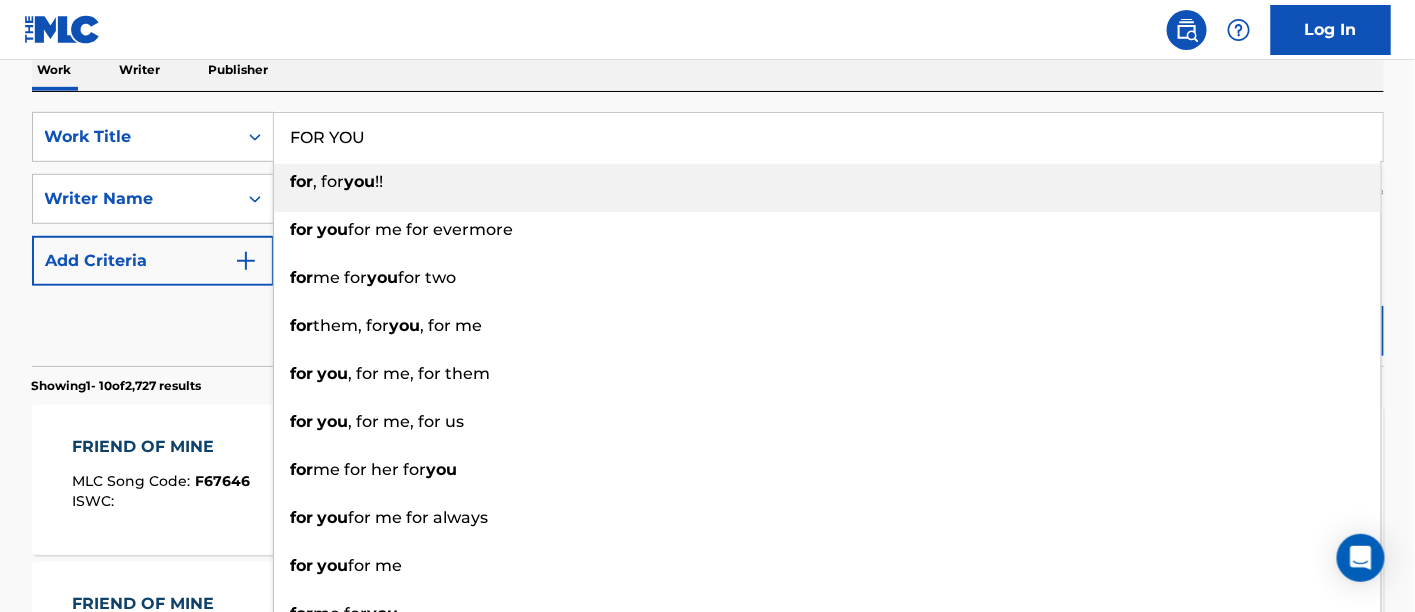 type on "FOR YOU" 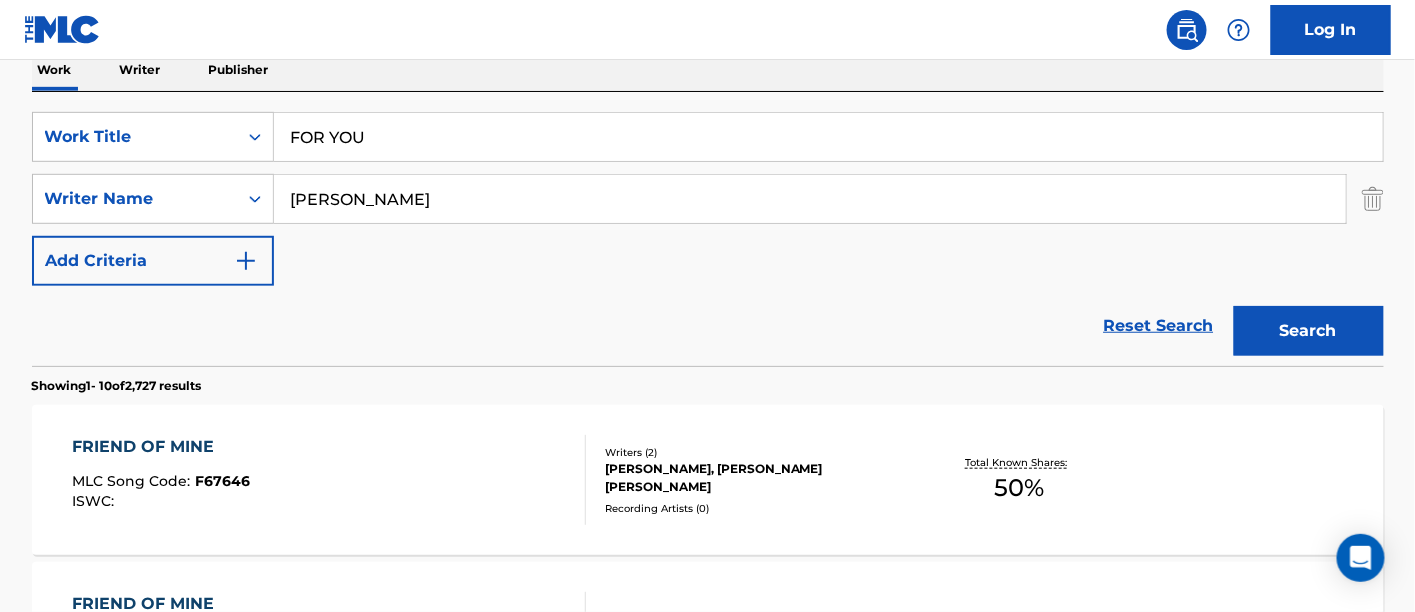 click on "Search" at bounding box center (1309, 331) 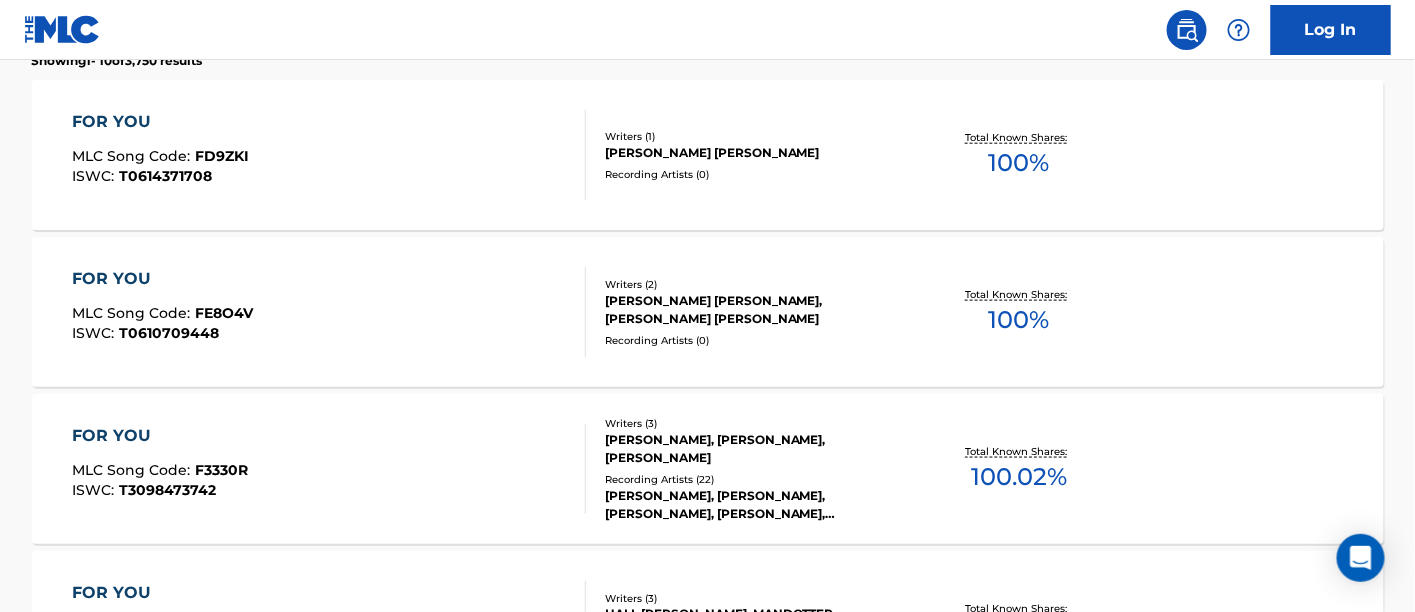 scroll, scrollTop: 666, scrollLeft: 0, axis: vertical 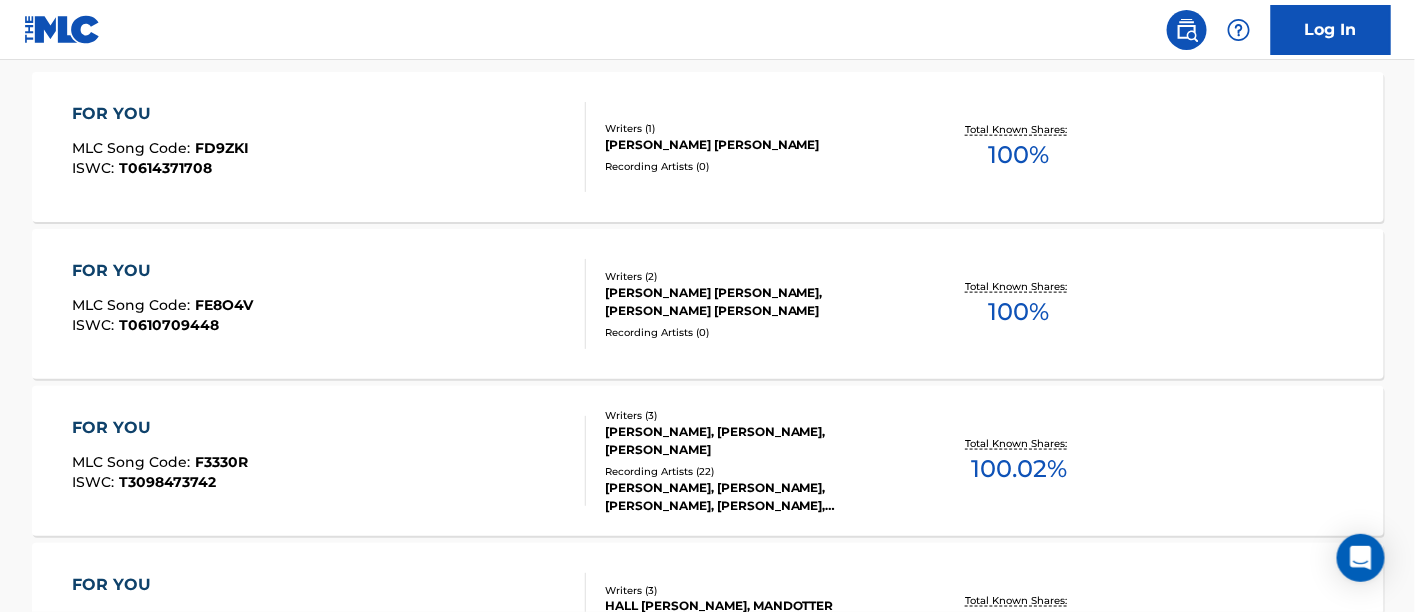 click on "FOR YOU MLC Song Code : F3330R ISWC : T3098473742" at bounding box center [329, 461] 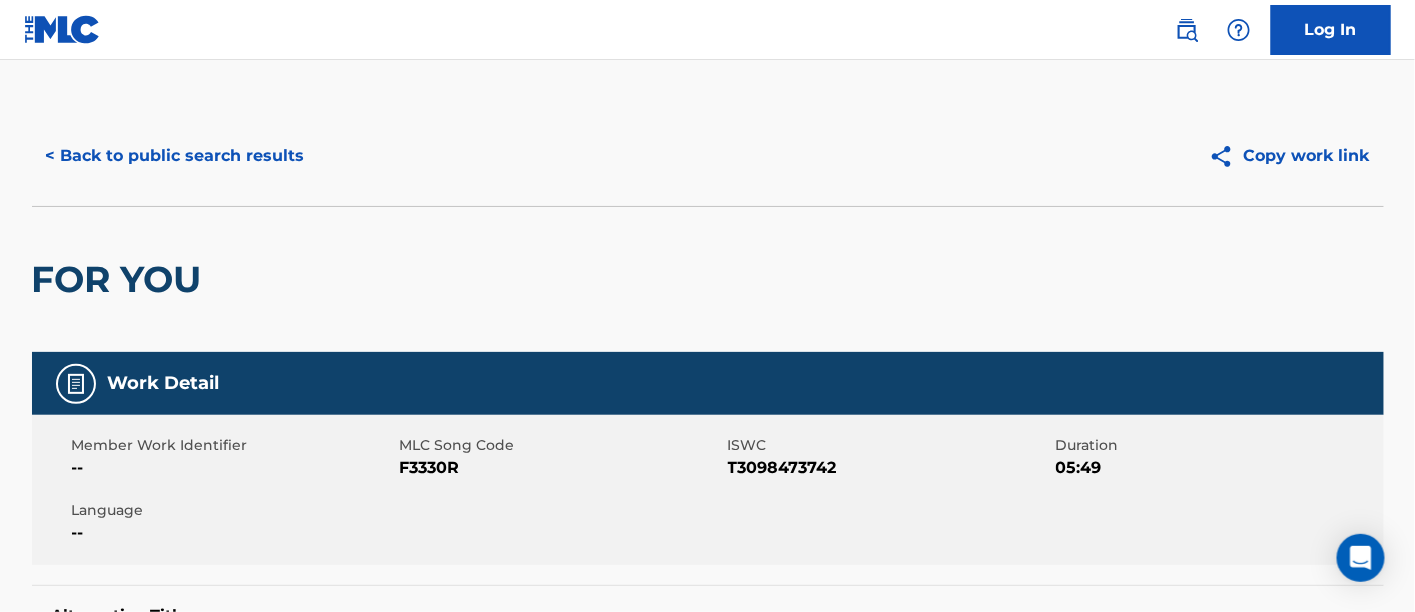 scroll, scrollTop: 0, scrollLeft: 0, axis: both 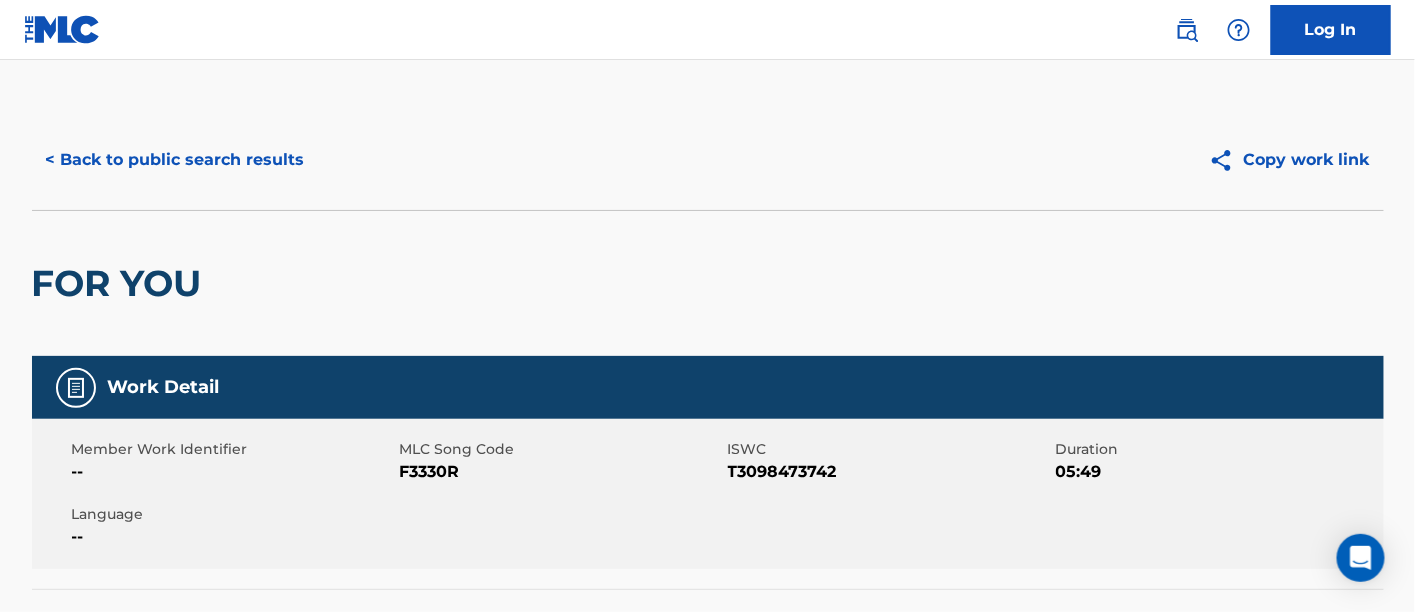 click on "< Back to public search results" at bounding box center [175, 160] 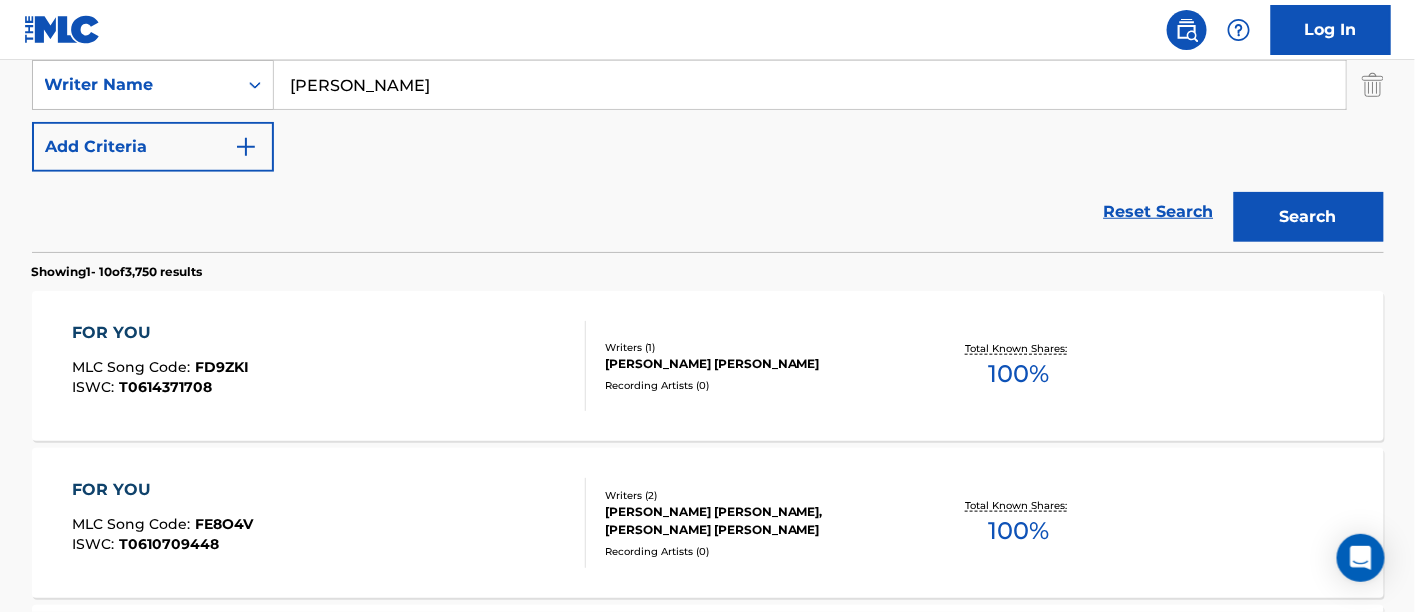scroll, scrollTop: 114, scrollLeft: 0, axis: vertical 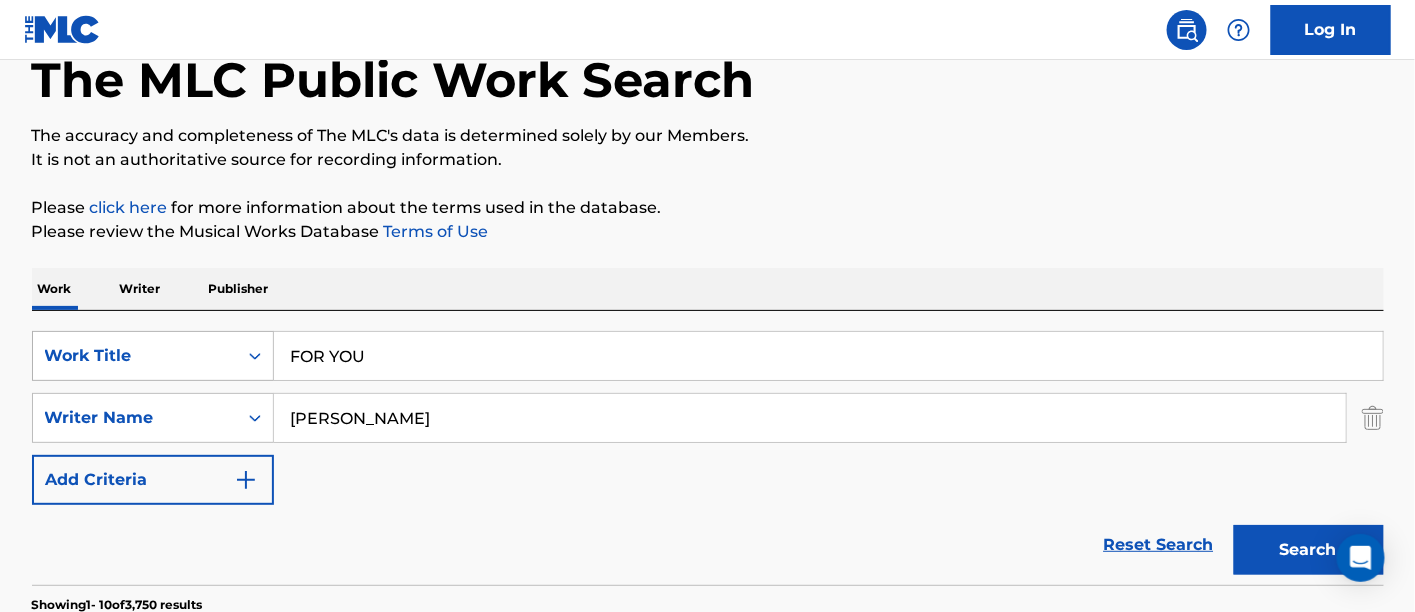 drag, startPoint x: 514, startPoint y: 364, endPoint x: 237, endPoint y: 341, distance: 277.95325 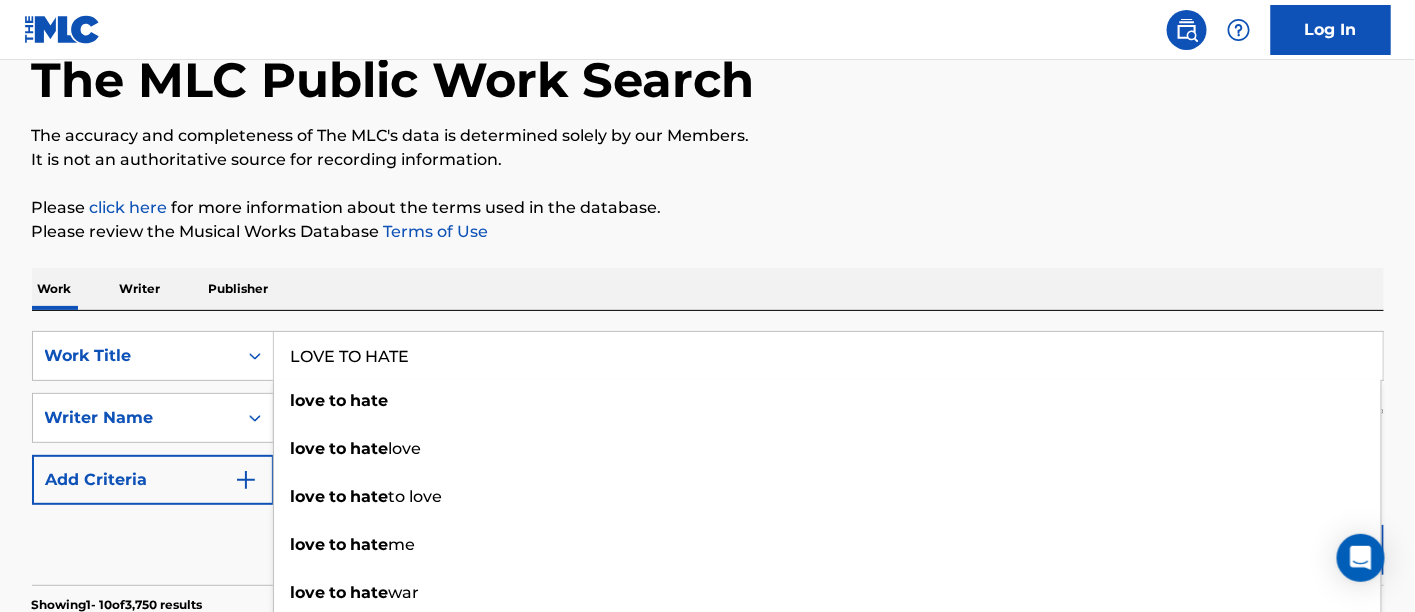 type on "LOVE TO HATE" 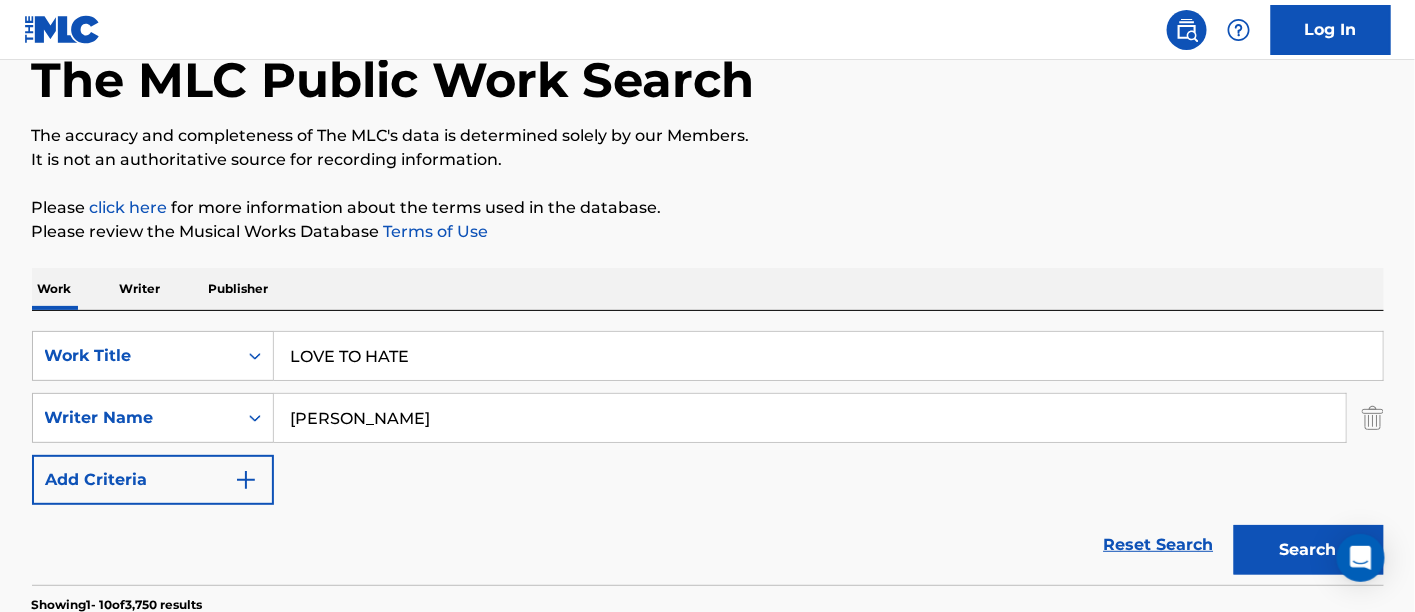 click on "Search" at bounding box center (1309, 550) 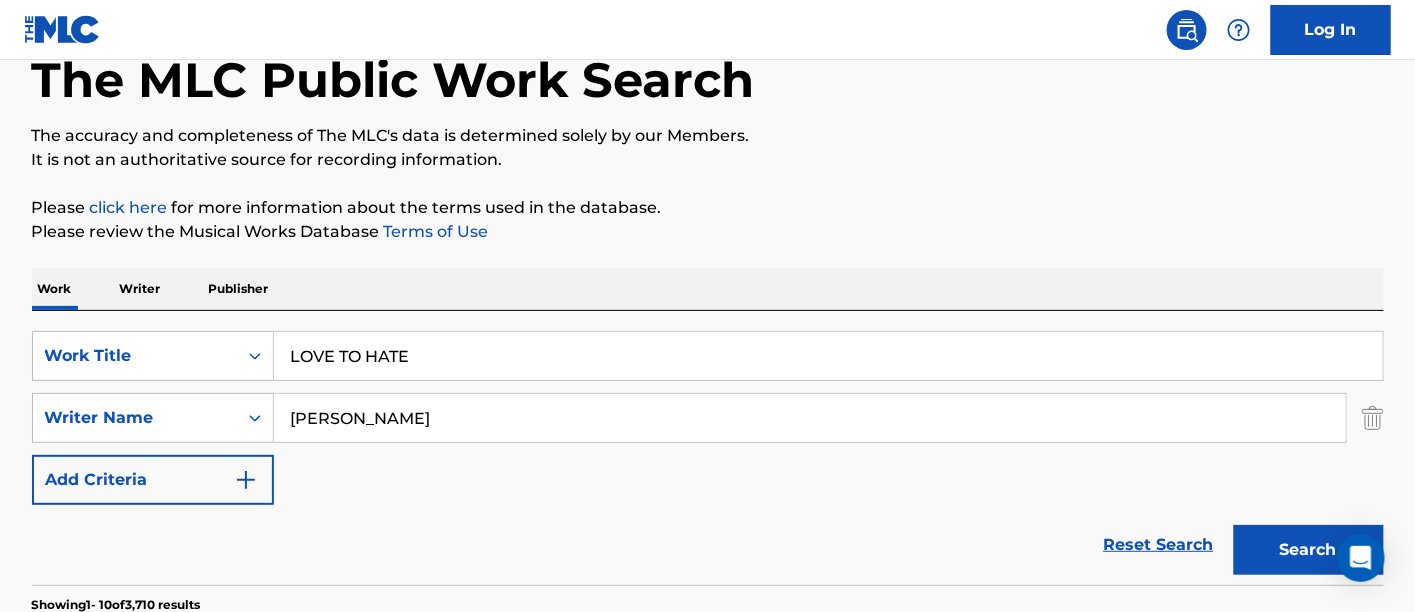 scroll, scrollTop: 336, scrollLeft: 0, axis: vertical 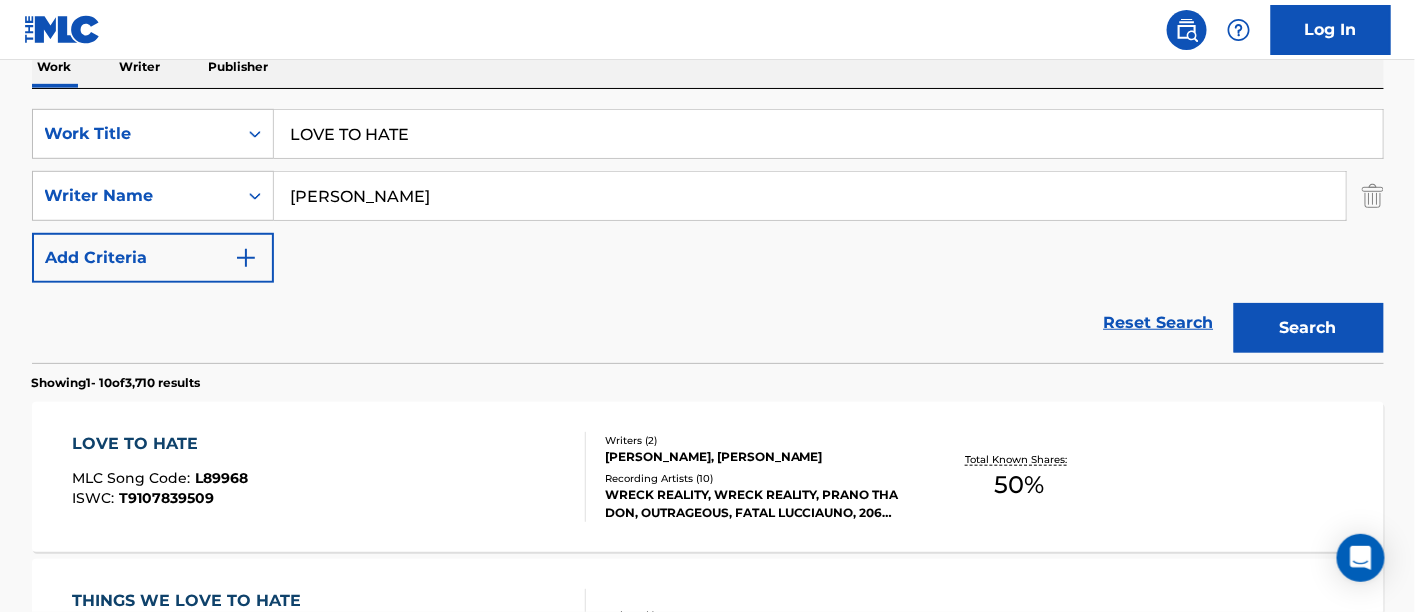 click on "LOVE TO HATE MLC Song Code : L89968 ISWC : T9107839509" at bounding box center (329, 477) 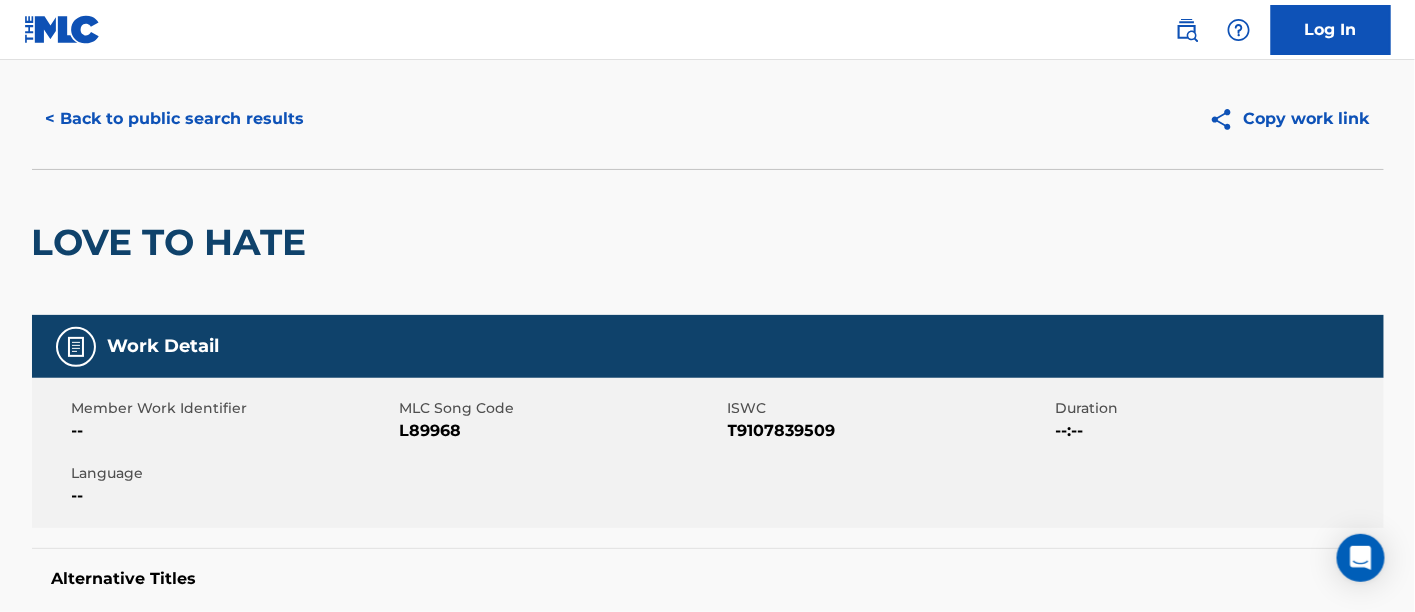 scroll, scrollTop: 0, scrollLeft: 0, axis: both 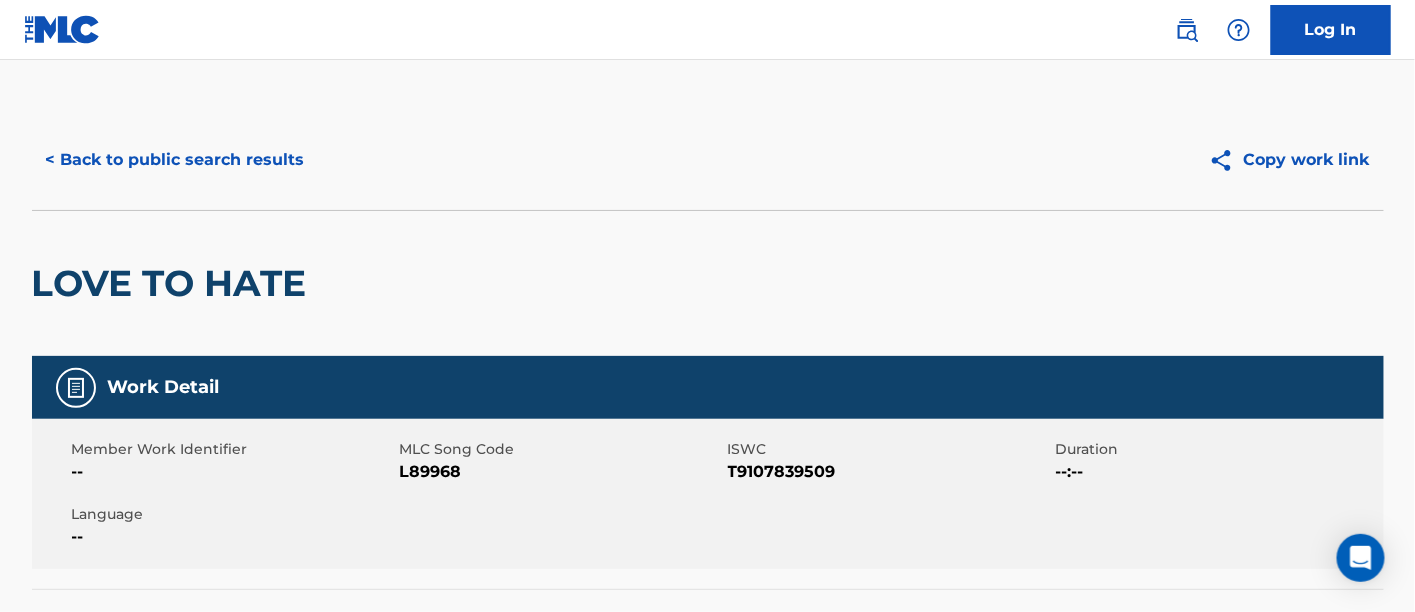 click on "< Back to public search results" at bounding box center (175, 160) 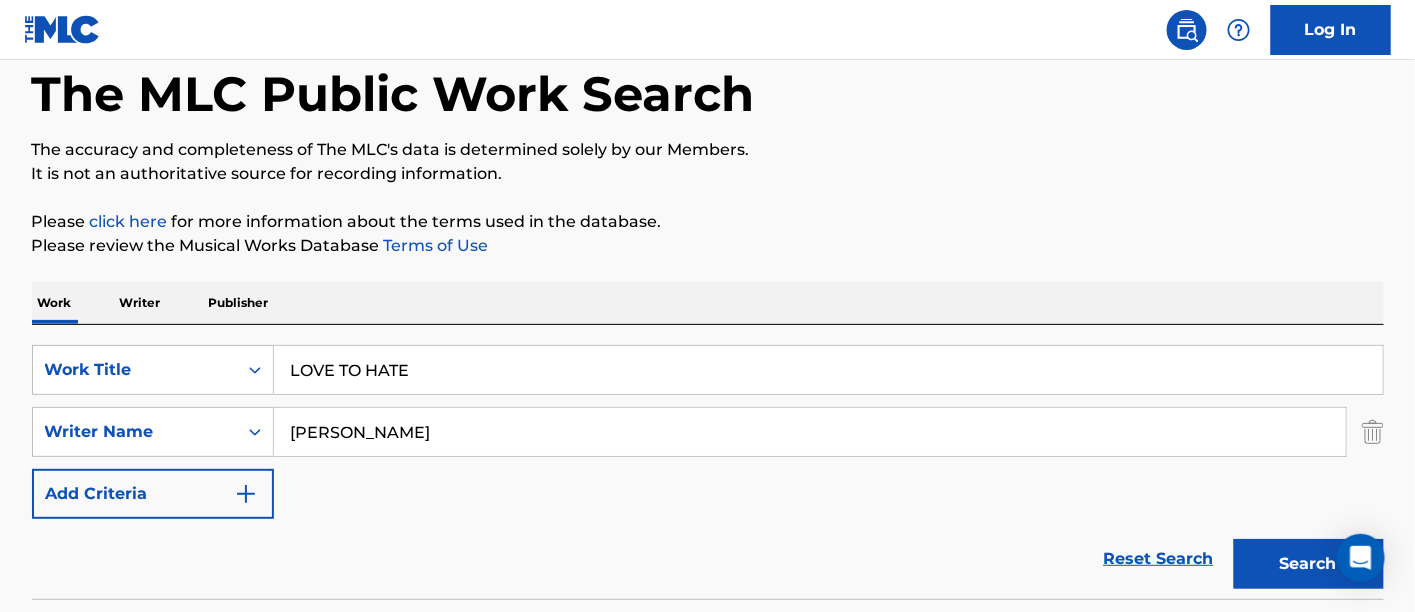 scroll, scrollTop: 111, scrollLeft: 0, axis: vertical 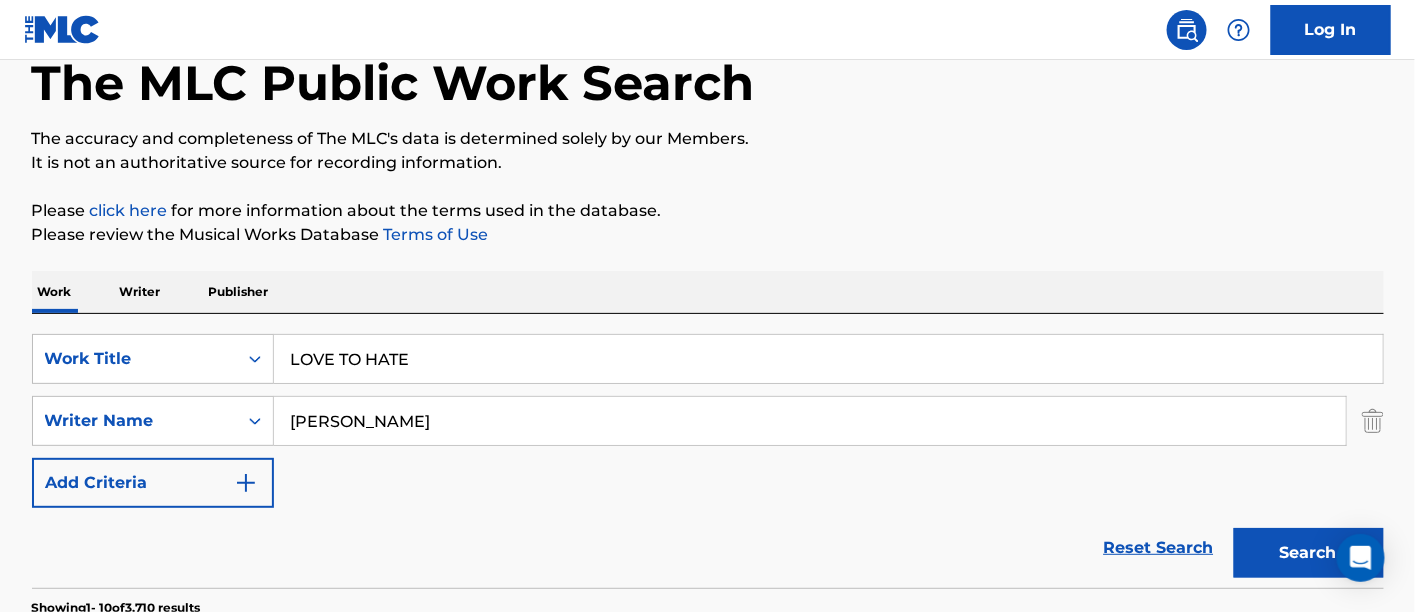 click on "LOVE TO HATE" at bounding box center [828, 359] 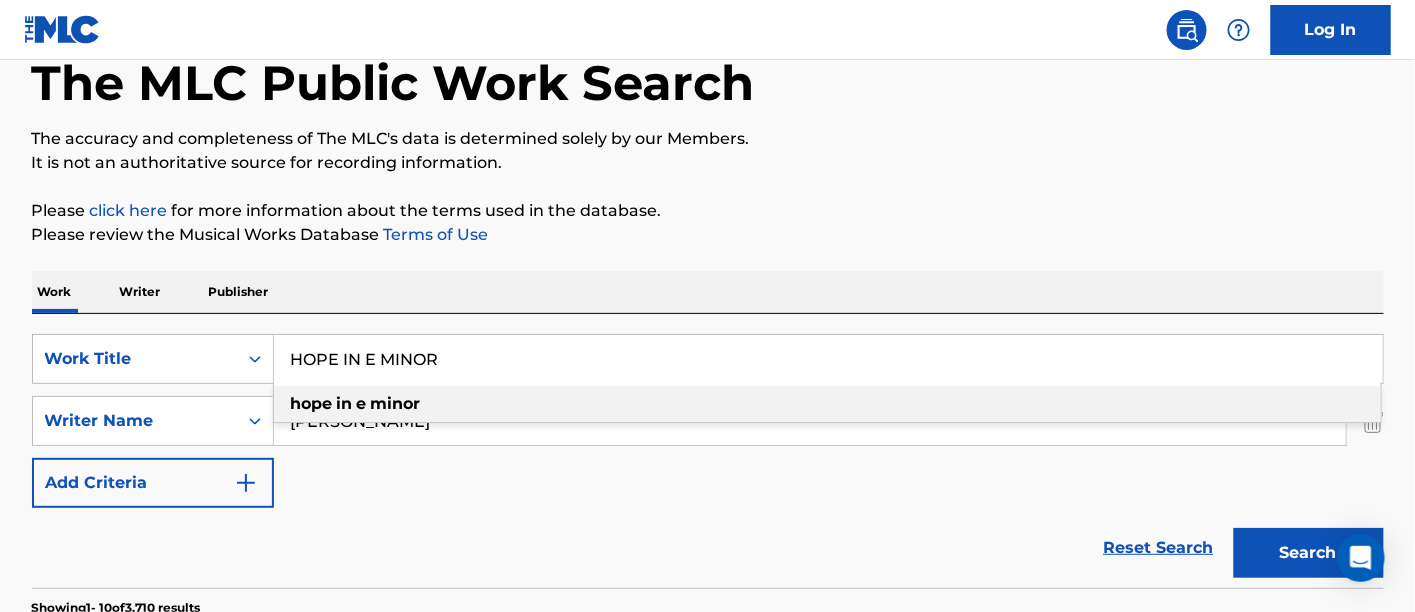 type on "HOPE IN E MINOR" 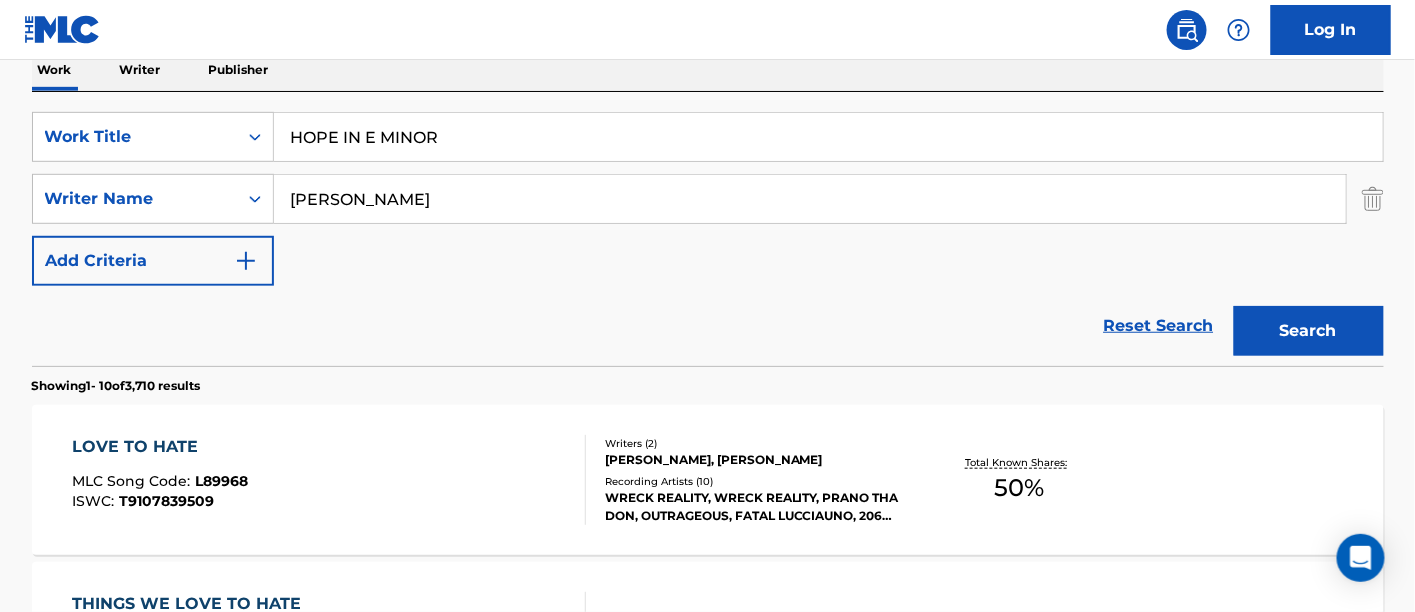 click on "Search" at bounding box center (1309, 331) 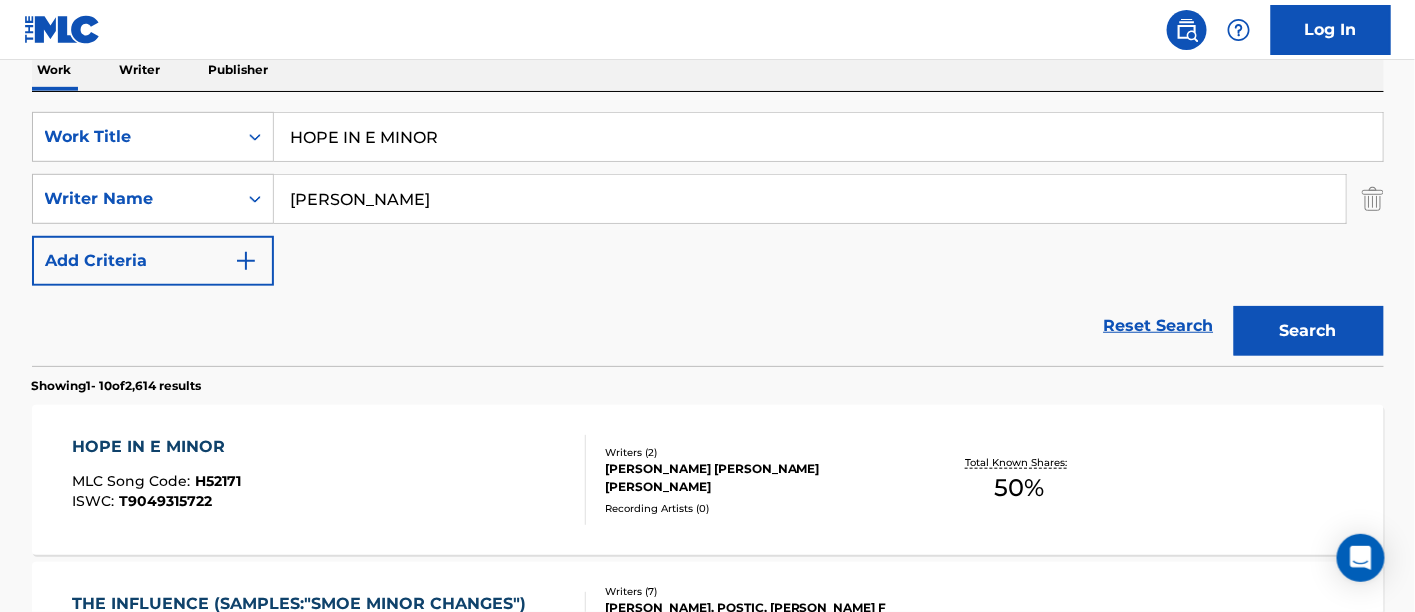 scroll, scrollTop: 555, scrollLeft: 0, axis: vertical 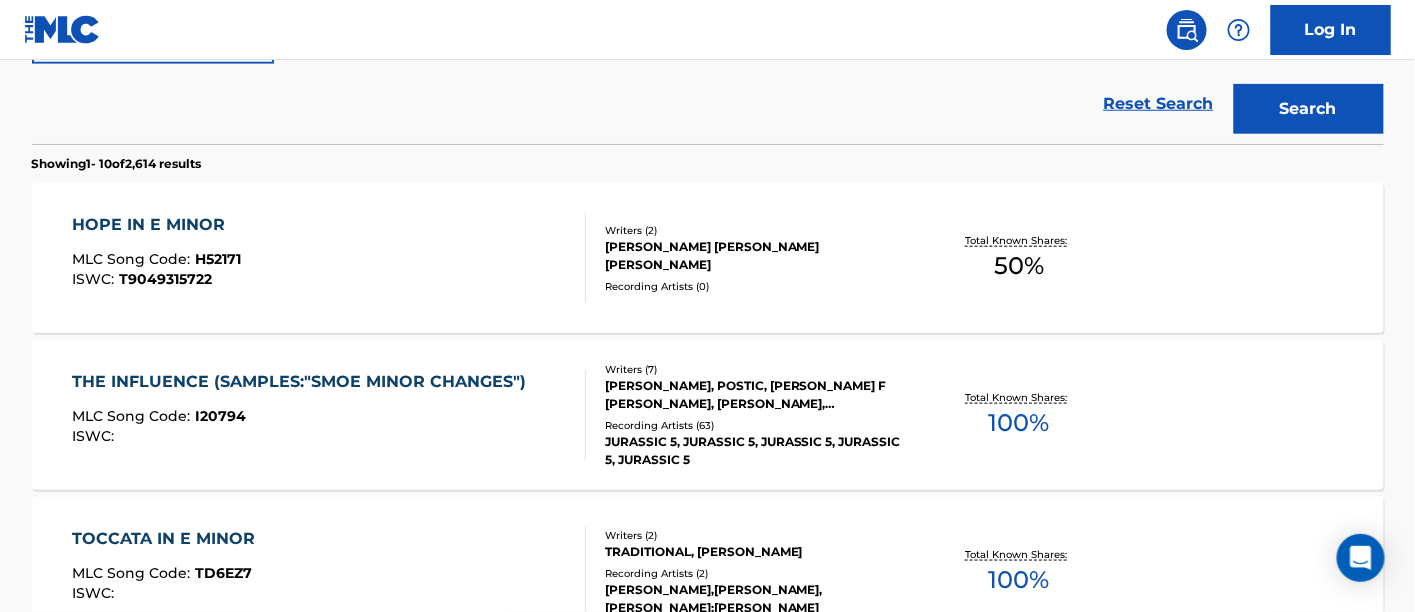 click on "HOPE IN E MINOR MLC Song Code : H52171 ISWC : T9049315722" at bounding box center (329, 258) 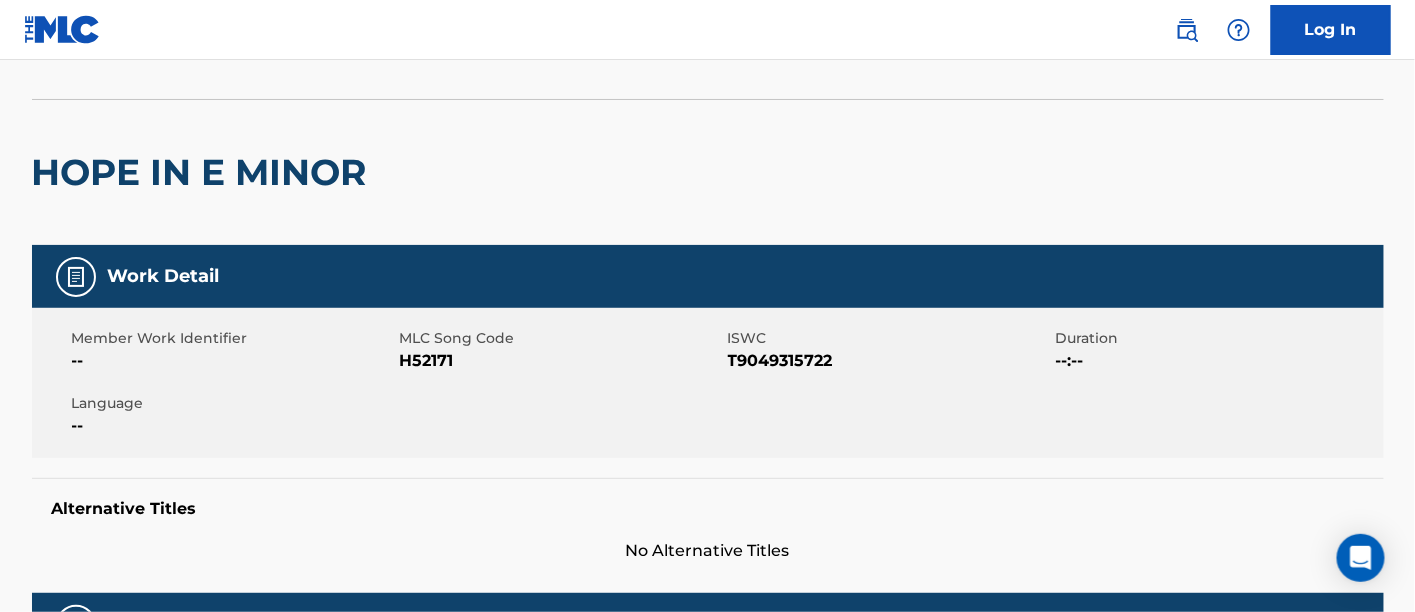 scroll, scrollTop: 0, scrollLeft: 0, axis: both 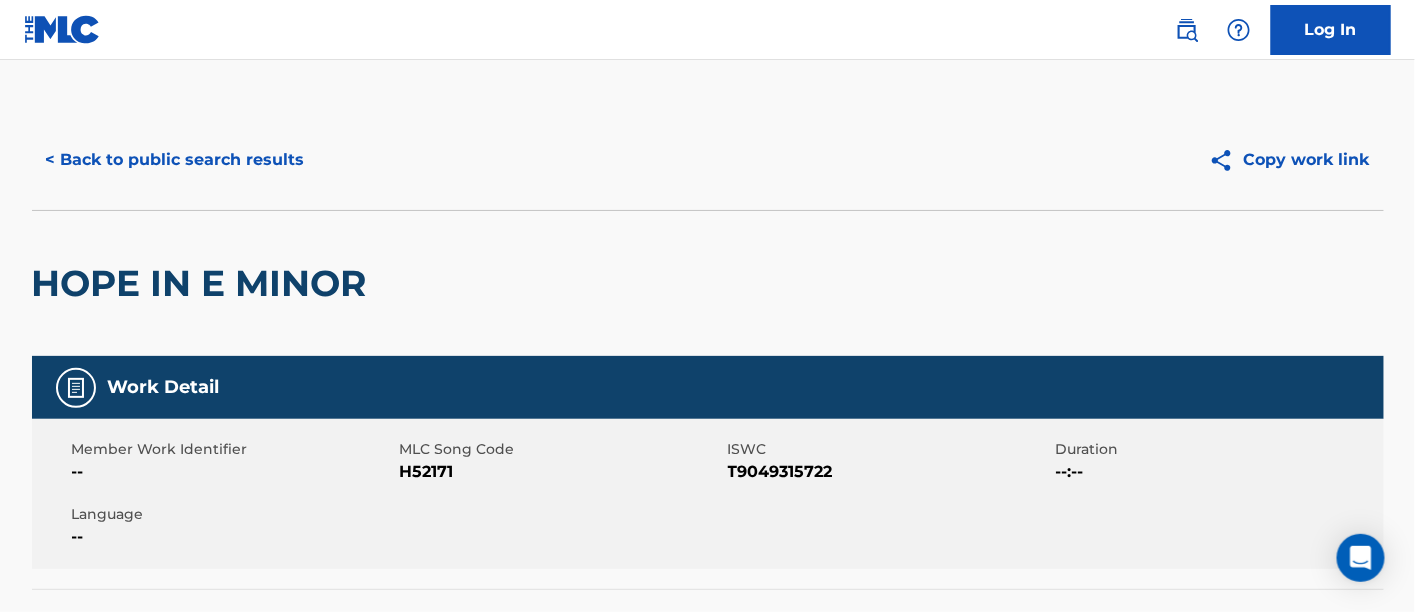 click on "< Back to public search results" at bounding box center (175, 160) 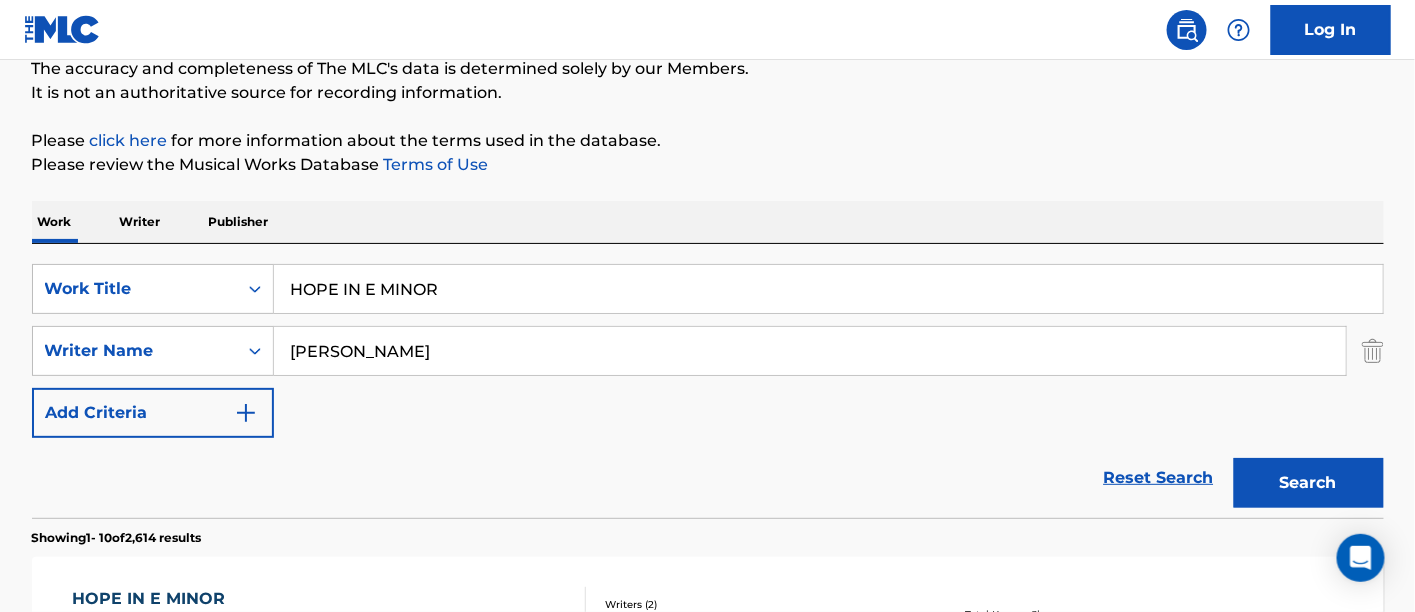scroll, scrollTop: 114, scrollLeft: 0, axis: vertical 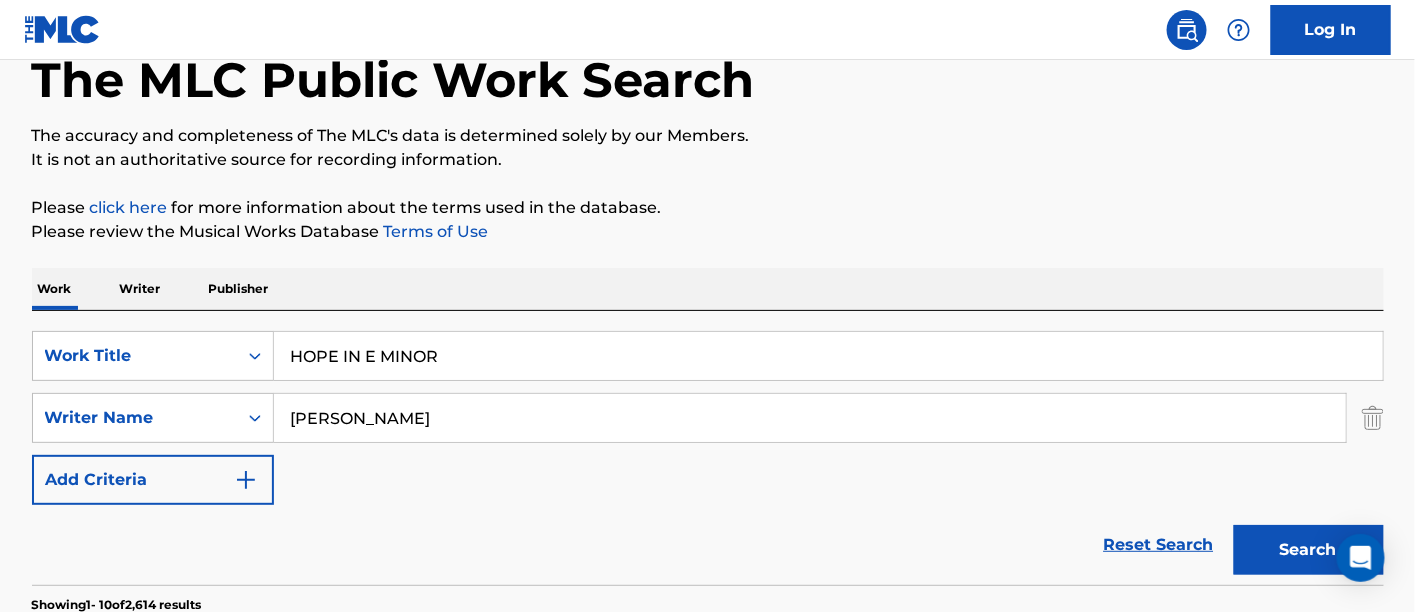 drag, startPoint x: 537, startPoint y: 361, endPoint x: 0, endPoint y: 294, distance: 541.1636 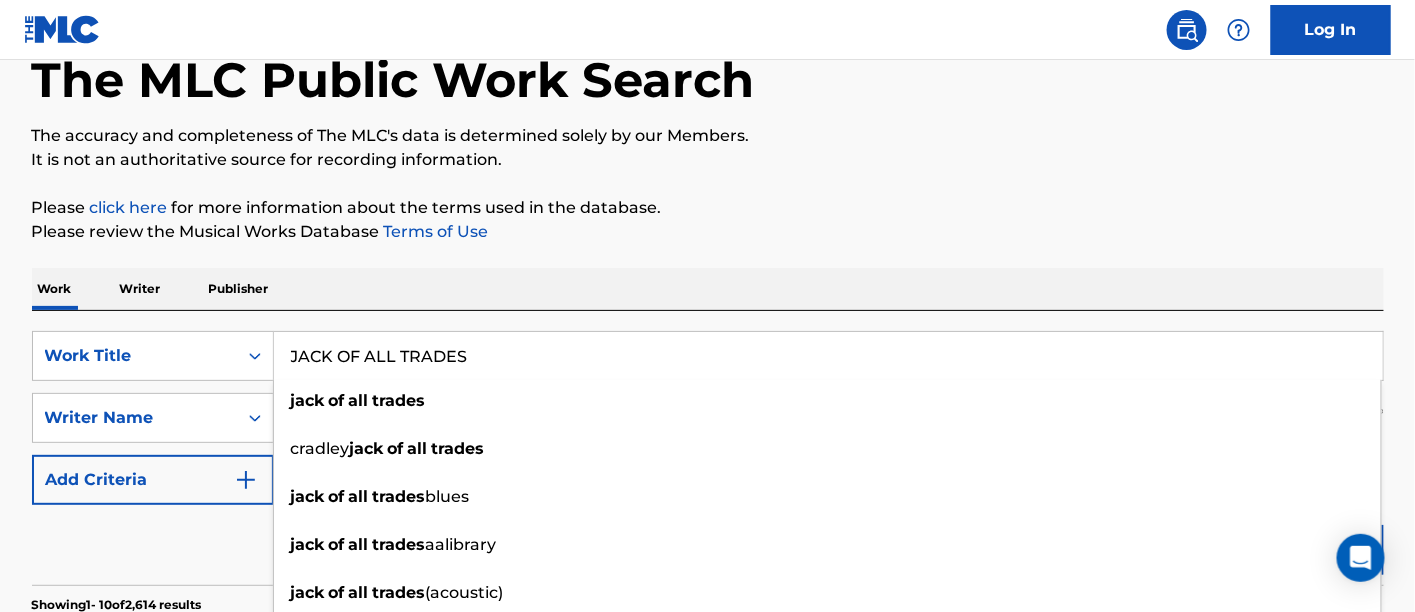 type on "JACK OF ALL TRADES" 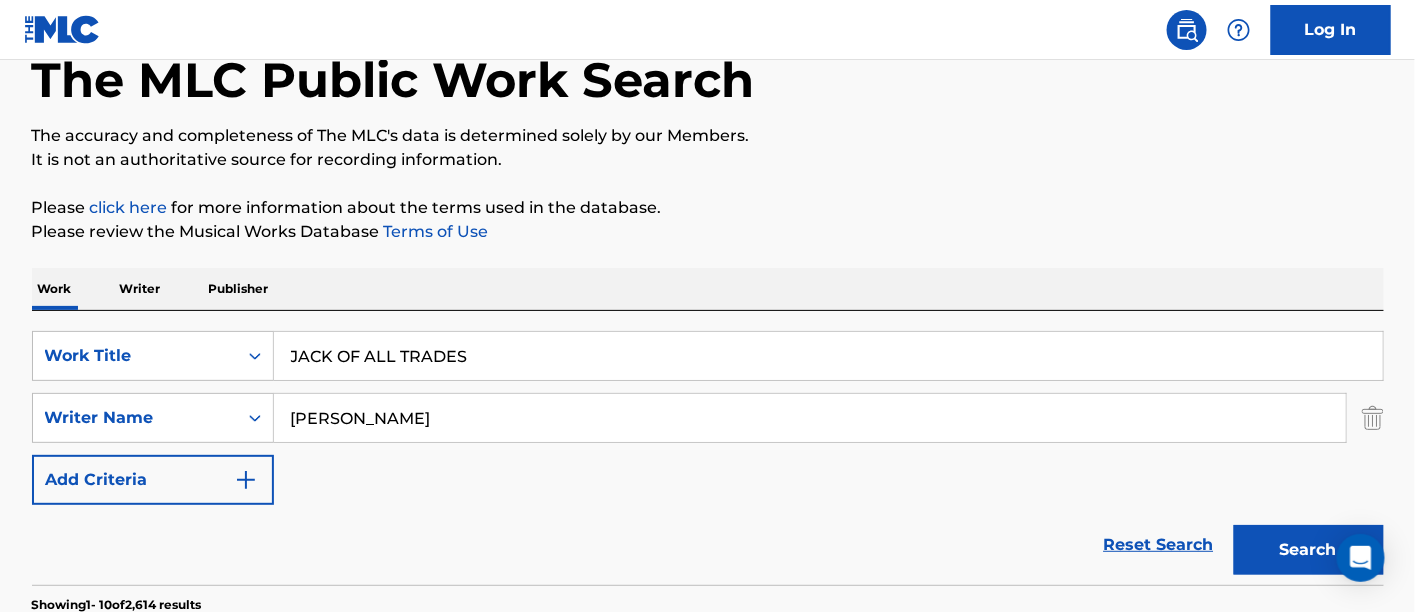 click on "Search" at bounding box center (1309, 550) 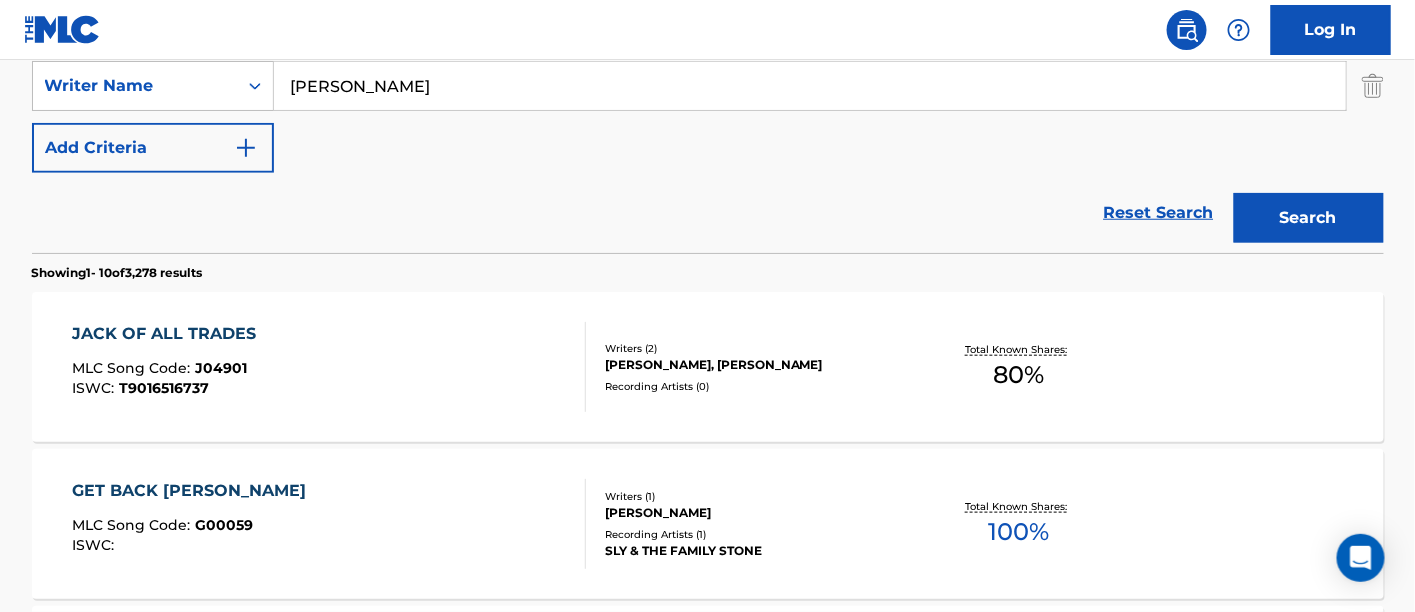 scroll, scrollTop: 447, scrollLeft: 0, axis: vertical 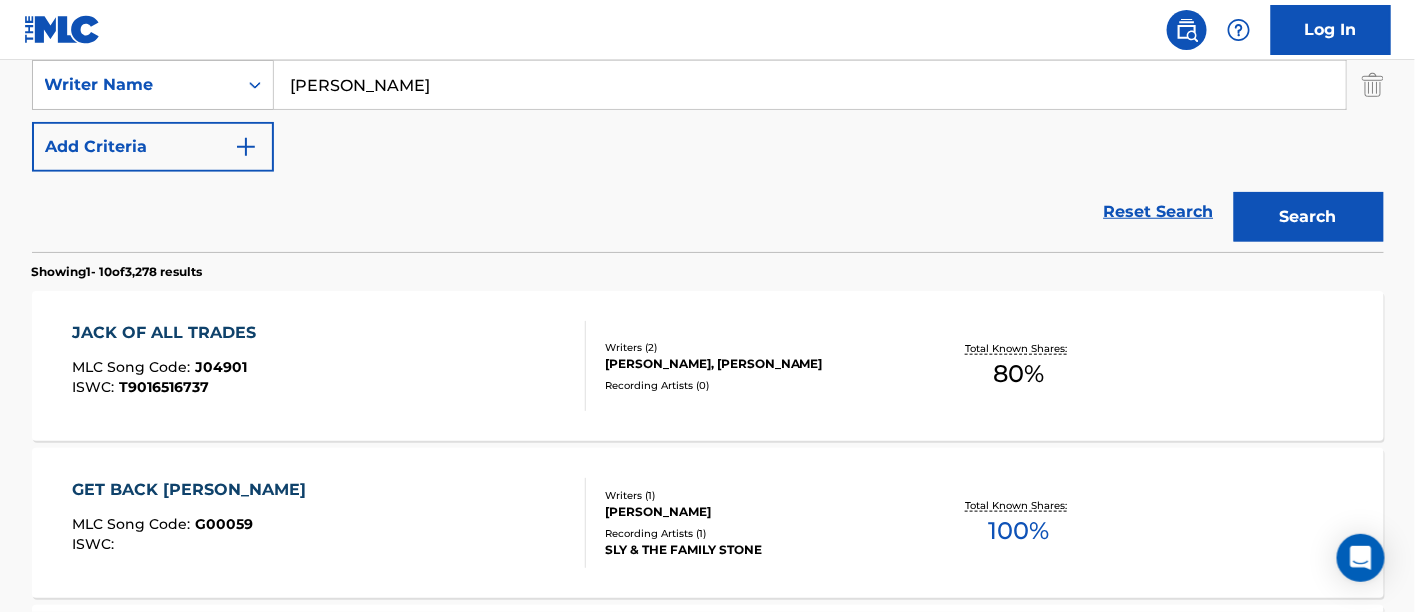 click on "JACK OF ALL TRADES MLC Song Code : J04901 ISWC : T9016516737" at bounding box center (329, 366) 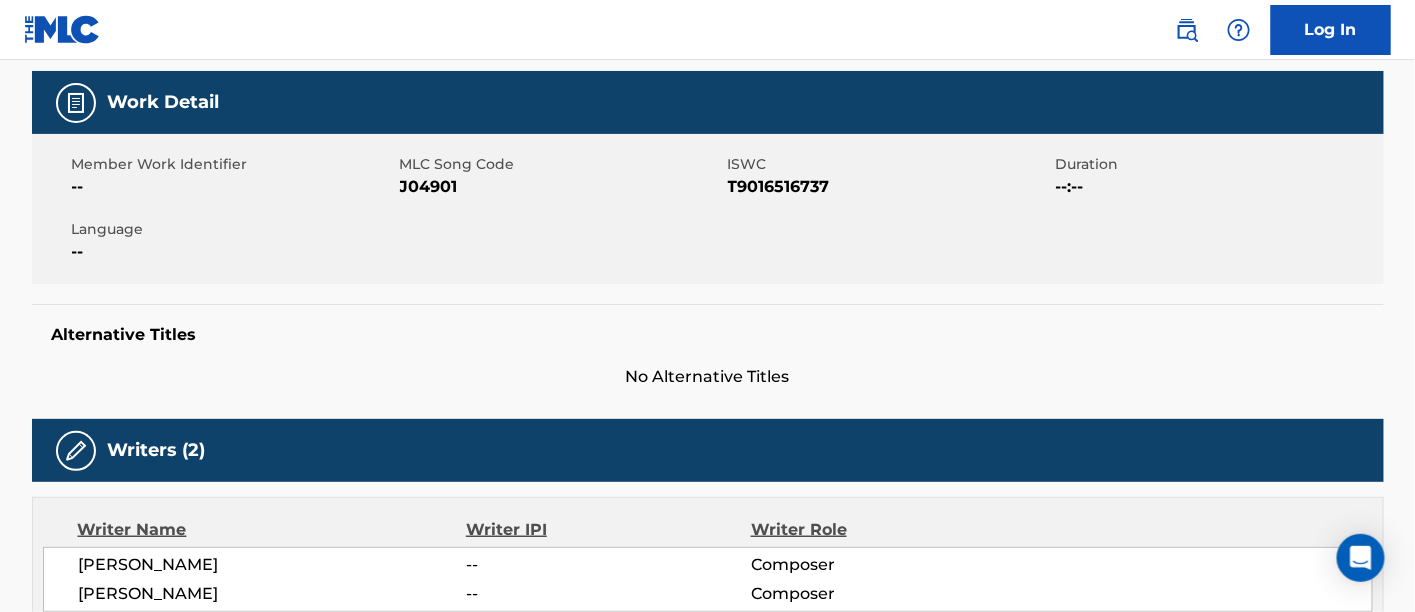 scroll, scrollTop: 215, scrollLeft: 0, axis: vertical 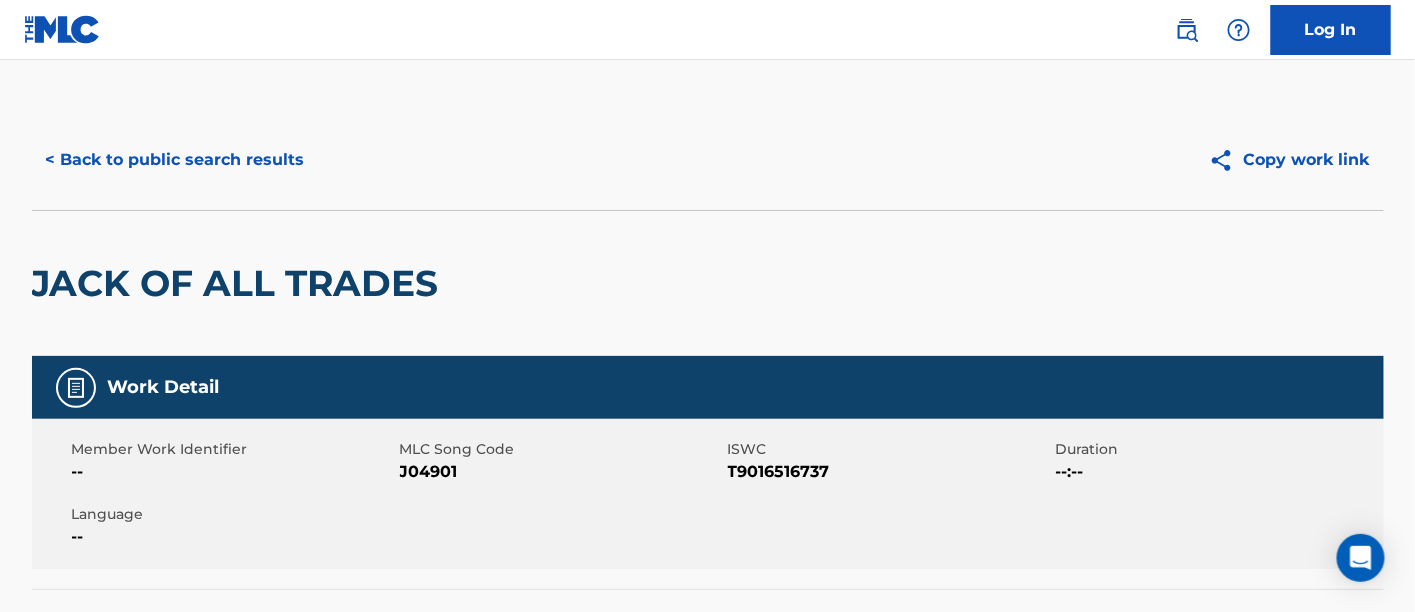 click on "< Back to public search results" at bounding box center (175, 160) 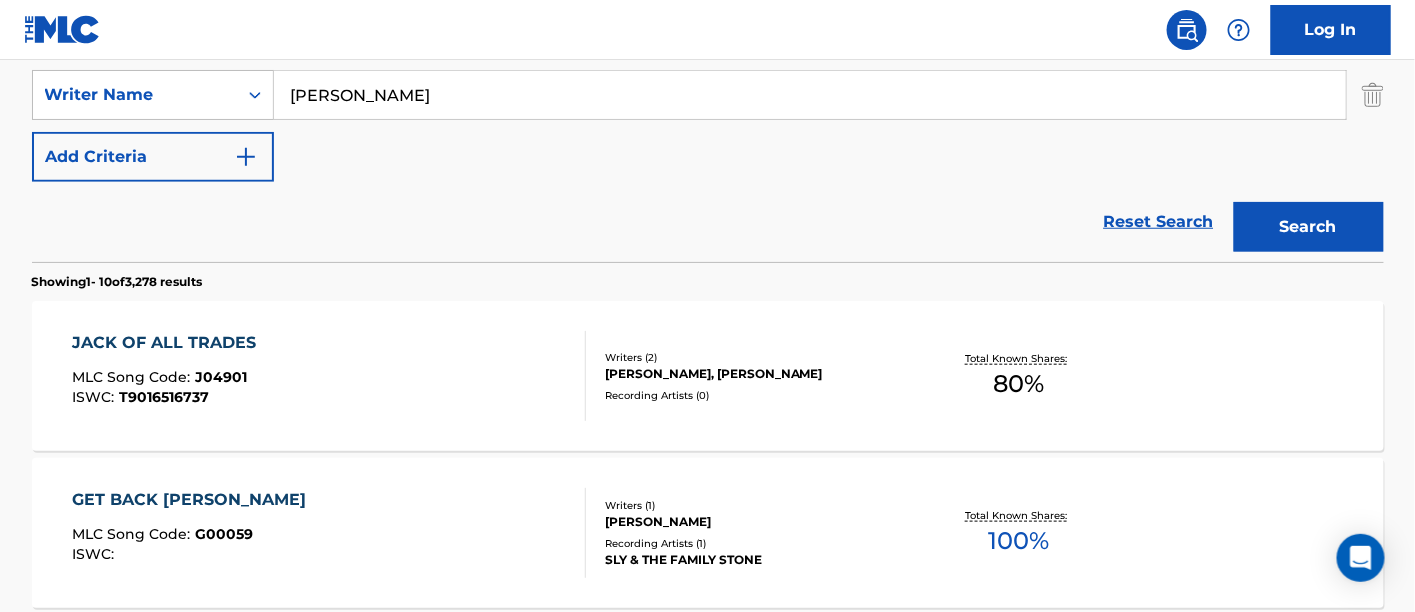 scroll, scrollTop: 326, scrollLeft: 0, axis: vertical 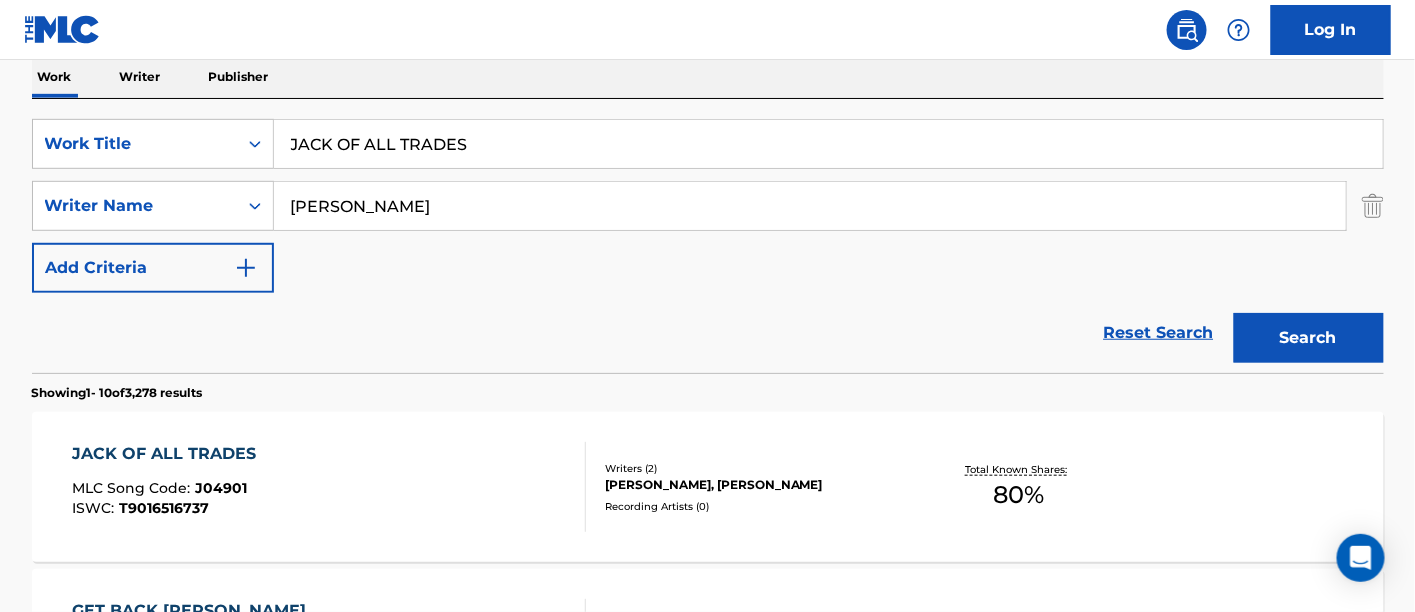 click on "JACK OF ALL TRADES" at bounding box center [828, 144] 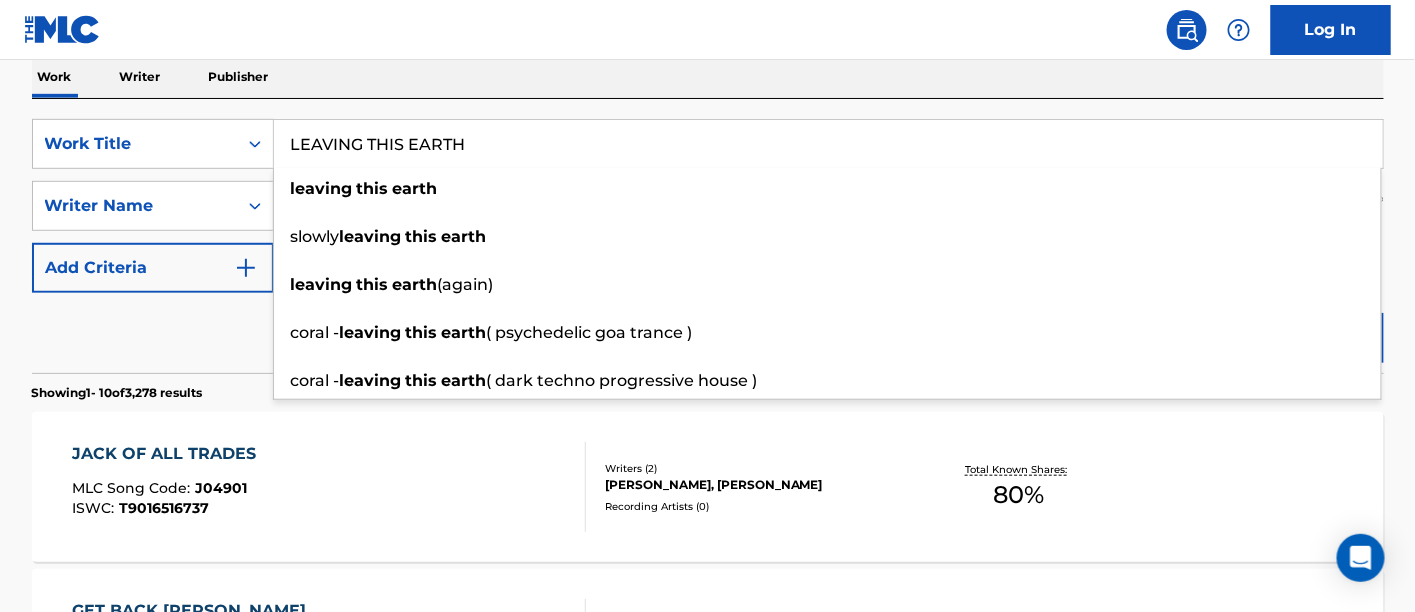 type on "LEAVING THIS EARTH" 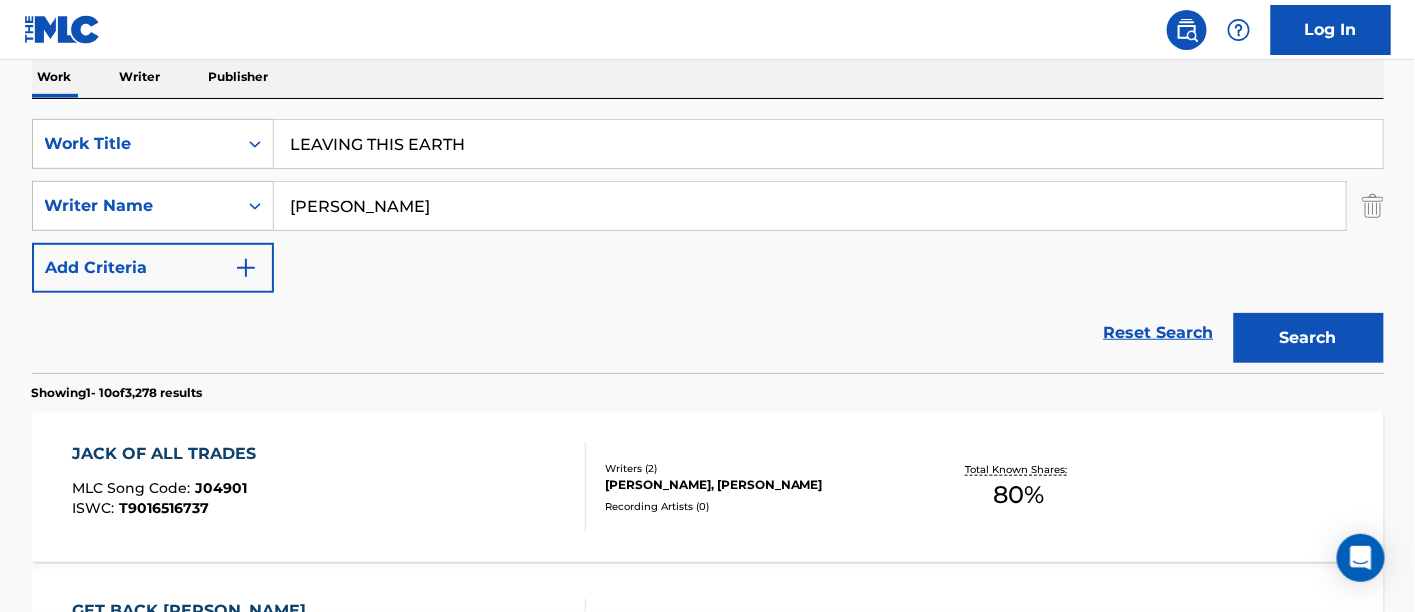 click on "Search" at bounding box center [1309, 338] 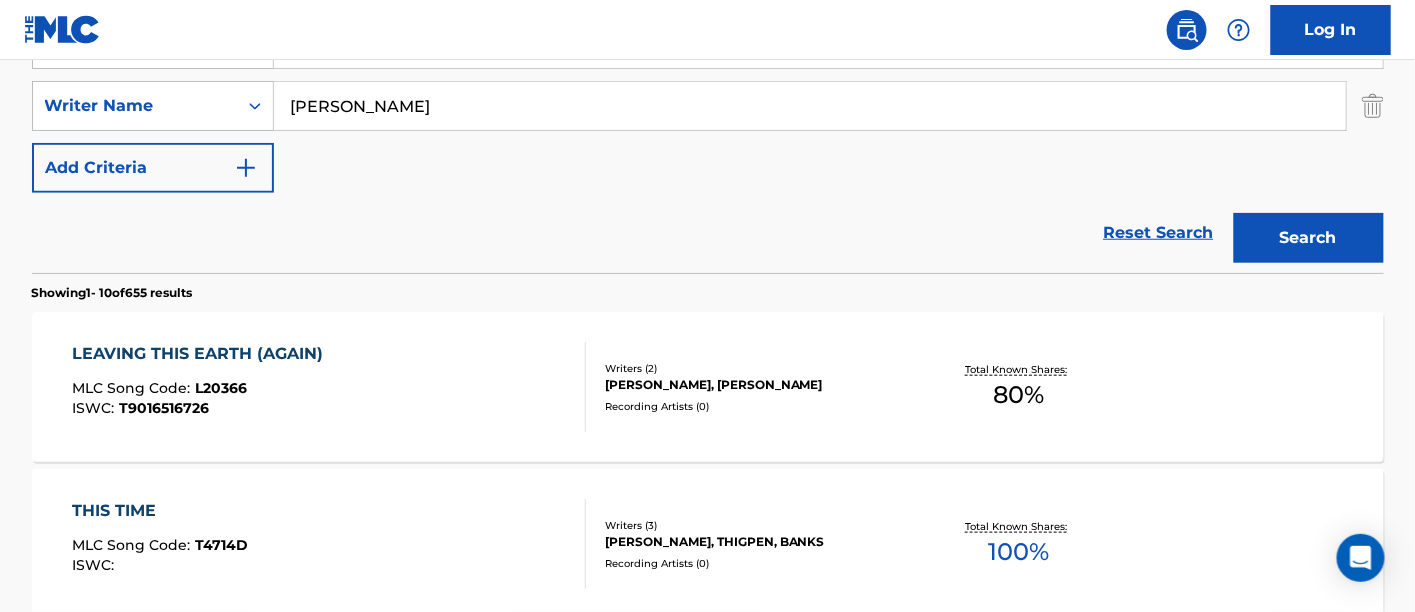 scroll, scrollTop: 437, scrollLeft: 0, axis: vertical 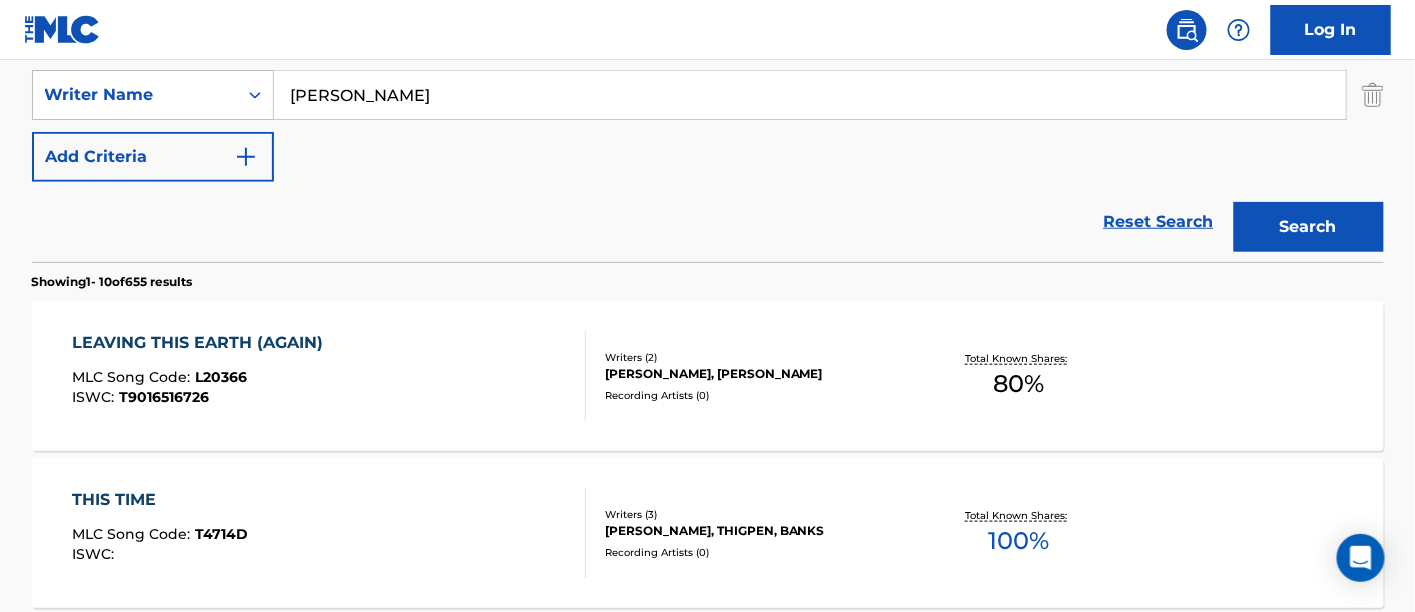 click on "LEAVING THIS EARTH (AGAIN) MLC Song Code : L20366 ISWC : T9016516726" at bounding box center (329, 376) 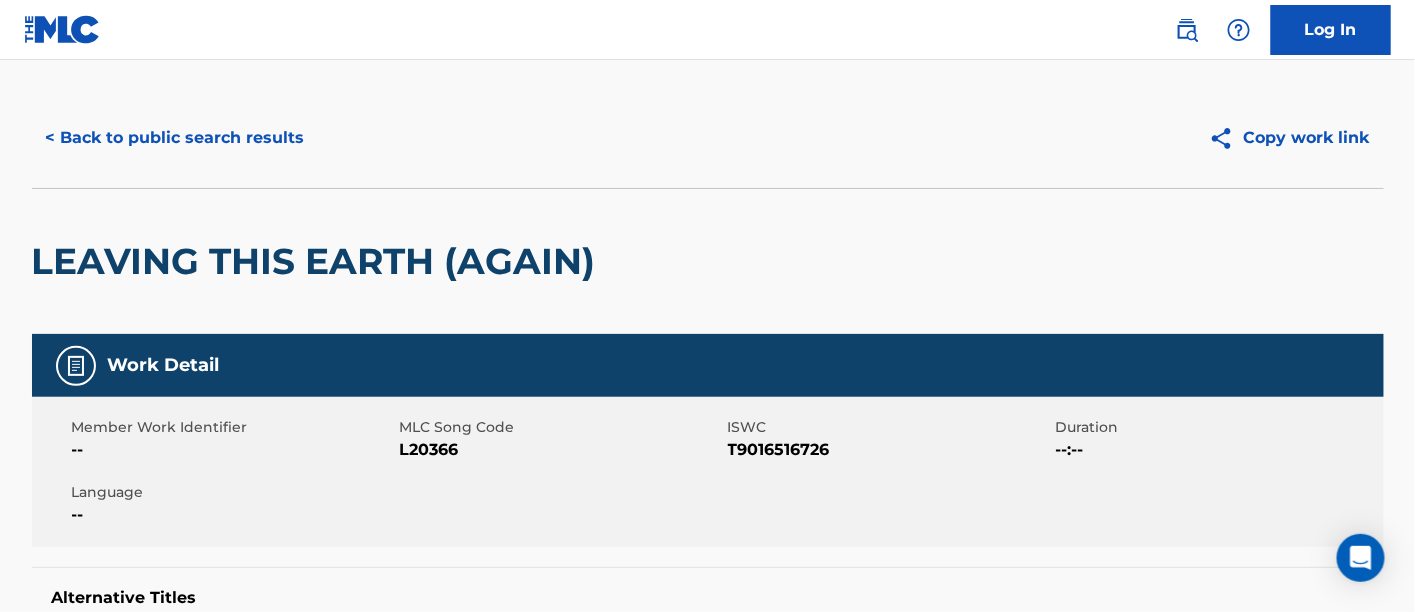 scroll, scrollTop: 0, scrollLeft: 0, axis: both 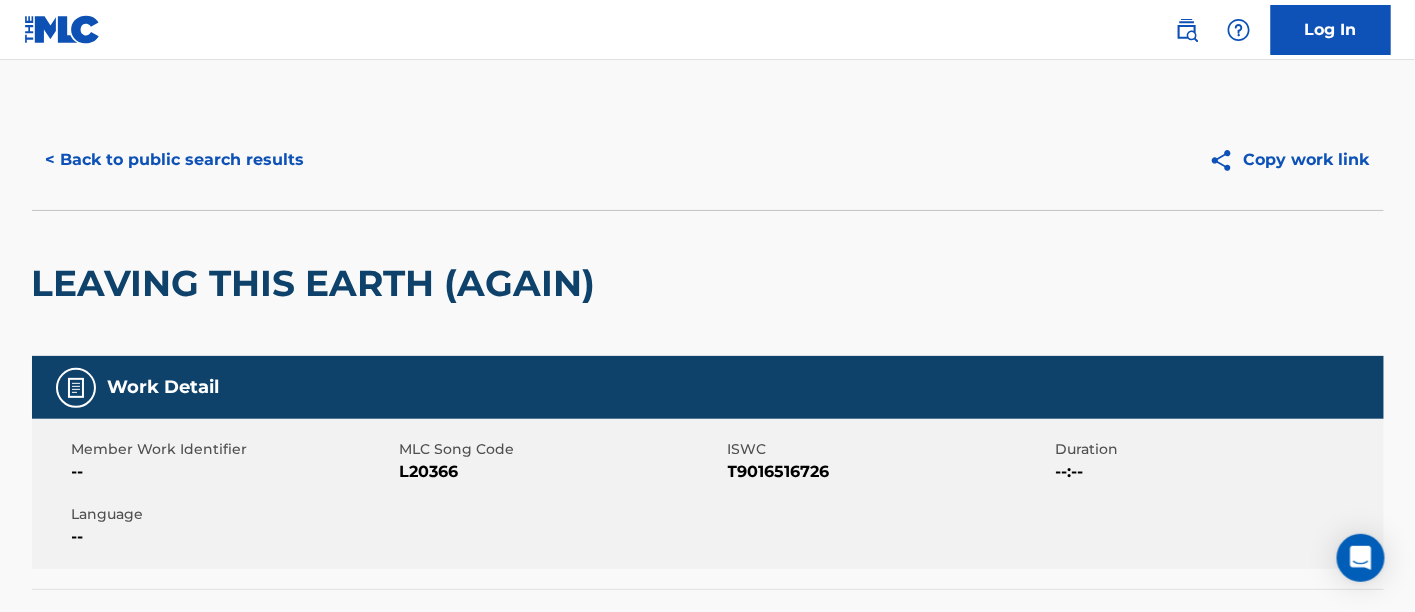 click on "< Back to public search results" at bounding box center [175, 160] 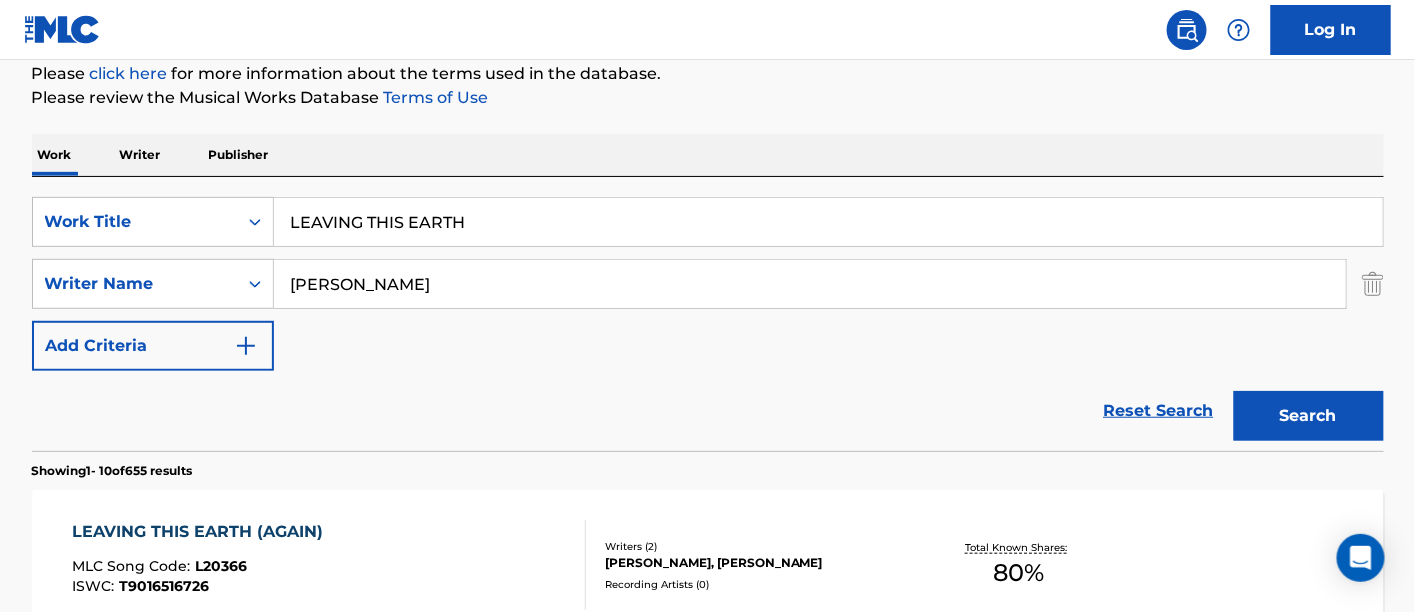 scroll, scrollTop: 215, scrollLeft: 0, axis: vertical 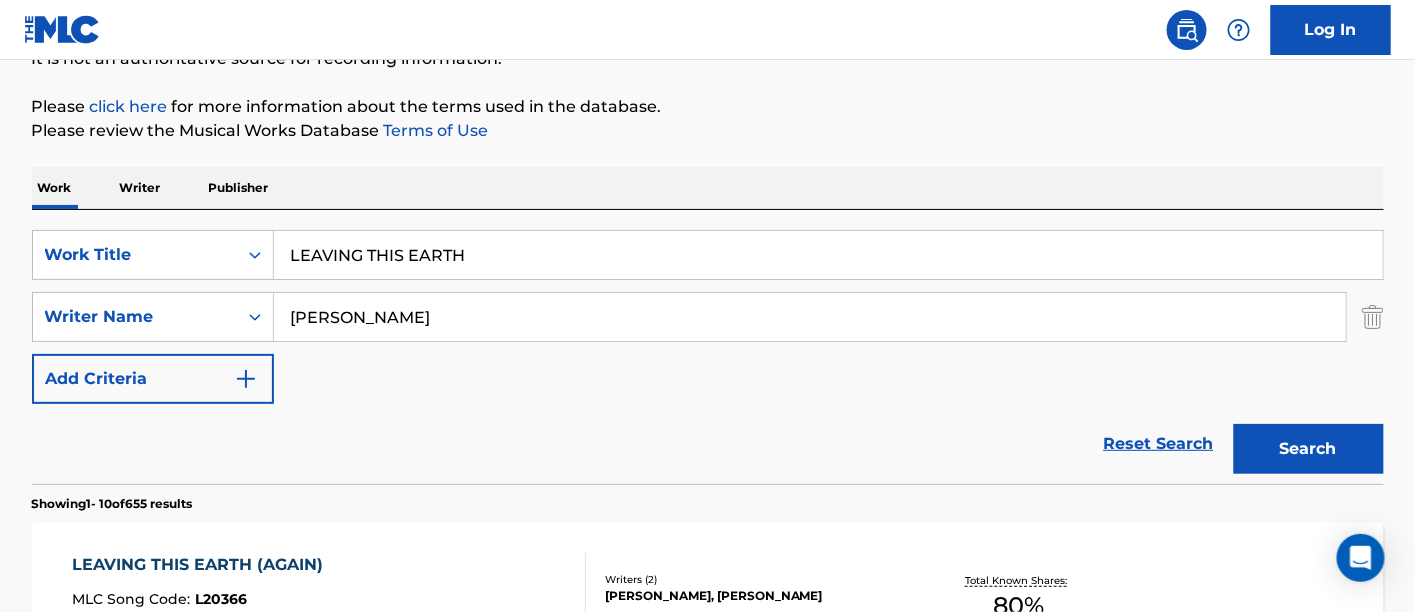 drag, startPoint x: 593, startPoint y: 266, endPoint x: 9, endPoint y: 220, distance: 585.80884 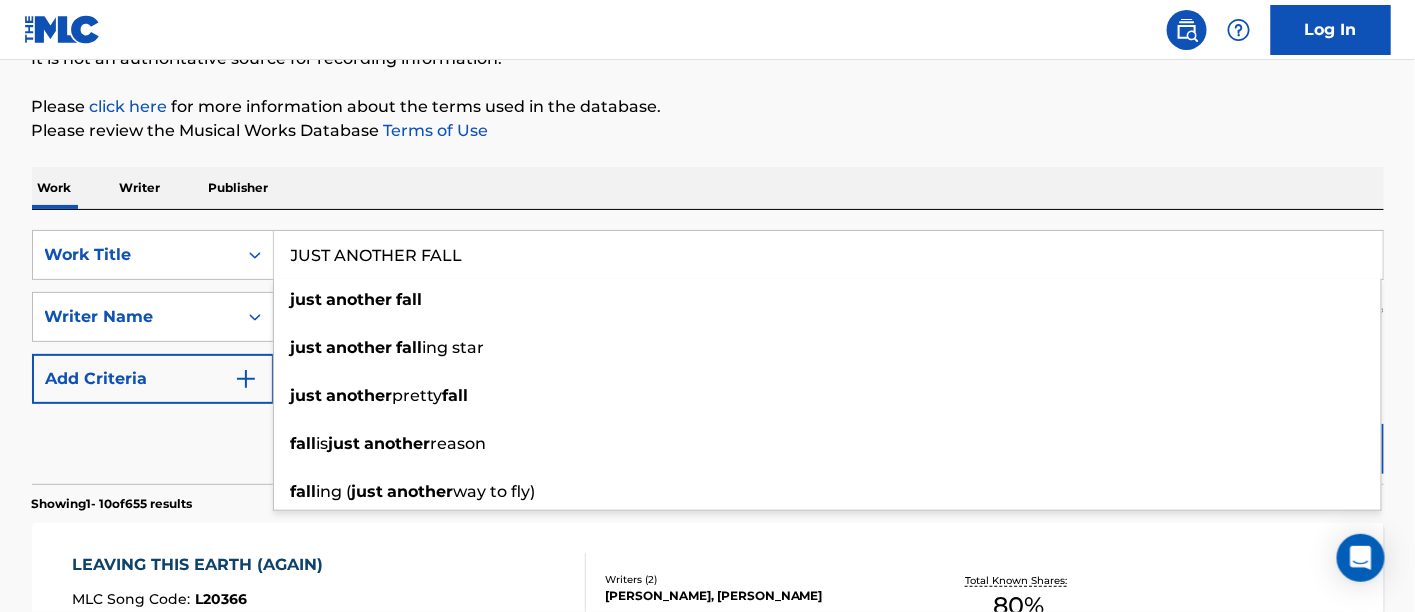 type on "JUST ANOTHER FALL" 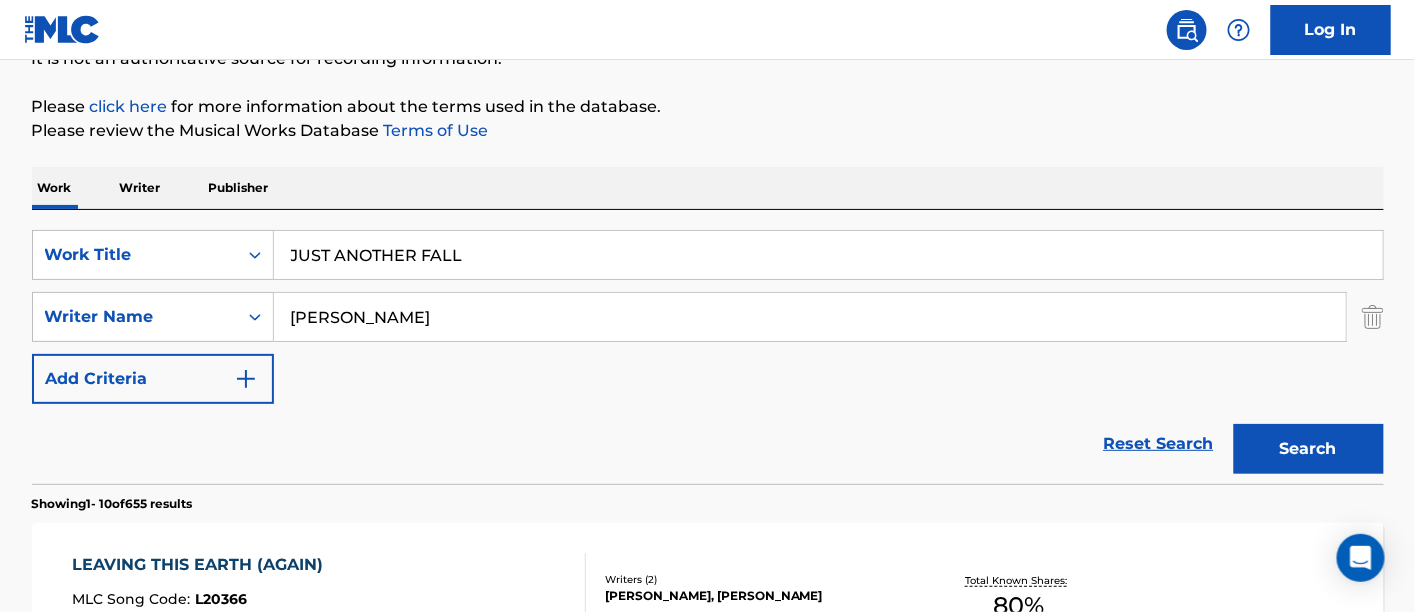 click on "Please   click here   for more information about the terms used in the database." at bounding box center [708, 107] 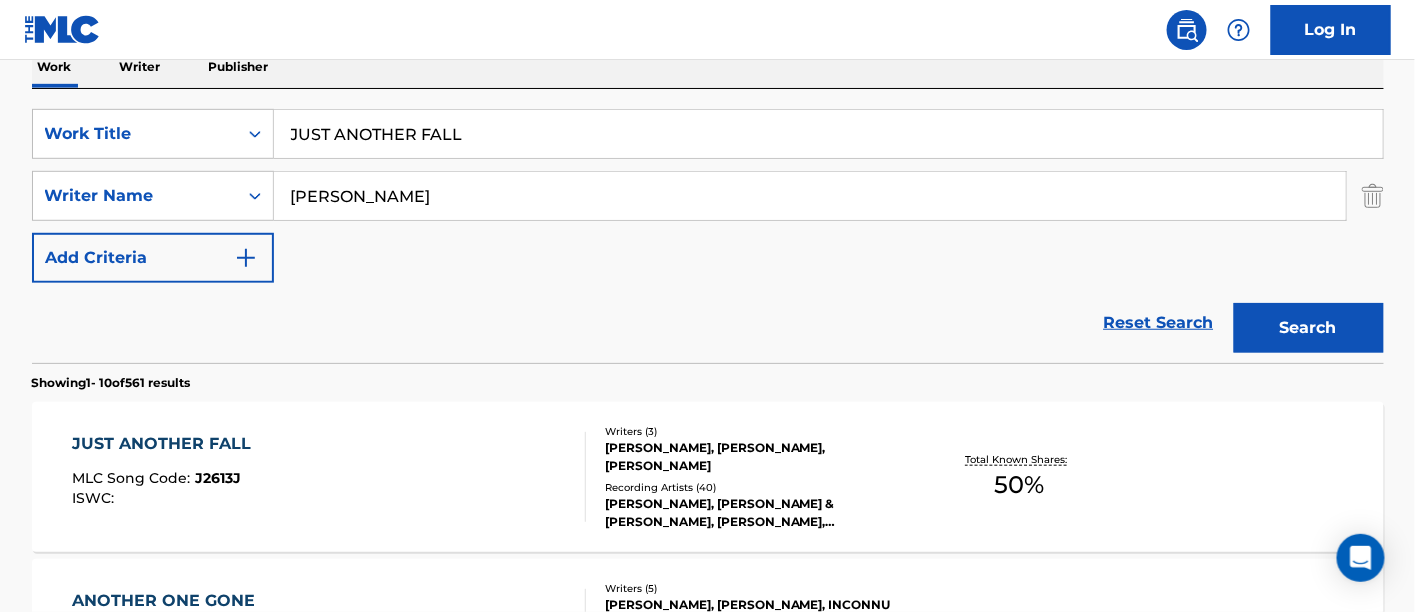 scroll, scrollTop: 437, scrollLeft: 0, axis: vertical 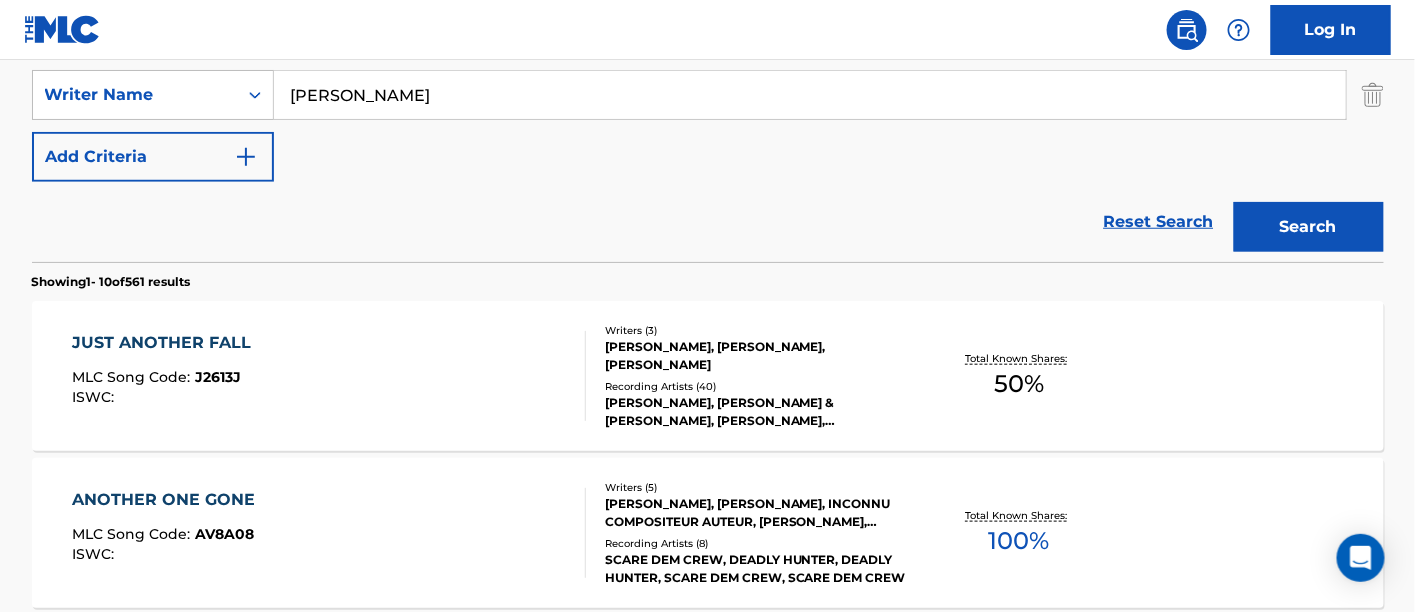click on "JUST ANOTHER FALL MLC Song Code : J2613J ISWC :" at bounding box center (329, 376) 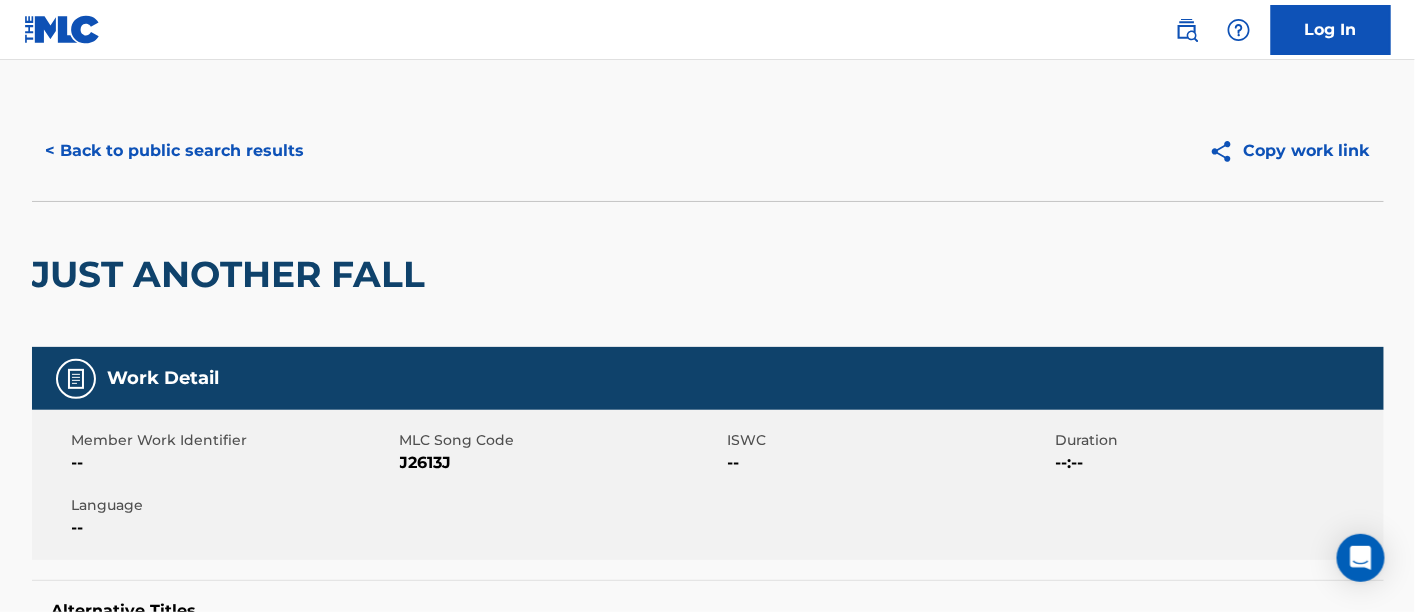scroll, scrollTop: 0, scrollLeft: 0, axis: both 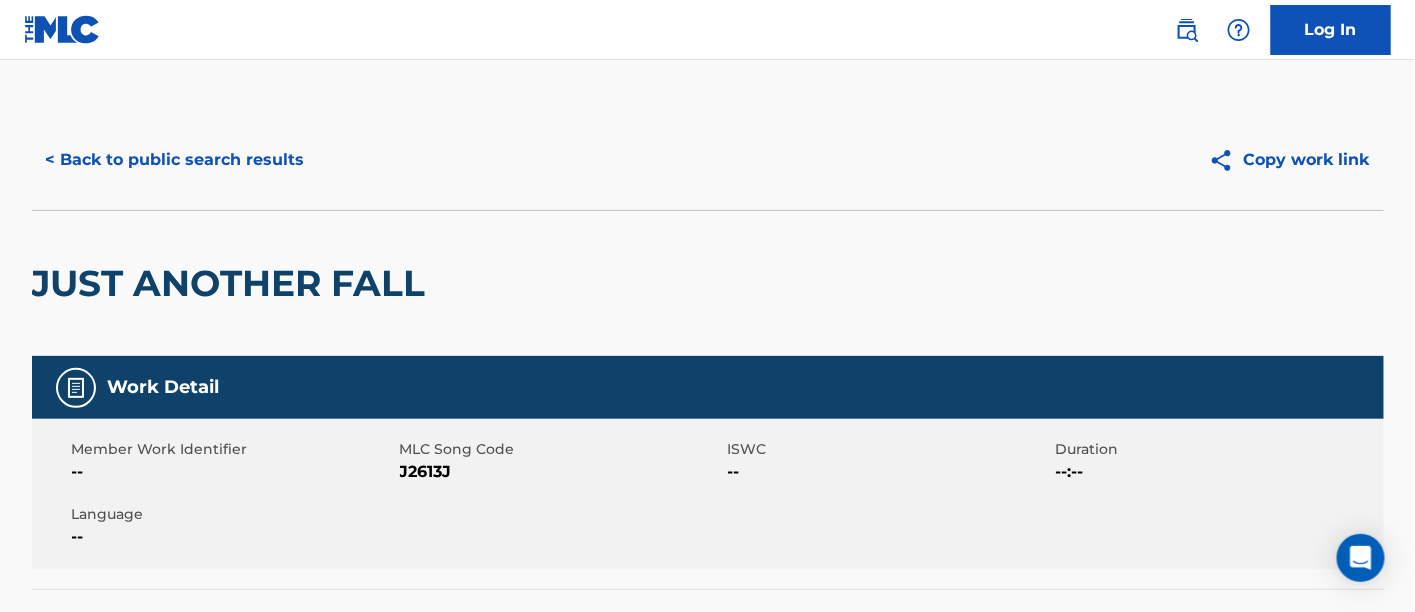 click on "< Back to public search results" at bounding box center (175, 160) 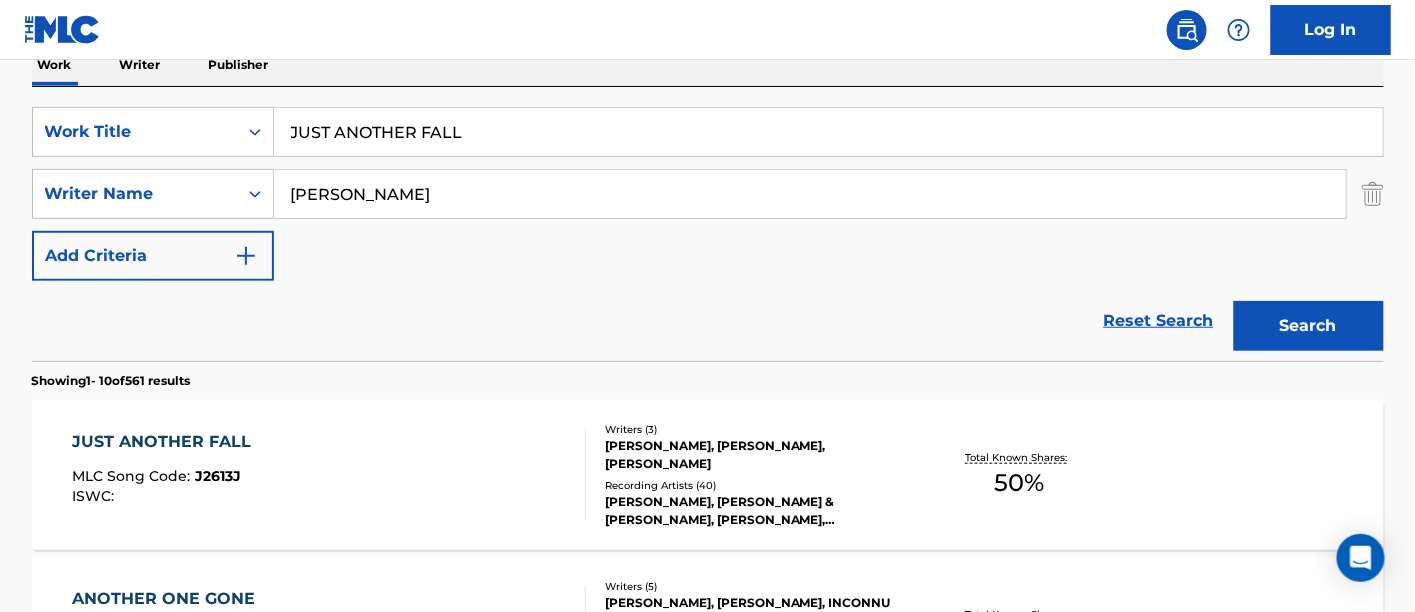 scroll, scrollTop: 215, scrollLeft: 0, axis: vertical 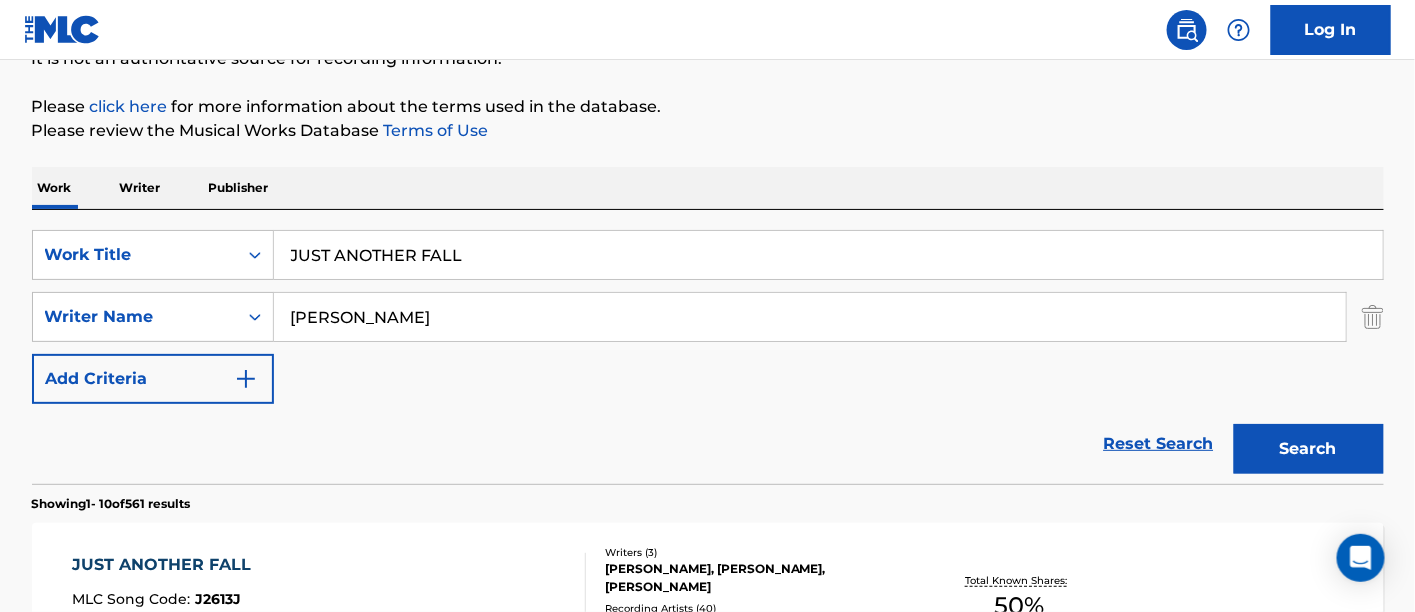 drag, startPoint x: 472, startPoint y: 248, endPoint x: 43, endPoint y: 198, distance: 431.90393 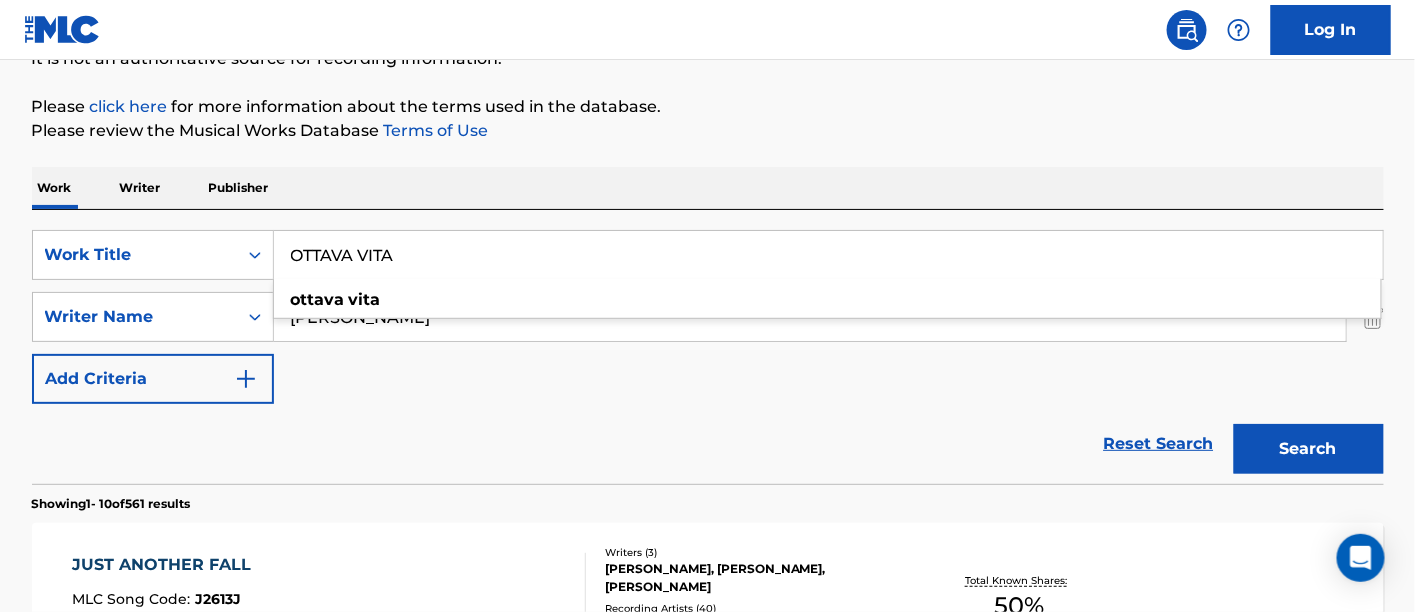 type on "OTTAVA VITA" 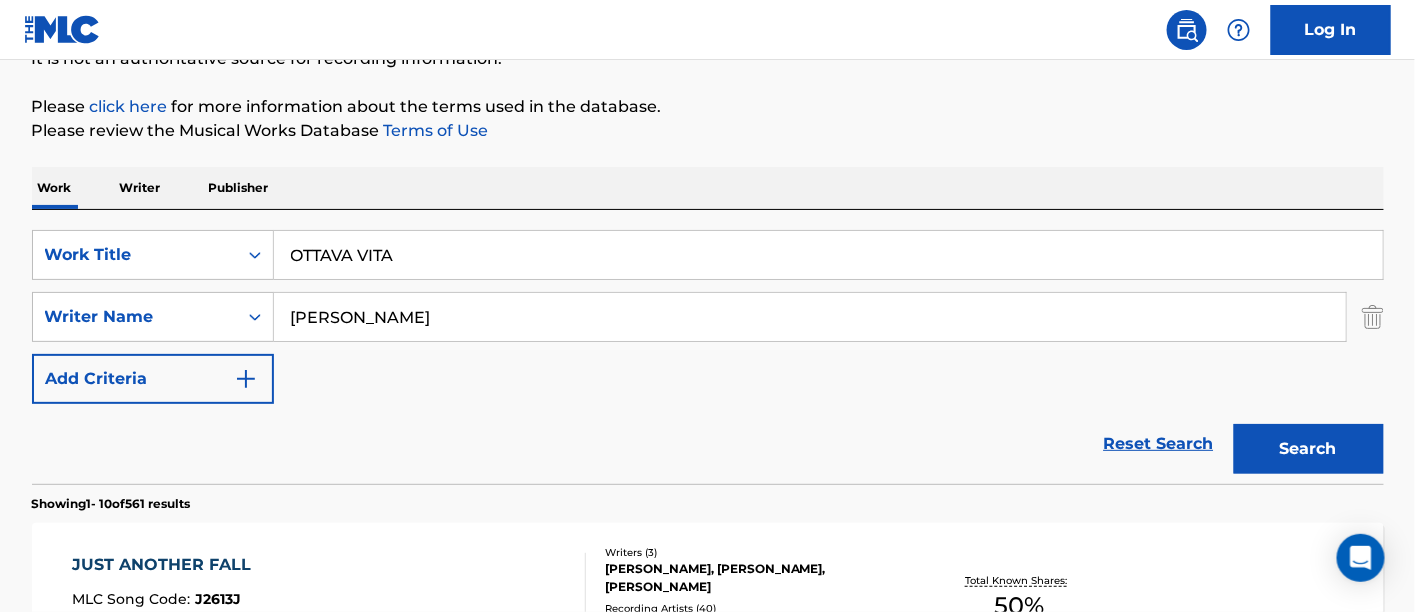 click on "Search" at bounding box center [1309, 449] 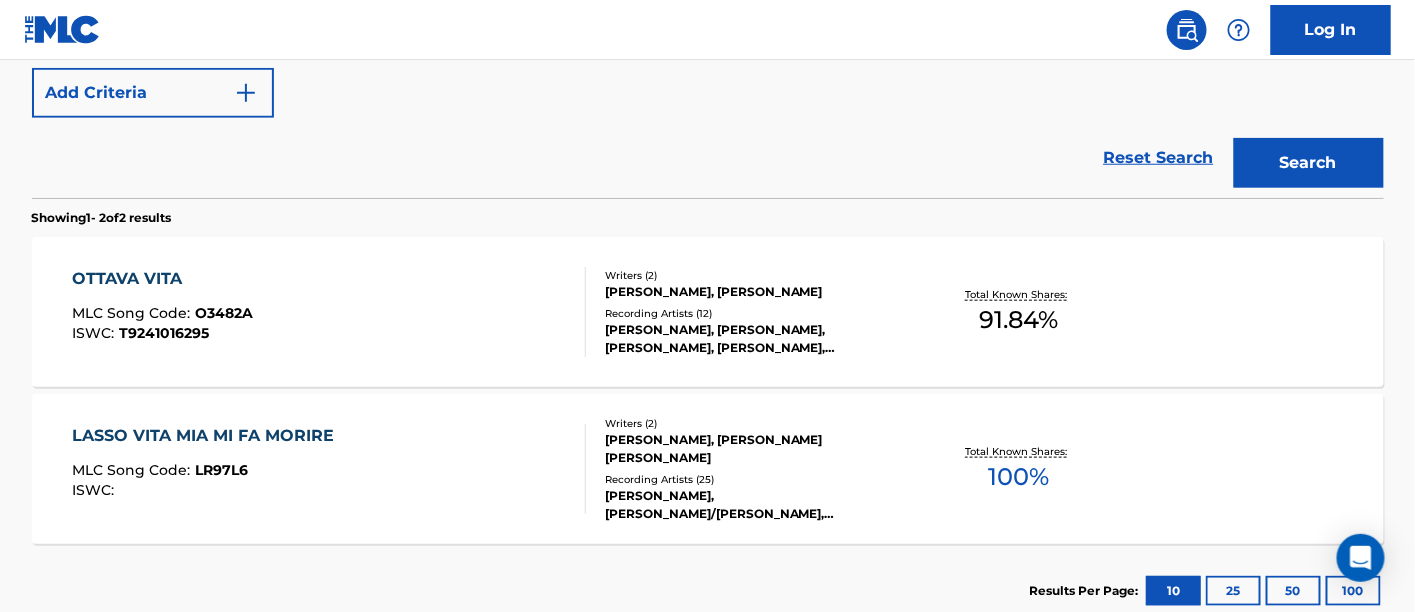 scroll, scrollTop: 548, scrollLeft: 0, axis: vertical 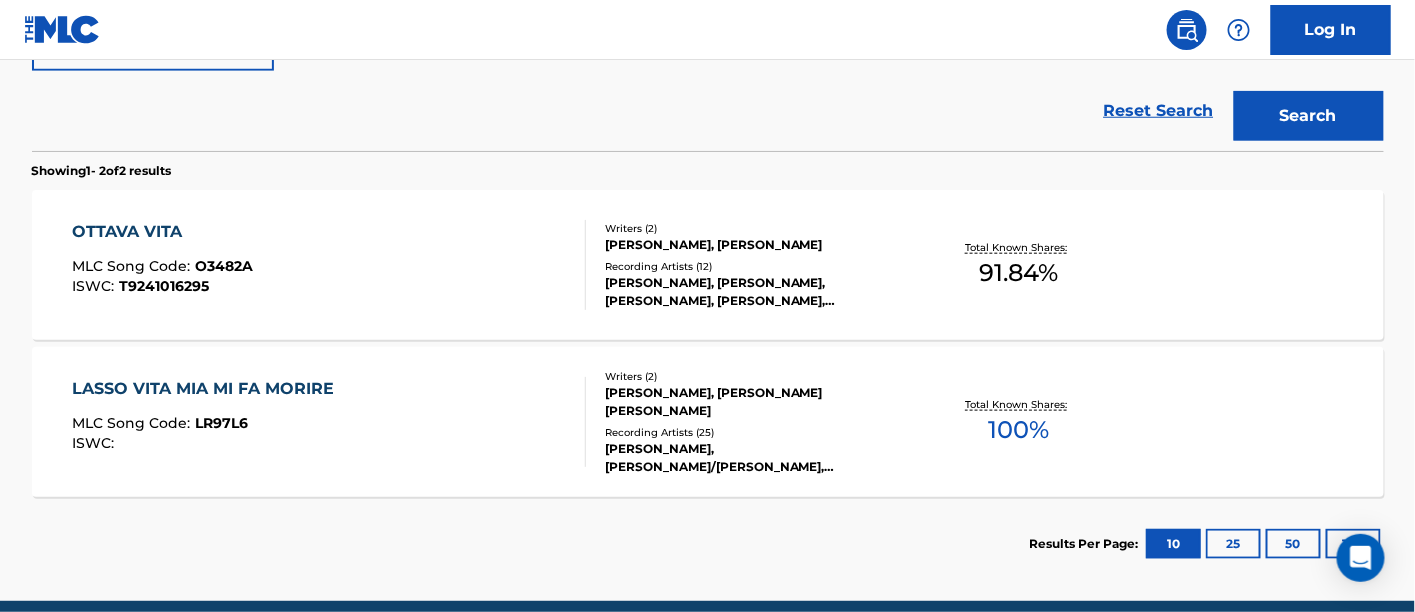 click on "OTTAVA VITA MLC Song Code : O3482A ISWC : T9241016295 Writers ( 2 ) [PERSON_NAME], [PERSON_NAME] Recording Artists ( 12 ) [PERSON_NAME], [PERSON_NAME], [PERSON_NAME], [PERSON_NAME], [PERSON_NAME] Total Known Shares: 91.84 %" at bounding box center [708, 265] 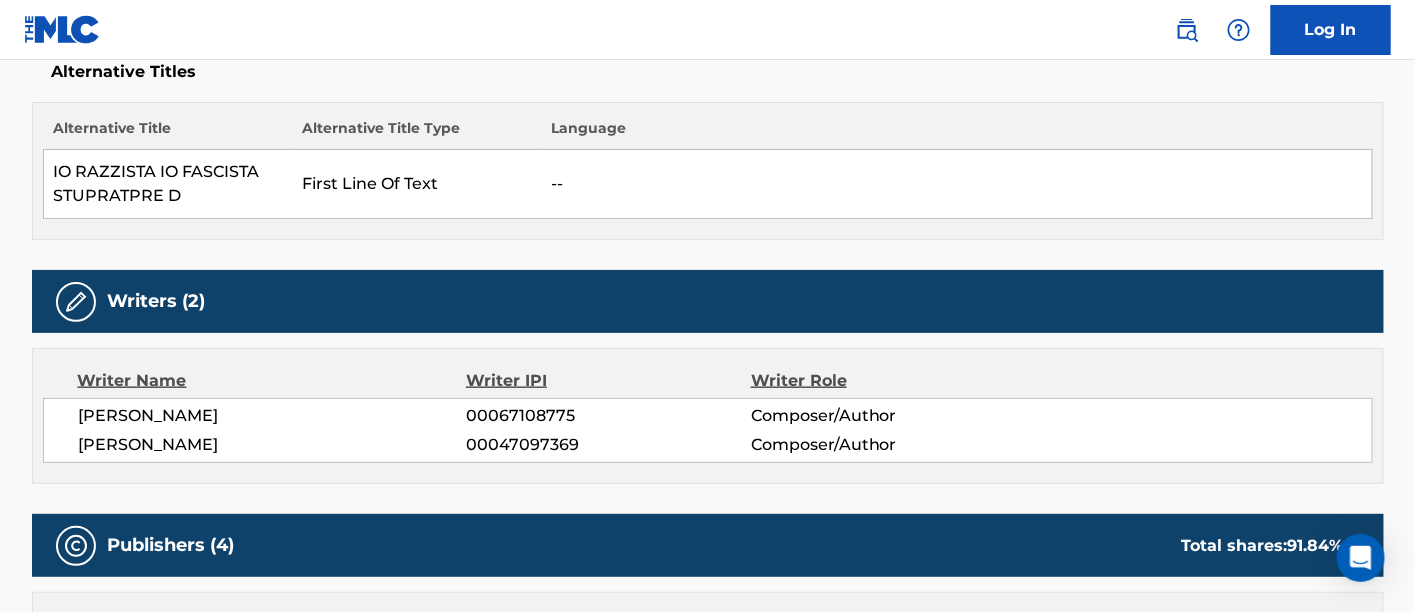 scroll, scrollTop: 0, scrollLeft: 0, axis: both 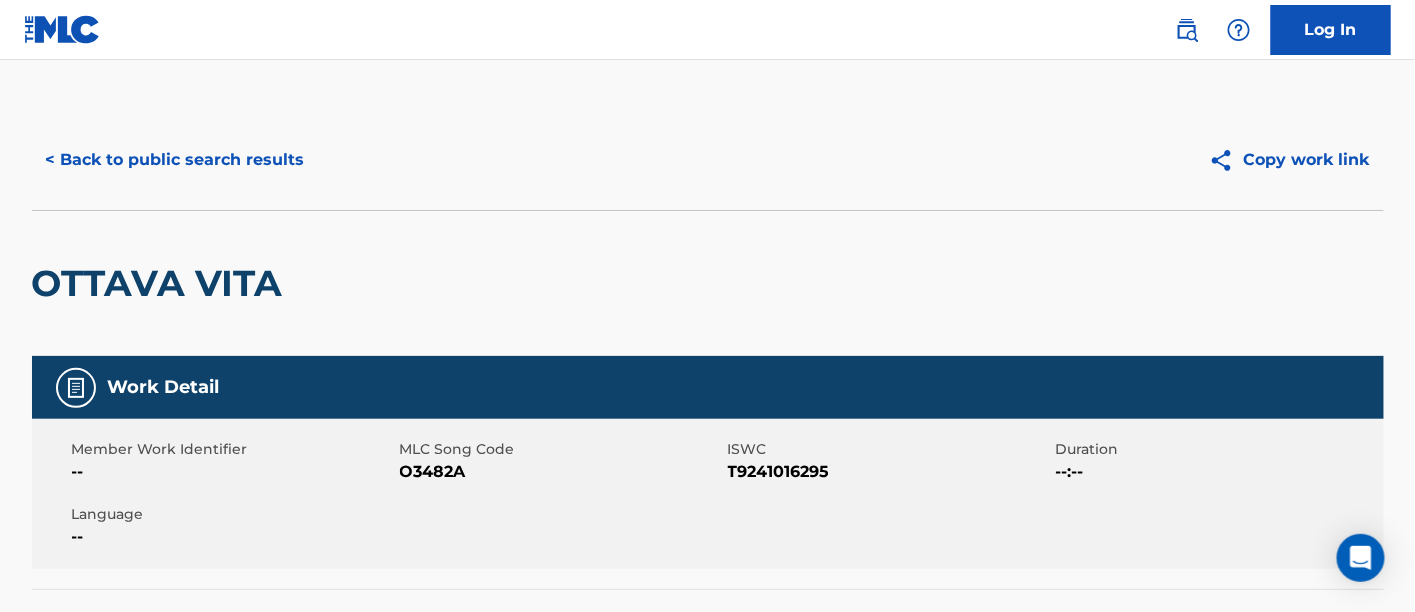 click on "< Back to public search results" at bounding box center (175, 160) 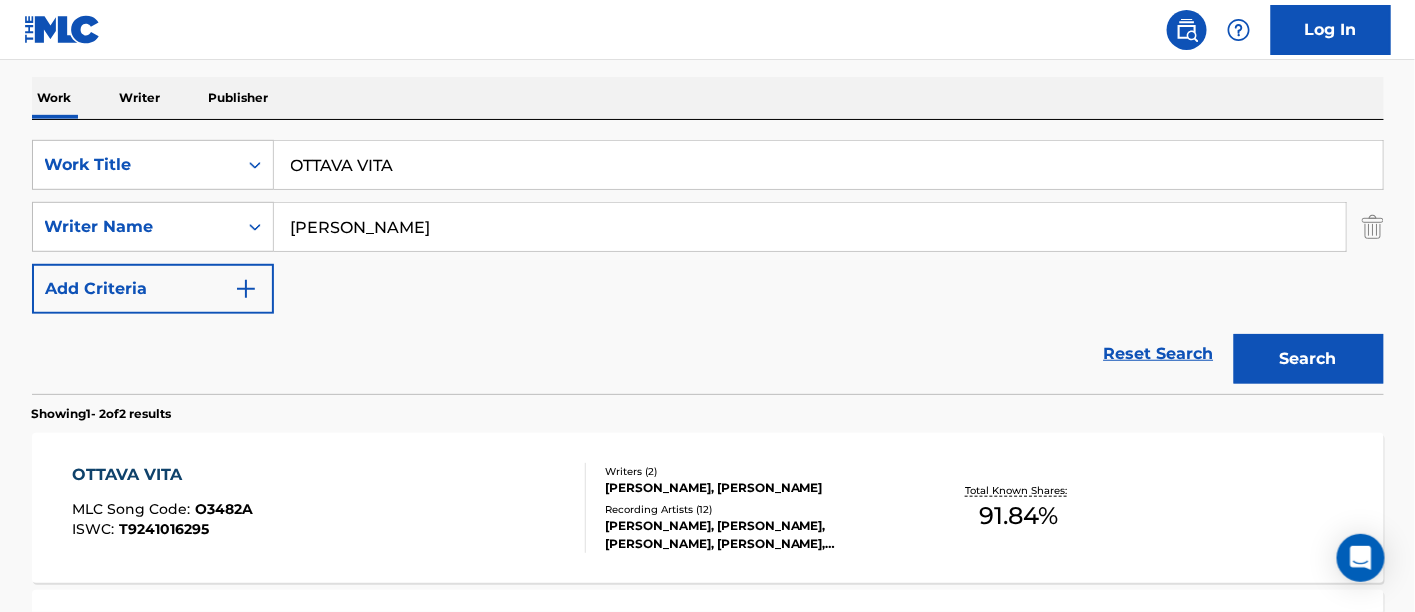 scroll, scrollTop: 187, scrollLeft: 0, axis: vertical 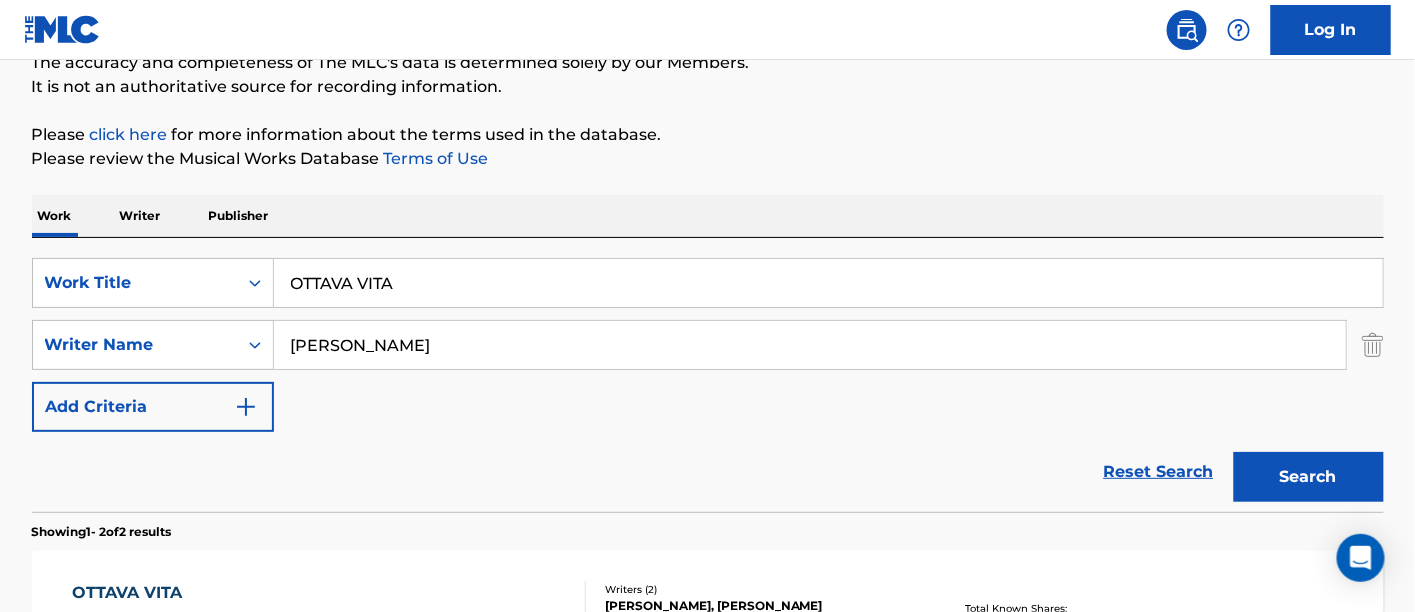 drag, startPoint x: 549, startPoint y: 254, endPoint x: 141, endPoint y: 255, distance: 408.00122 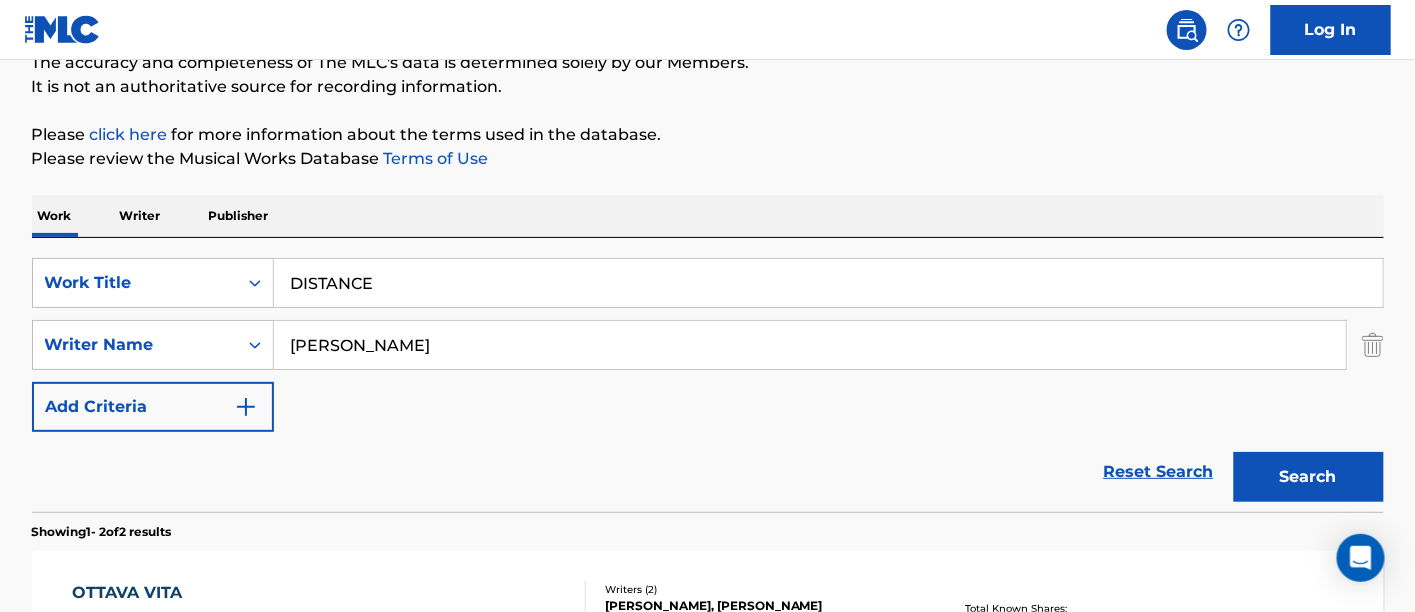 click on "The MLC Public Work Search The accuracy and completeness of The MLC's data is determined solely by our Members. It is not an authoritative source for recording information. Please   click here   for more information about the terms used in the database. Please review the Musical Works Database   Terms of Use Work Writer Publisher SearchWithCriteria24388f9c-646c-47ec-90dd-c460f90d9c68 Work Title DISTANCE SearchWithCriteria1afa97f3-a8a6-4631-925e-0327a6a3182e Writer Name [PERSON_NAME] Add Criteria Reset Search Search Showing  1  -   2  of  2   results   OTTAVA VITA MLC Song Code : O3482A ISWC : T9241016295 Writers ( 2 ) [PERSON_NAME], [PERSON_NAME] Recording Artists ( 12 ) [PERSON_NAME], [PERSON_NAME], [PERSON_NAME], [PERSON_NAME], [PERSON_NAME] Total Known Shares: 91.84 % LASSO VITA MIA MI FA MORIRE MLC Song Code : LR97L6 ISWC : Writers ( 2 ) [PERSON_NAME], [PERSON_NAME] [PERSON_NAME] Recording Artists ( 25 ) Total Known Shares: 100 % Results Per Page: 10 25 50 100" at bounding box center [708, 437] 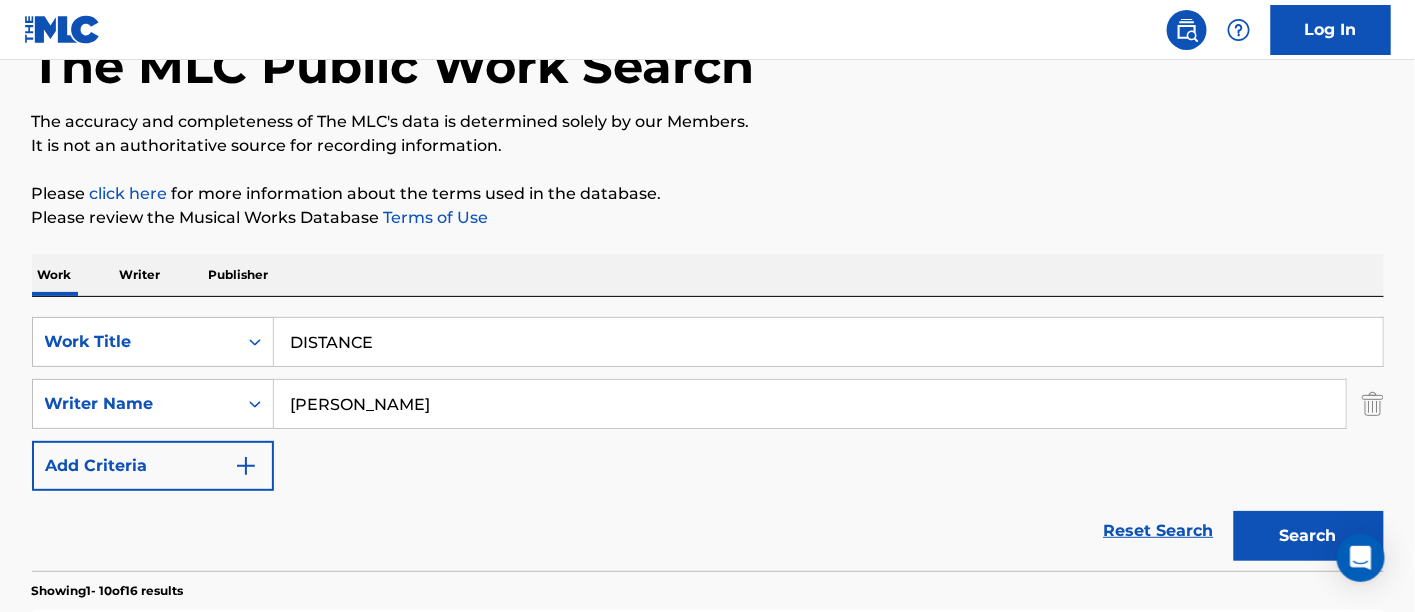 scroll, scrollTop: 76, scrollLeft: 0, axis: vertical 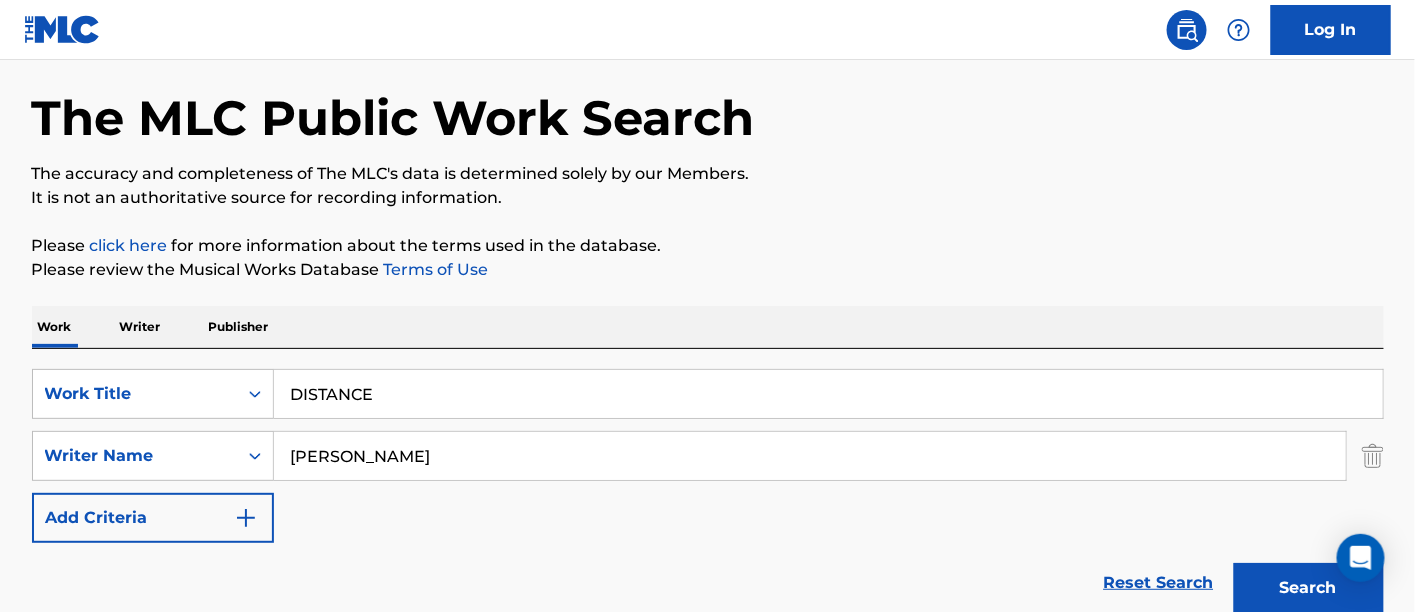 drag, startPoint x: 528, startPoint y: 399, endPoint x: 137, endPoint y: 352, distance: 393.81467 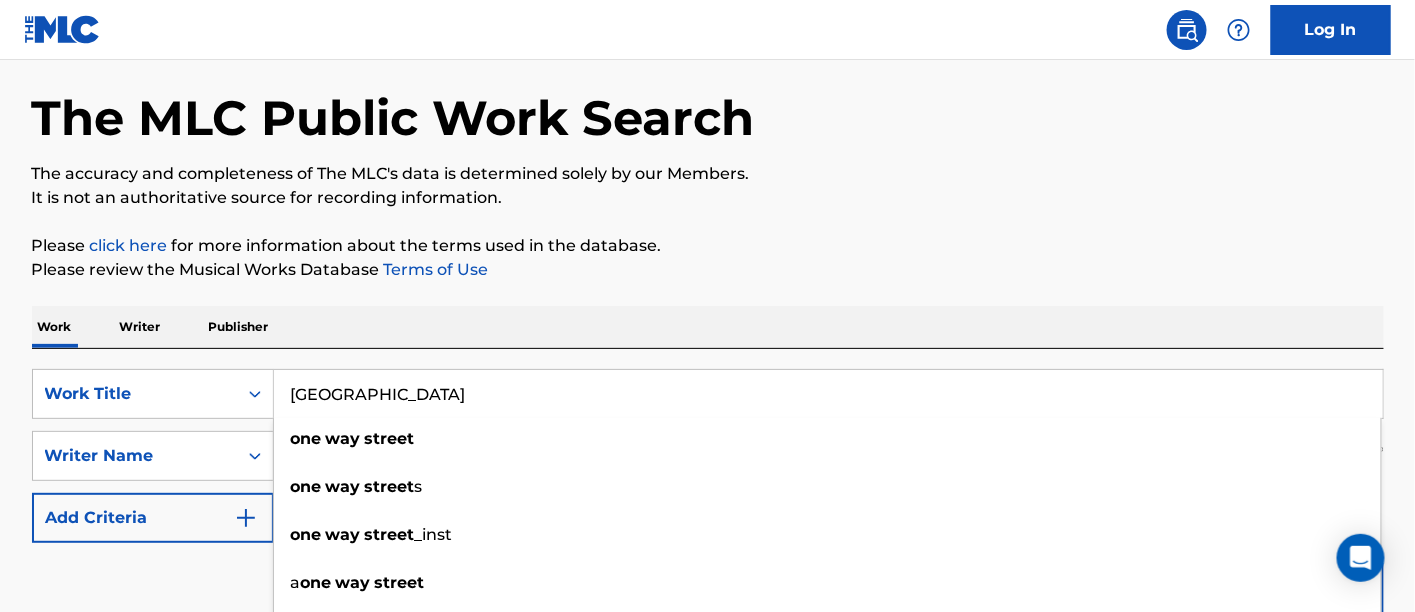 type on "[GEOGRAPHIC_DATA]" 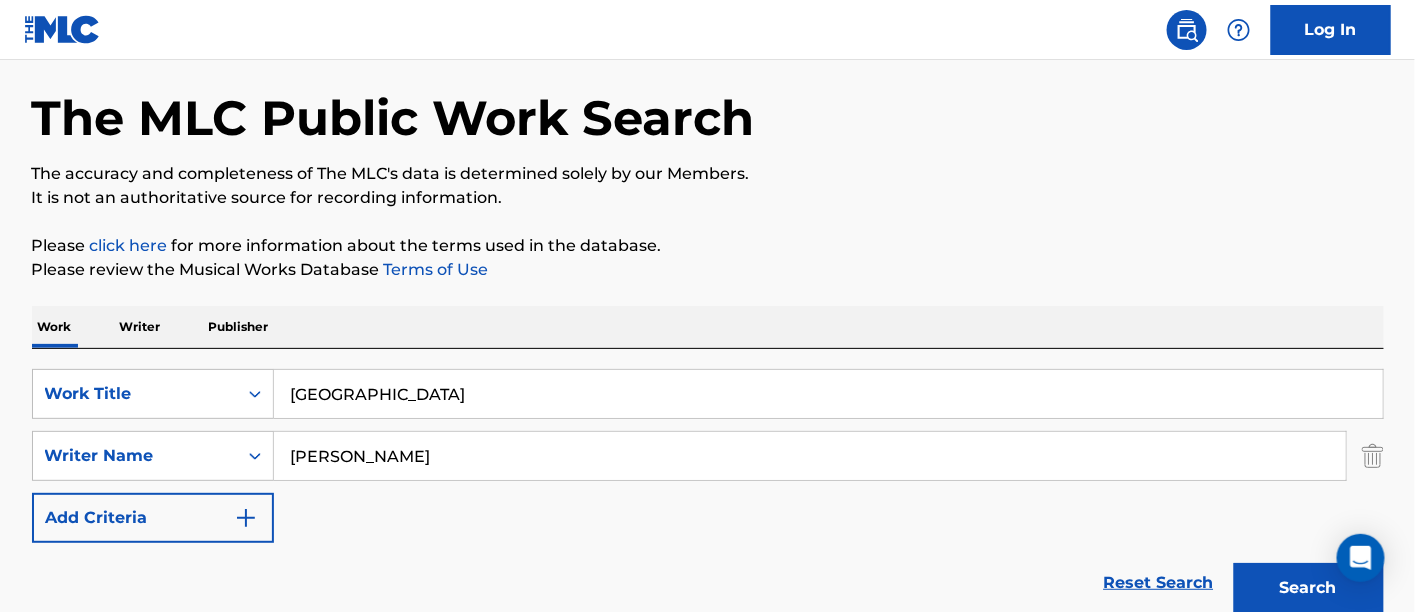 click on "The MLC Public Work Search The accuracy and completeness of The MLC's data is determined solely by our Members. It is not an authoritative source for recording information. Please   click here   for more information about the terms used in the database. Please review the Musical Works Database   Terms of Use Work Writer Publisher SearchWithCriteria24388f9c-646c-47ec-90dd-c460f90d9c68 Work Title ONE WAY STREET SearchWithCriteria1afa97f3-a8a6-4631-925e-0327a6a3182e Writer Name [PERSON_NAME] Add Criteria Reset Search Search Showing  1  -   10  of  16   results   DISTANCE MLC Song Code : D8075Z ISWC : T9092333147 Writers ( 2 ) [PERSON_NAME], [PERSON_NAME] Recording Artists ( 0 ) Total Known Shares: 50 % DISTANCE MLC Song Code : DC0ORE ISWC : Writers ( 2 ) [PERSON_NAME] [PERSON_NAME] [PERSON_NAME] Recording Artists ( 21 ) CHIEF.,[PERSON_NAME], CHIEF.|[PERSON_NAME], CHIEF.,[PERSON_NAME], CHIEF.|[PERSON_NAME], CHIEF. & [PERSON_NAME] Total Known Shares: 100 % DISTANCE MLC Song Code : DA6EDZ ISWC : T9239456316 Writers ( 2 ) 9" at bounding box center (708, 1181) 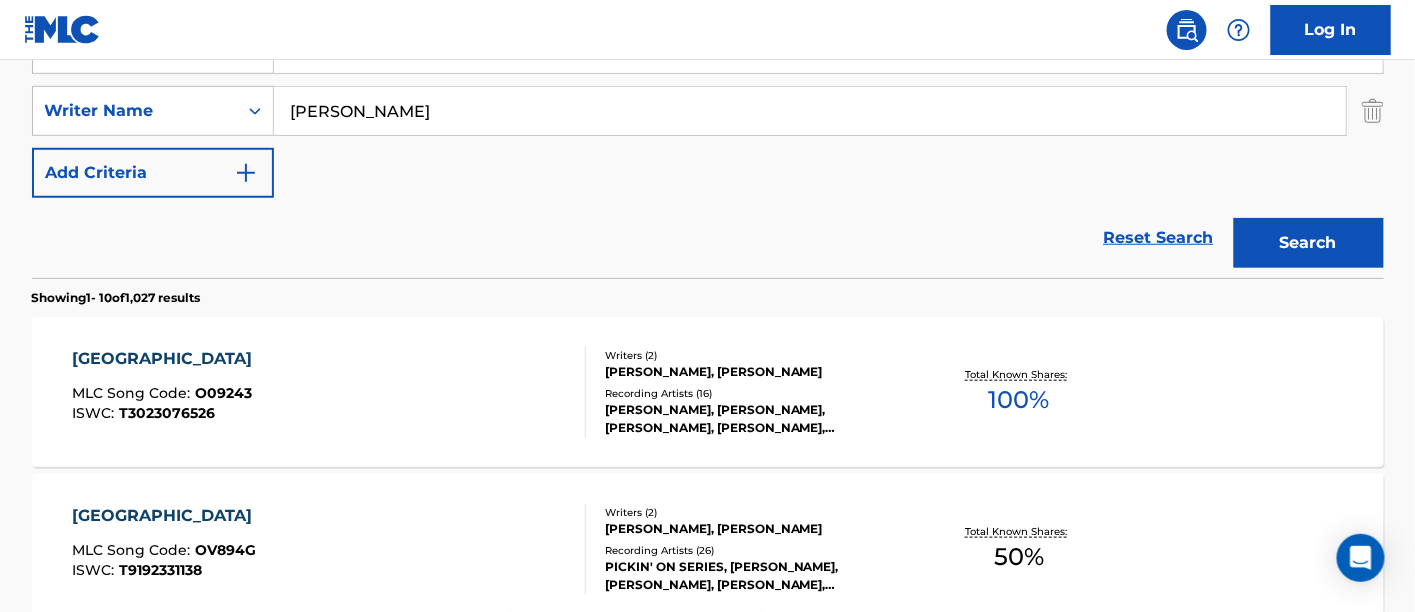 scroll, scrollTop: 431, scrollLeft: 0, axis: vertical 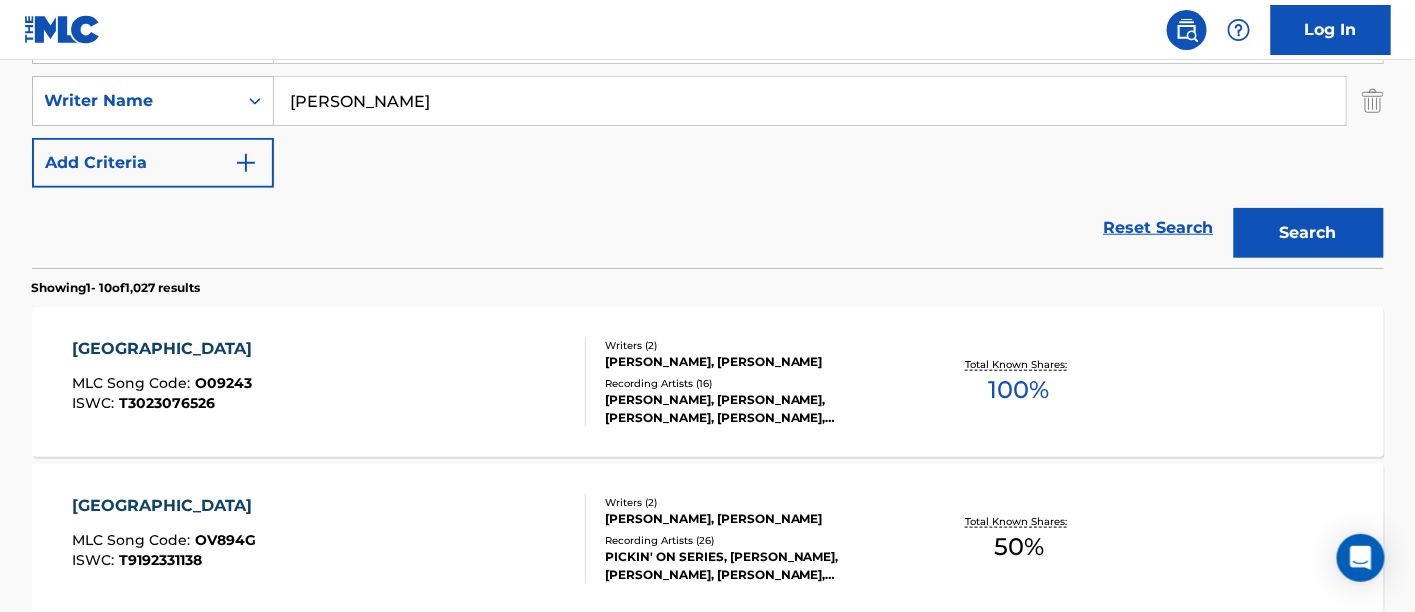click on "[PERSON_NAME], [PERSON_NAME]" at bounding box center (756, 362) 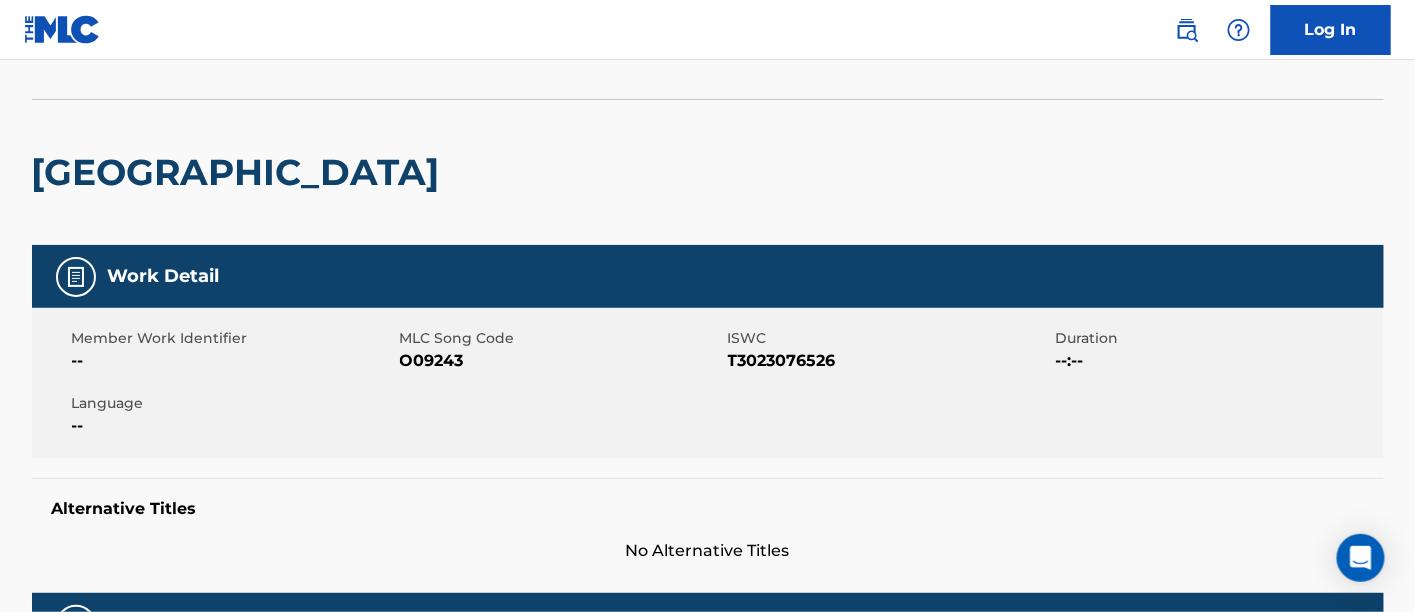 scroll, scrollTop: 0, scrollLeft: 0, axis: both 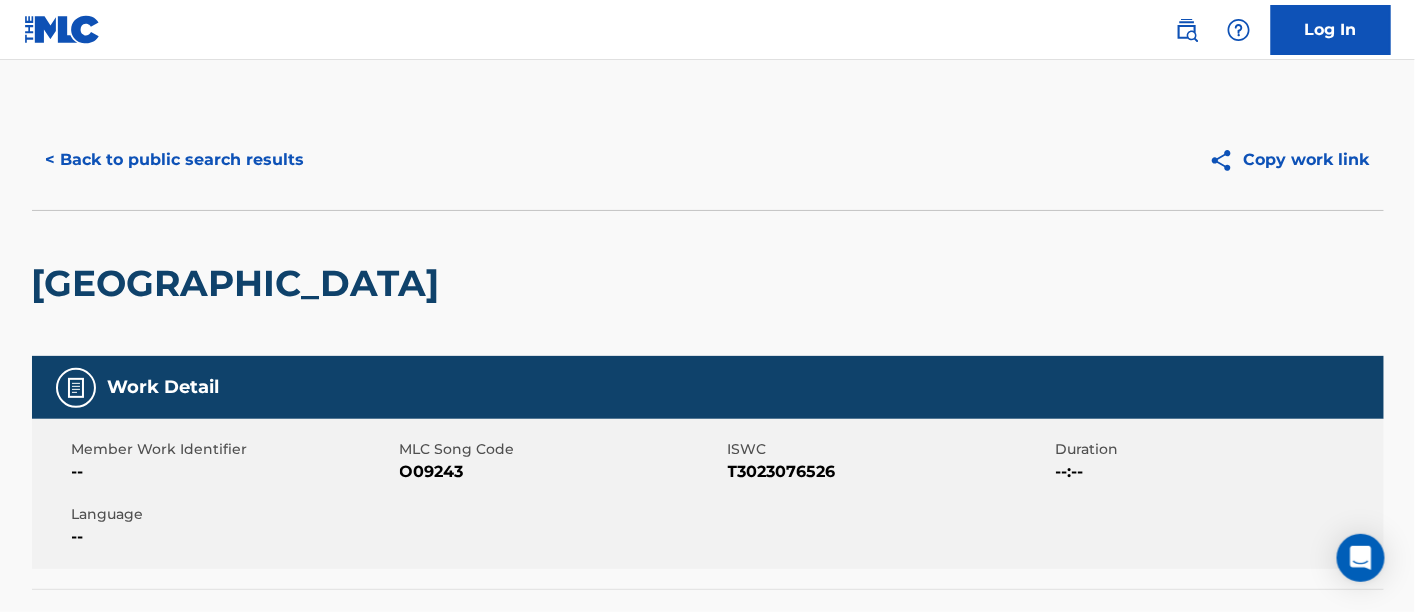 click on "< Back to public search results" at bounding box center (175, 160) 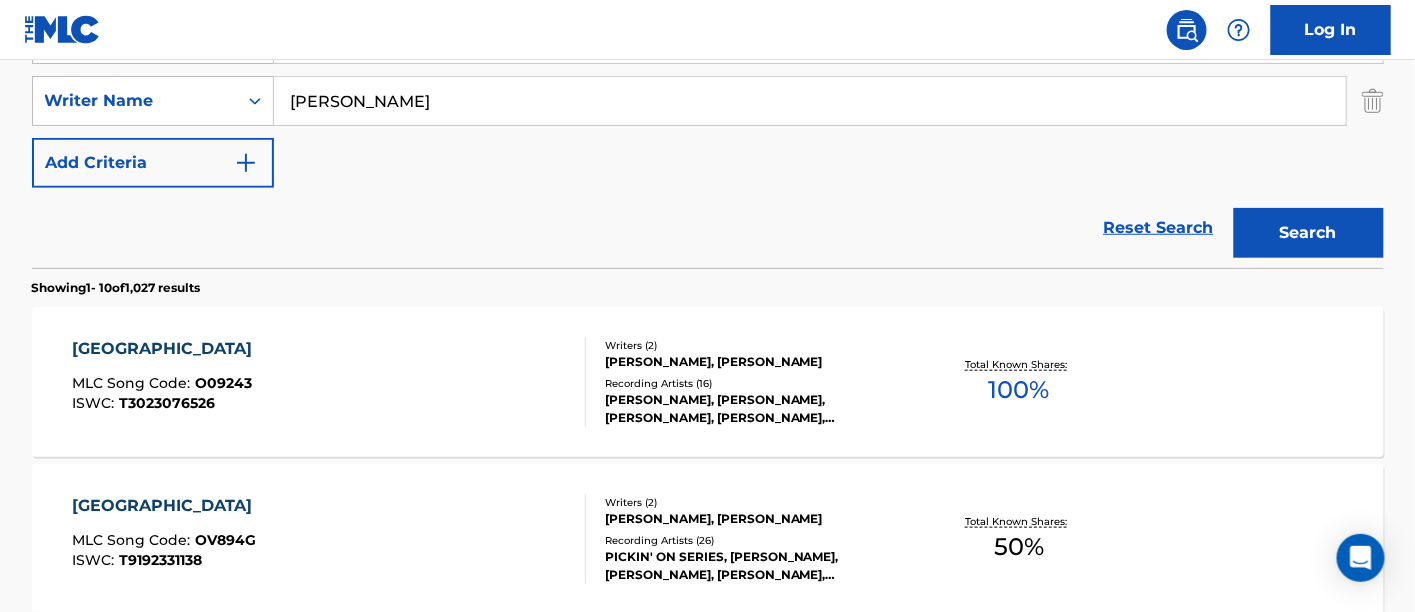 scroll, scrollTop: 542, scrollLeft: 0, axis: vertical 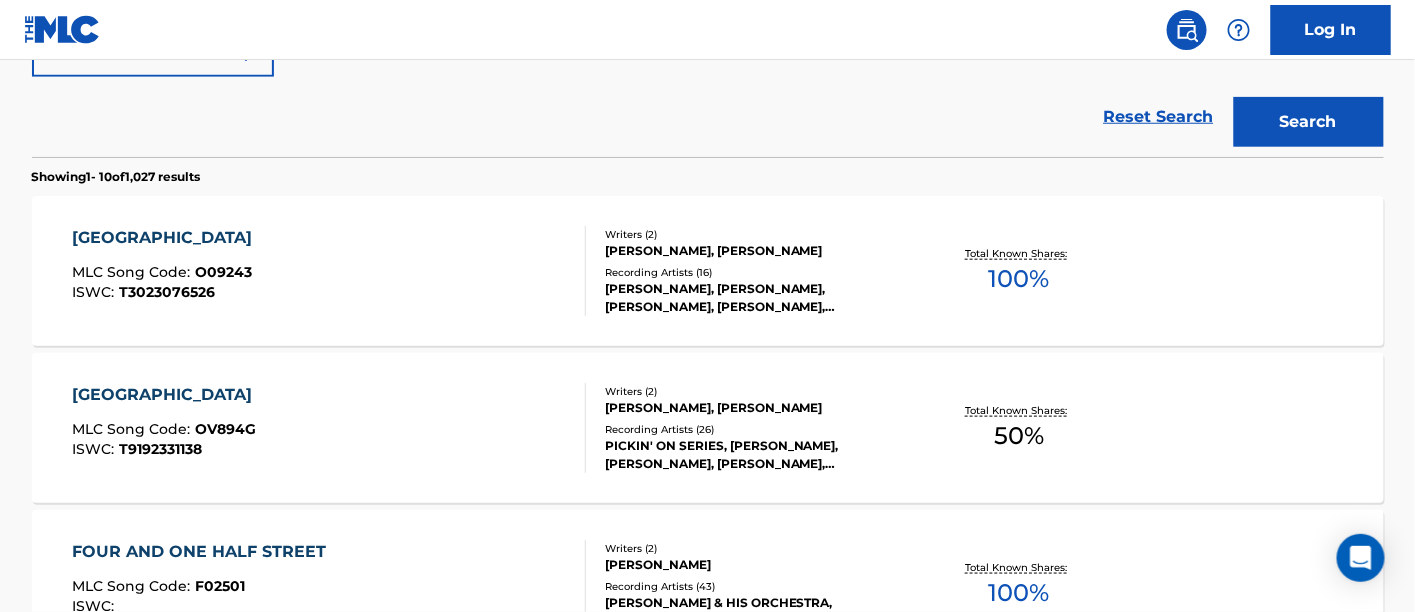 click on "PICKIN' ON SERIES, [PERSON_NAME], [PERSON_NAME], [PERSON_NAME], [PERSON_NAME]" at bounding box center [756, 455] 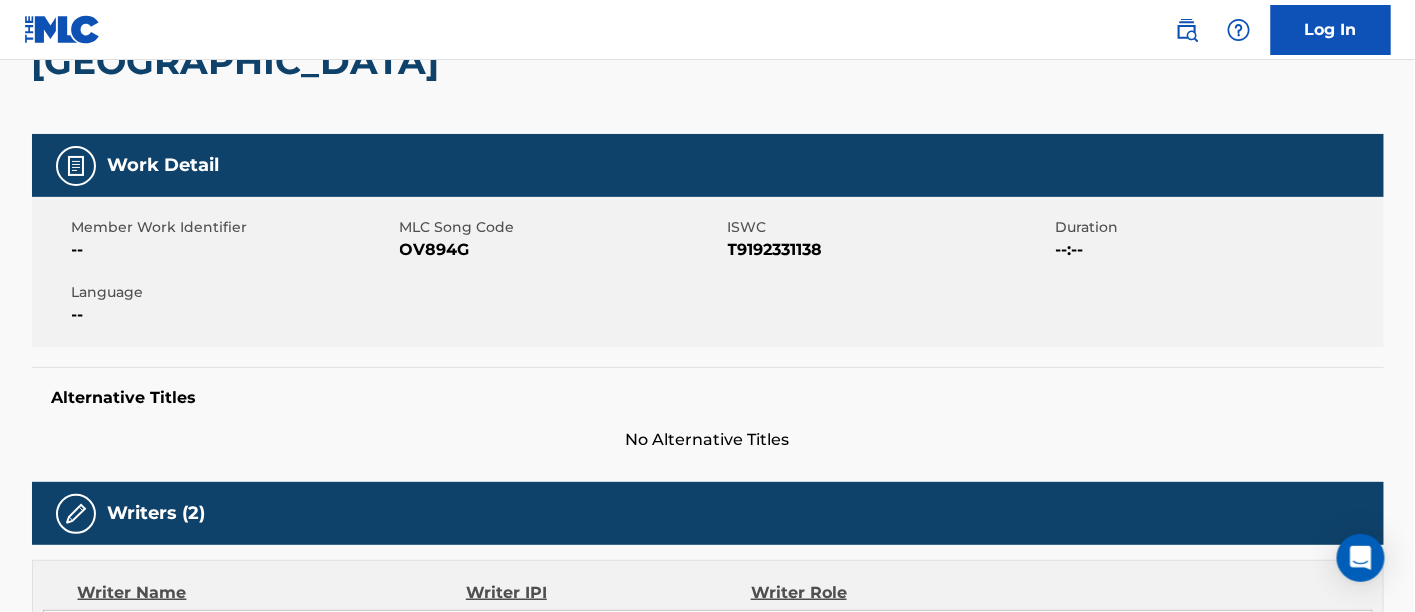 scroll, scrollTop: 0, scrollLeft: 0, axis: both 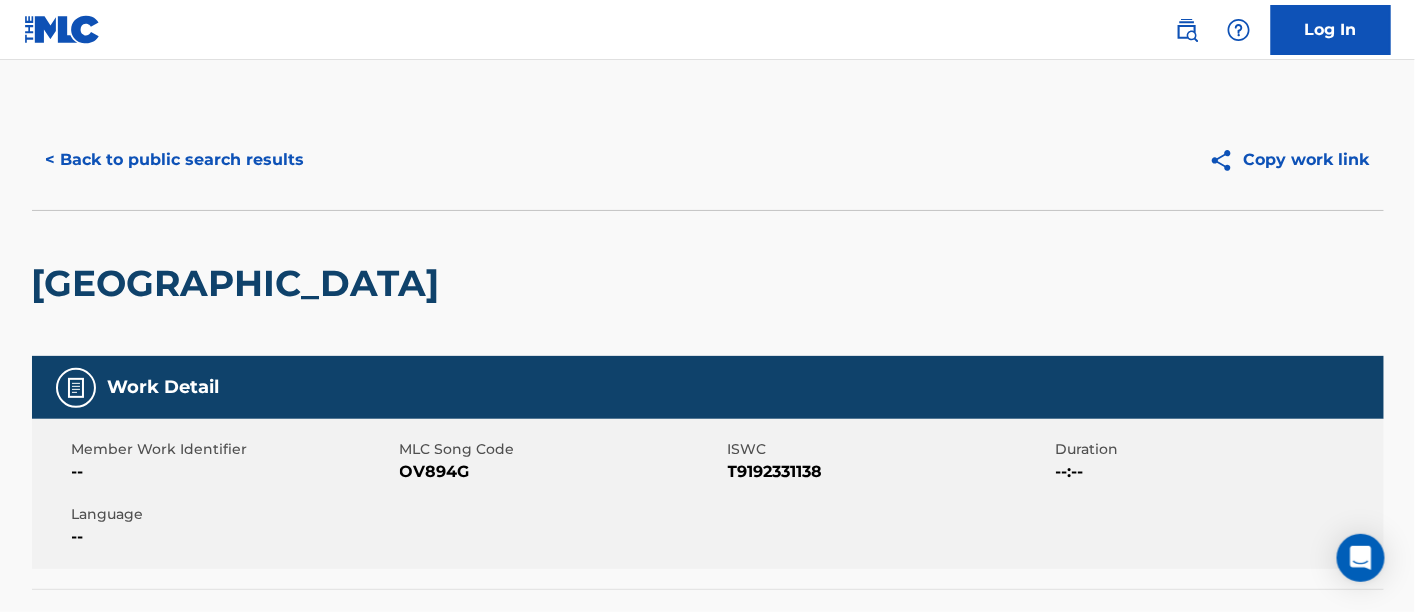 click on "< Back to public search results" at bounding box center (175, 160) 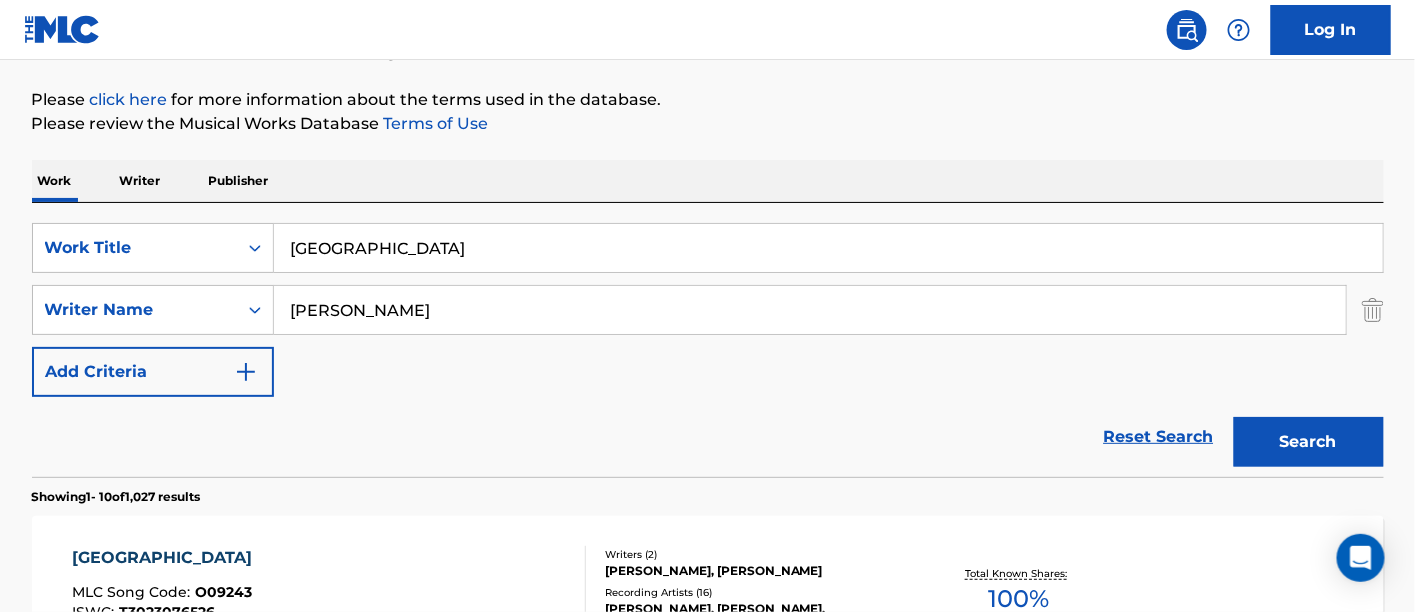 scroll, scrollTop: 212, scrollLeft: 0, axis: vertical 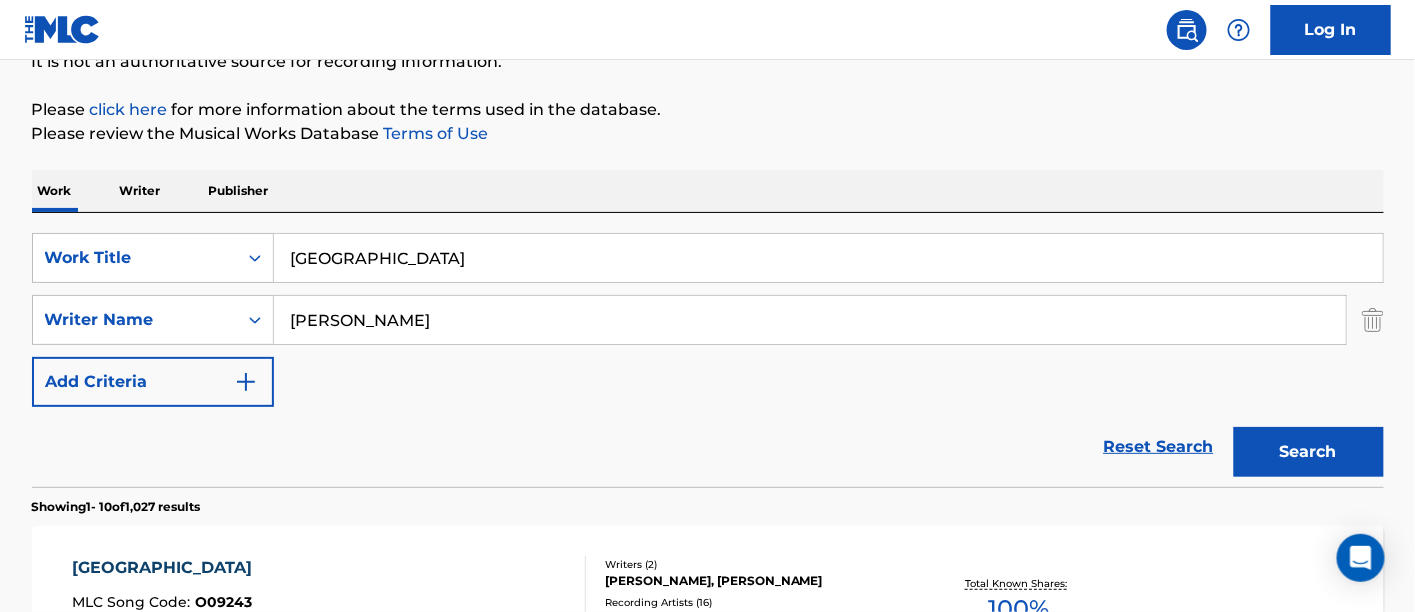 drag, startPoint x: 566, startPoint y: 266, endPoint x: 0, endPoint y: 125, distance: 583.2984 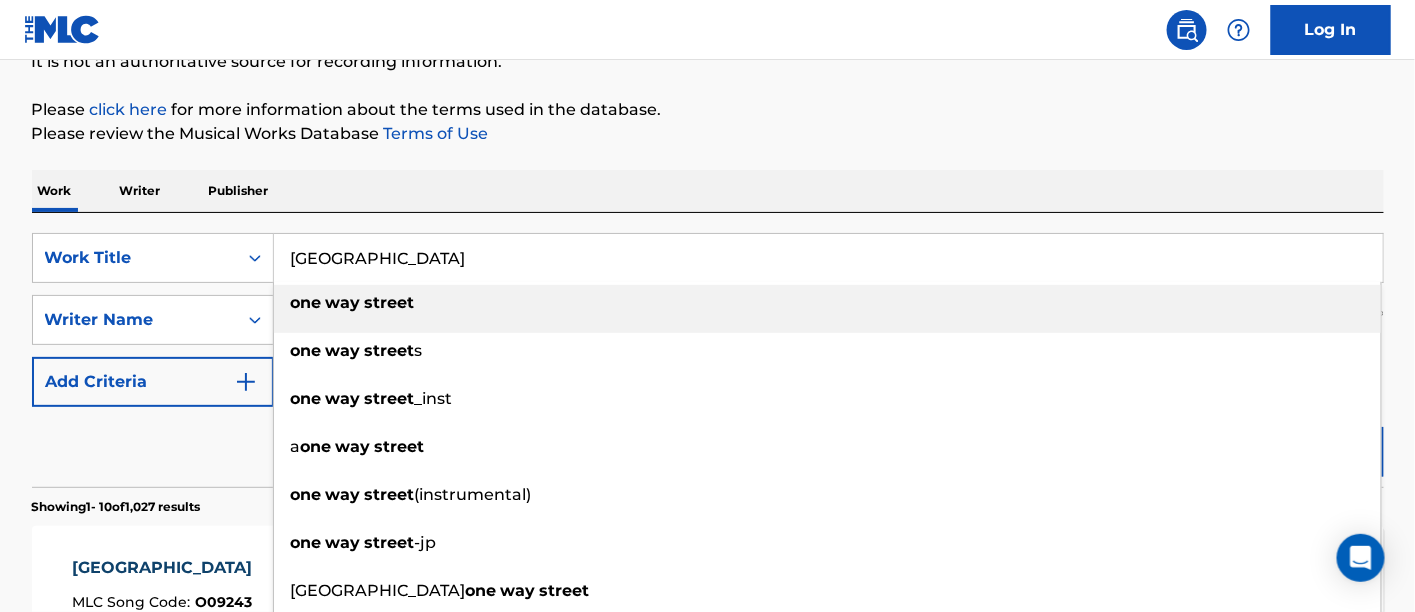 paste on "GOOD THINGS TAKE TIME" 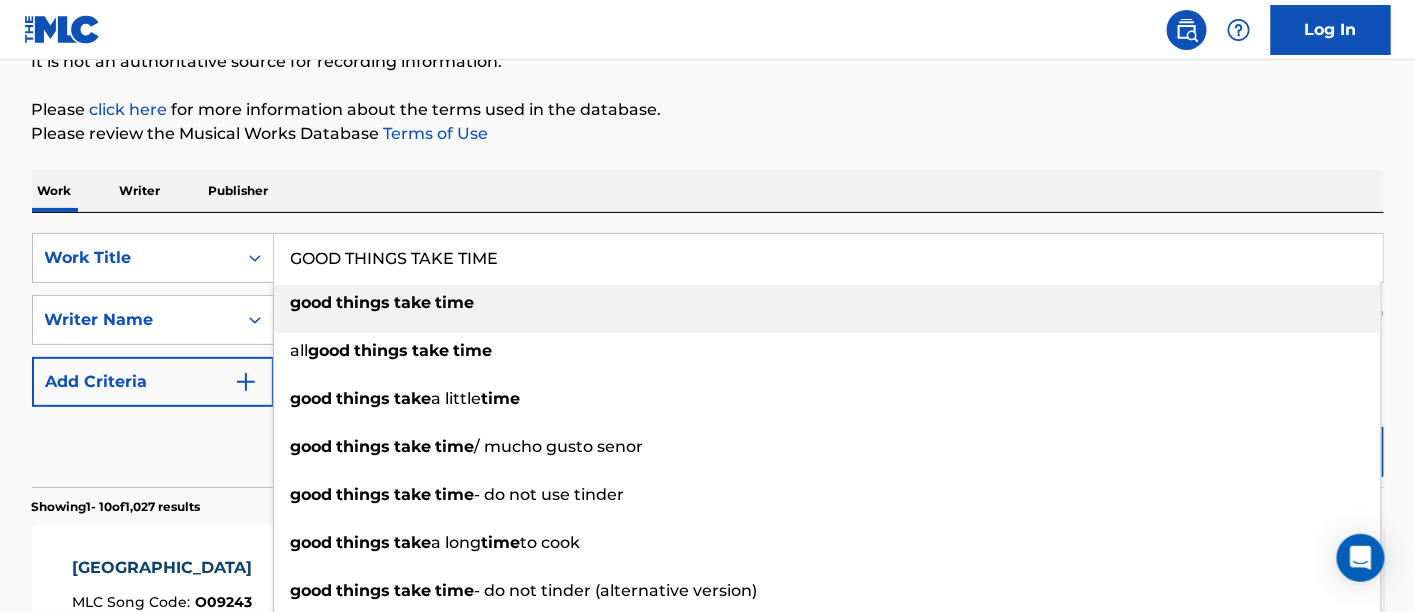 type on "GOOD THINGS TAKE TIME" 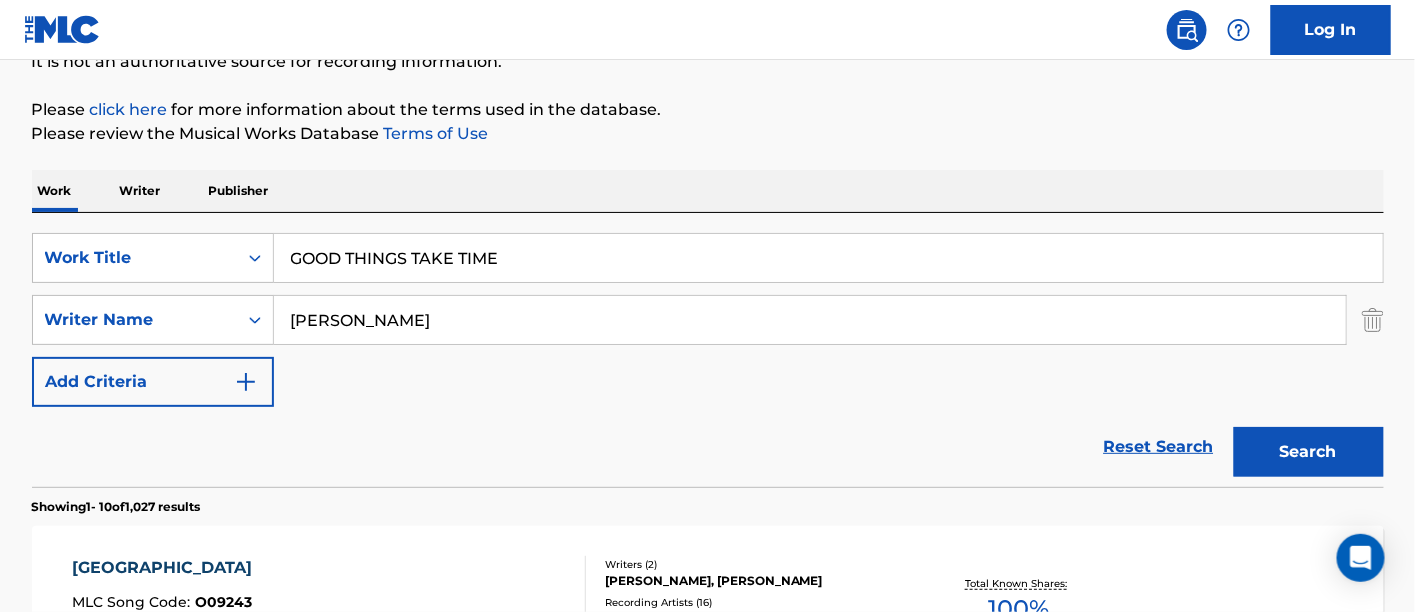 drag, startPoint x: 1338, startPoint y: 450, endPoint x: 587, endPoint y: 48, distance: 851.8245 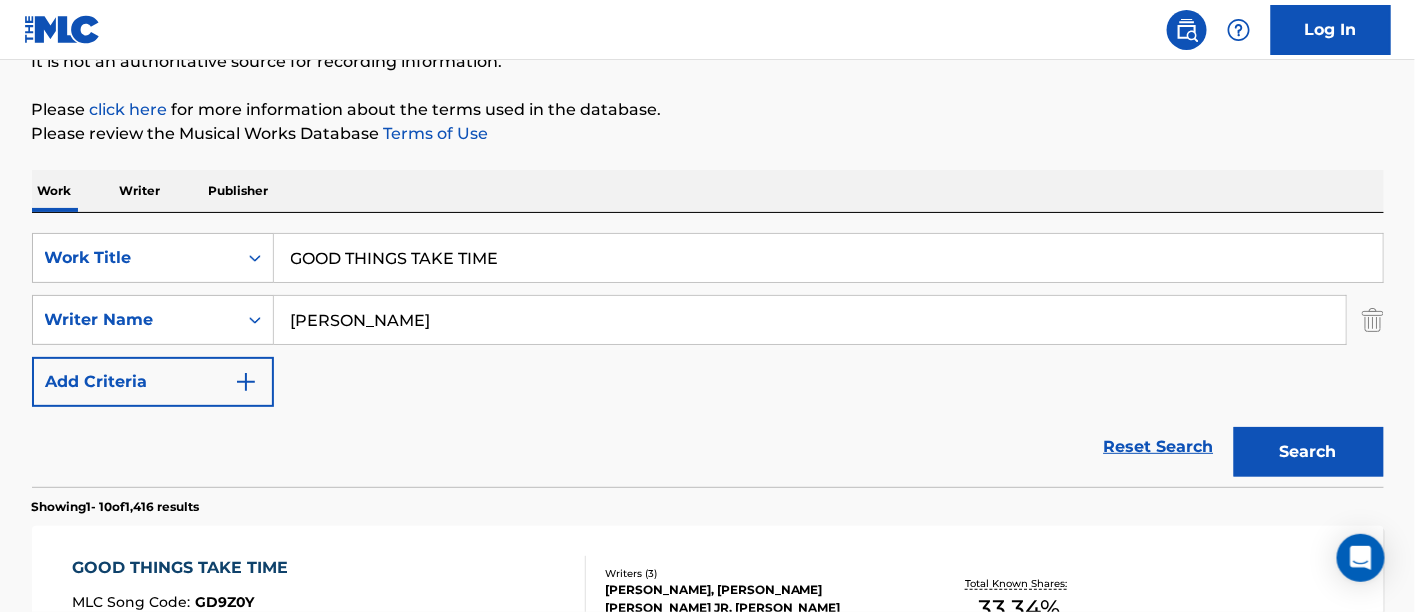 drag, startPoint x: 507, startPoint y: 245, endPoint x: 0, endPoint y: 161, distance: 513.9115 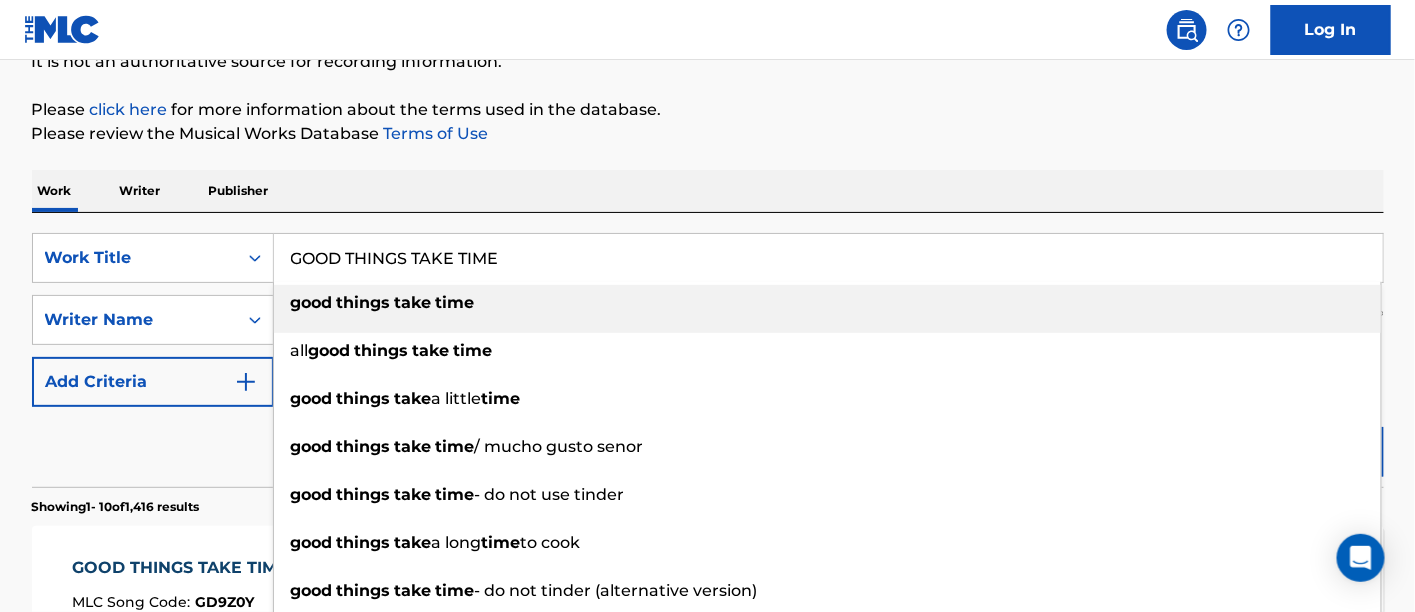 click on "GOOD THINGS TAKE TIME" at bounding box center (828, 258) 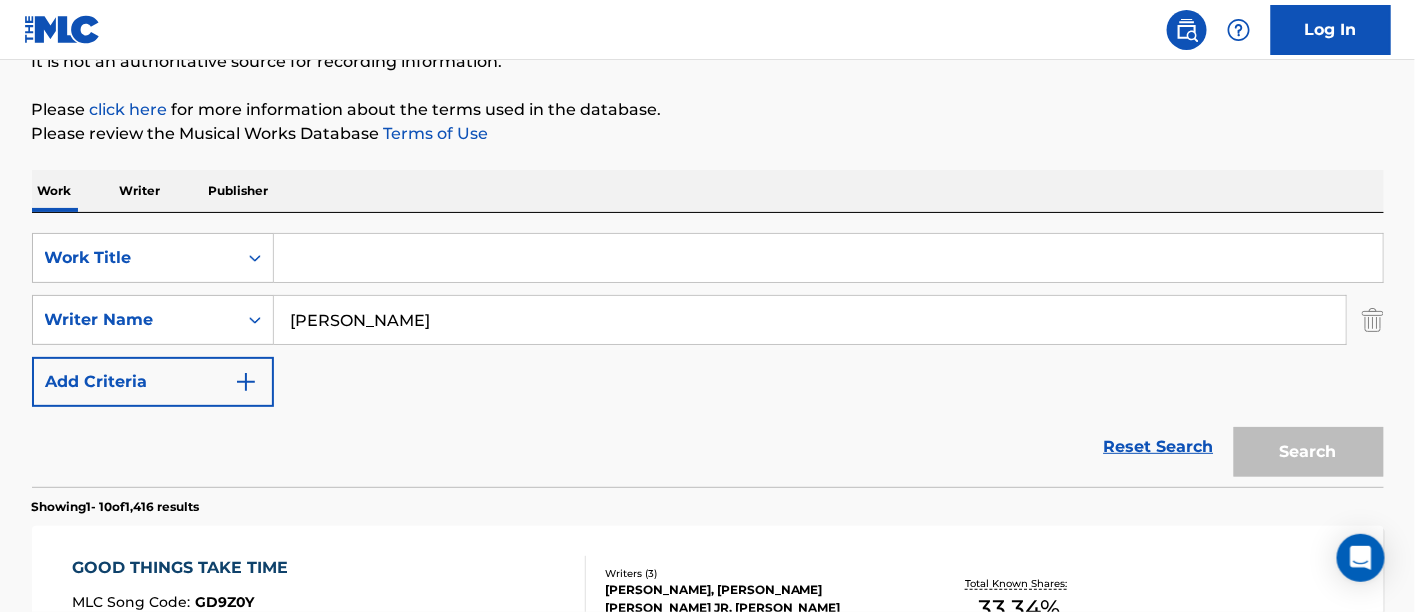 paste on "GOOD THINGS TAKE TIME" 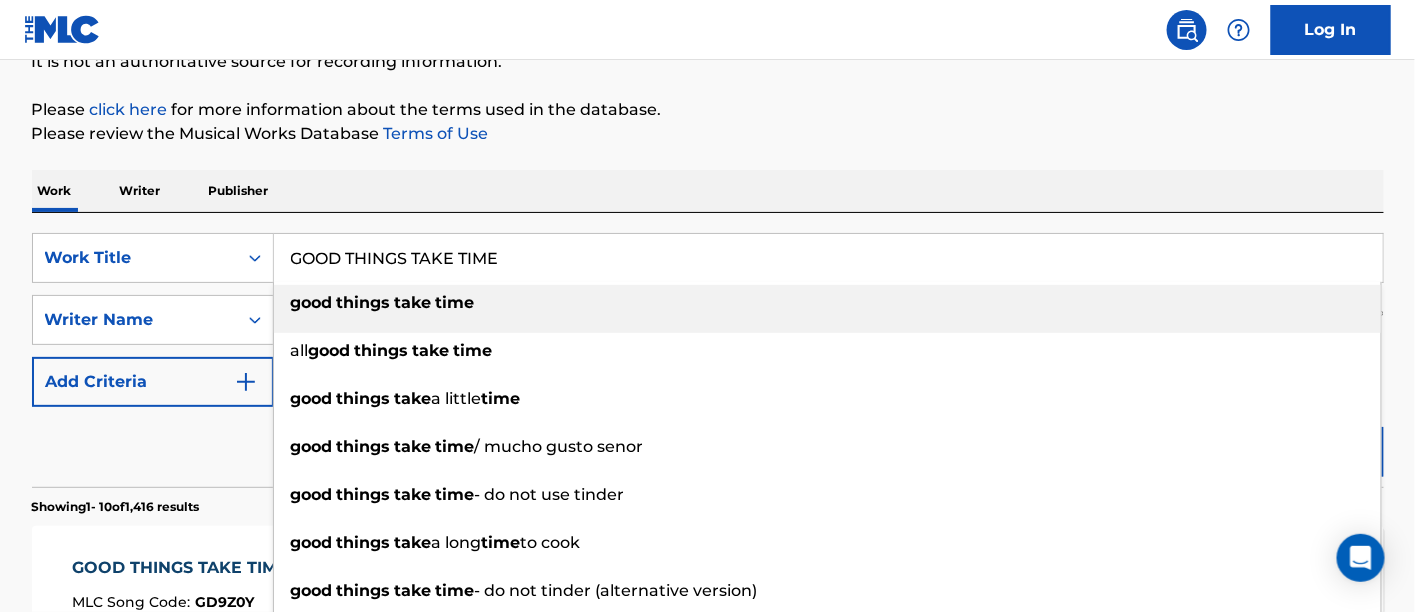 click on "GOOD THINGS TAKE TIME" at bounding box center (828, 258) 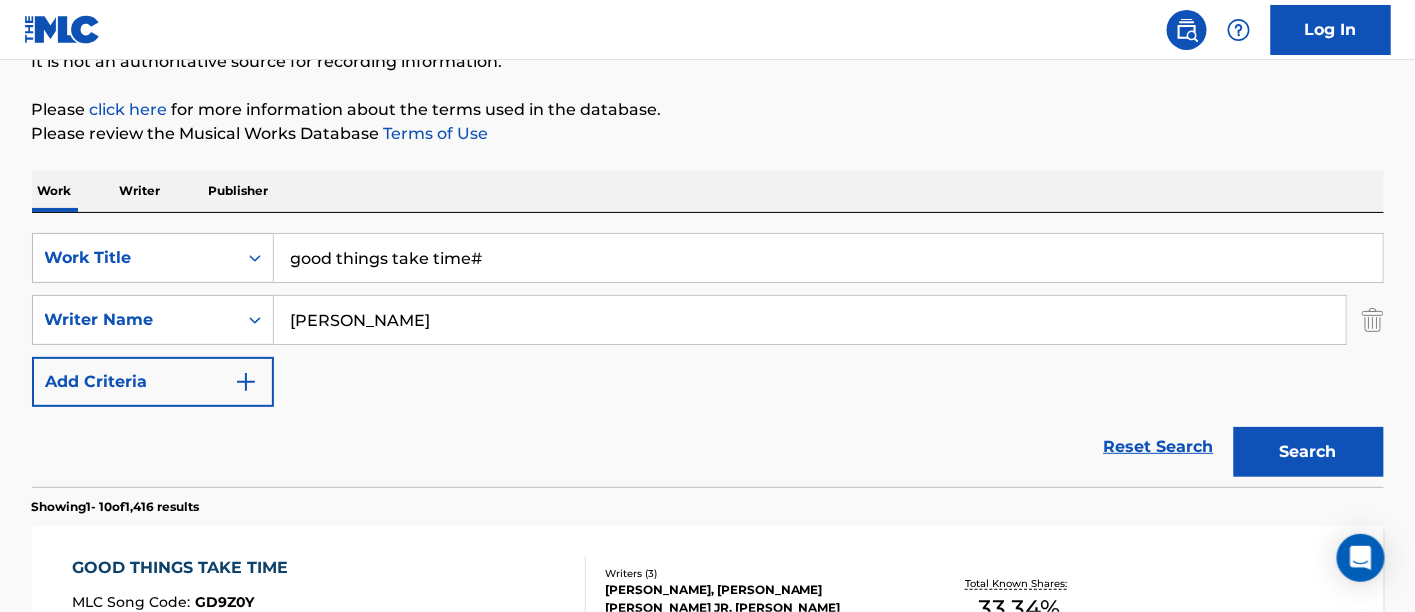 type on "good things take time" 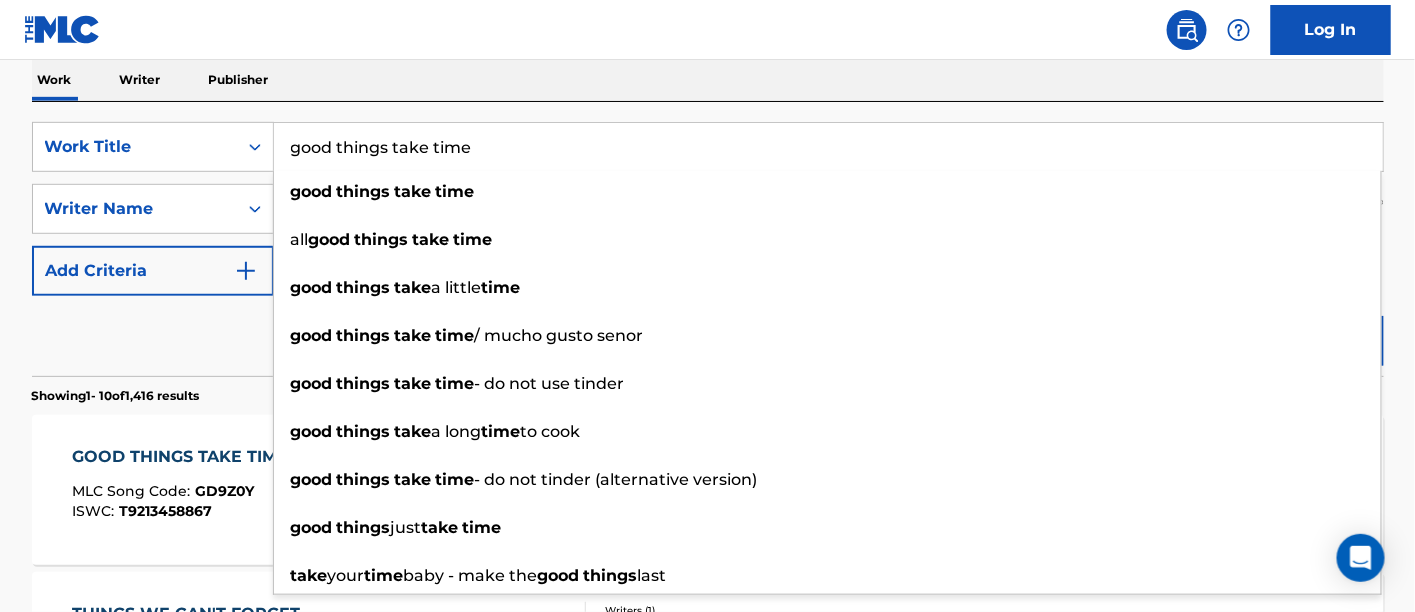 scroll, scrollTop: 434, scrollLeft: 0, axis: vertical 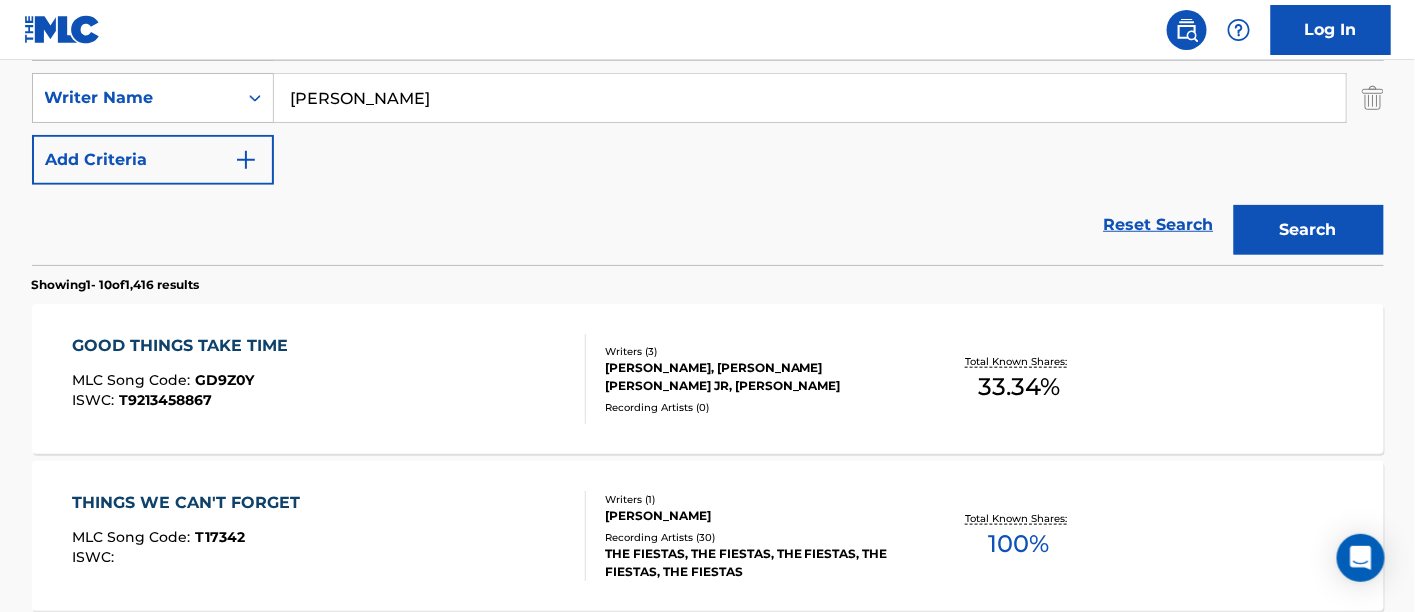 click on "GOOD THINGS TAKE TIME MLC Song Code : GD9Z0Y ISWC : T9213458867" at bounding box center [185, 379] 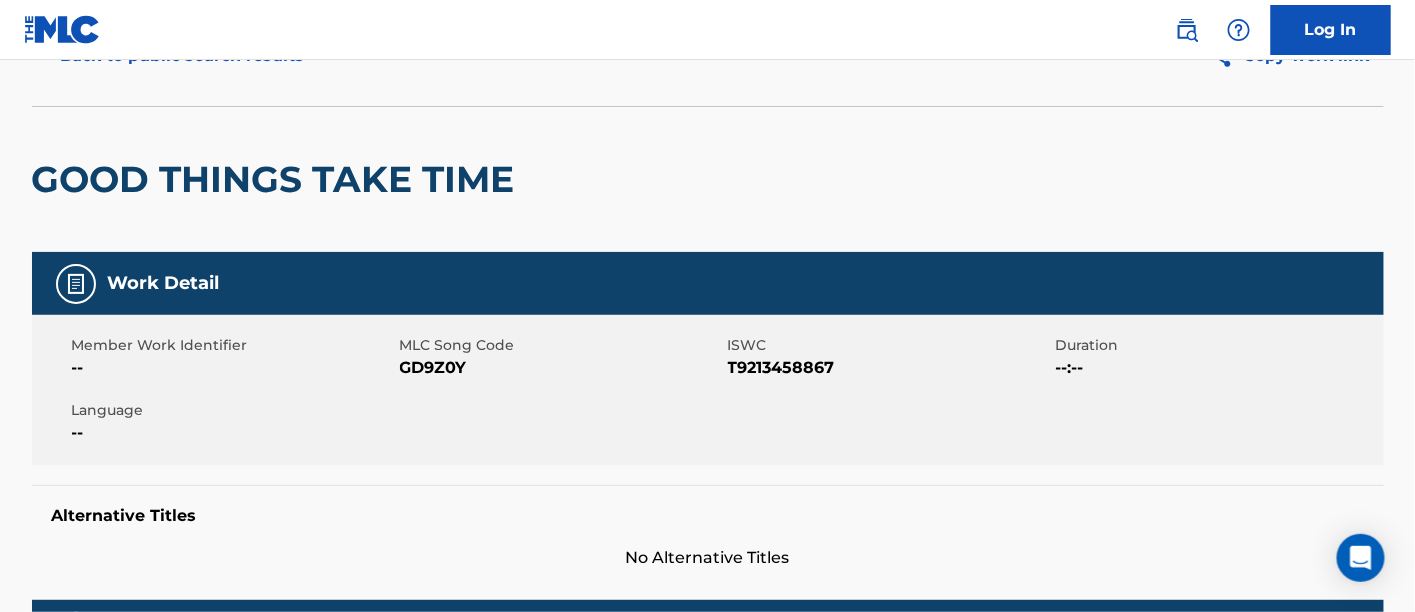 scroll, scrollTop: 0, scrollLeft: 0, axis: both 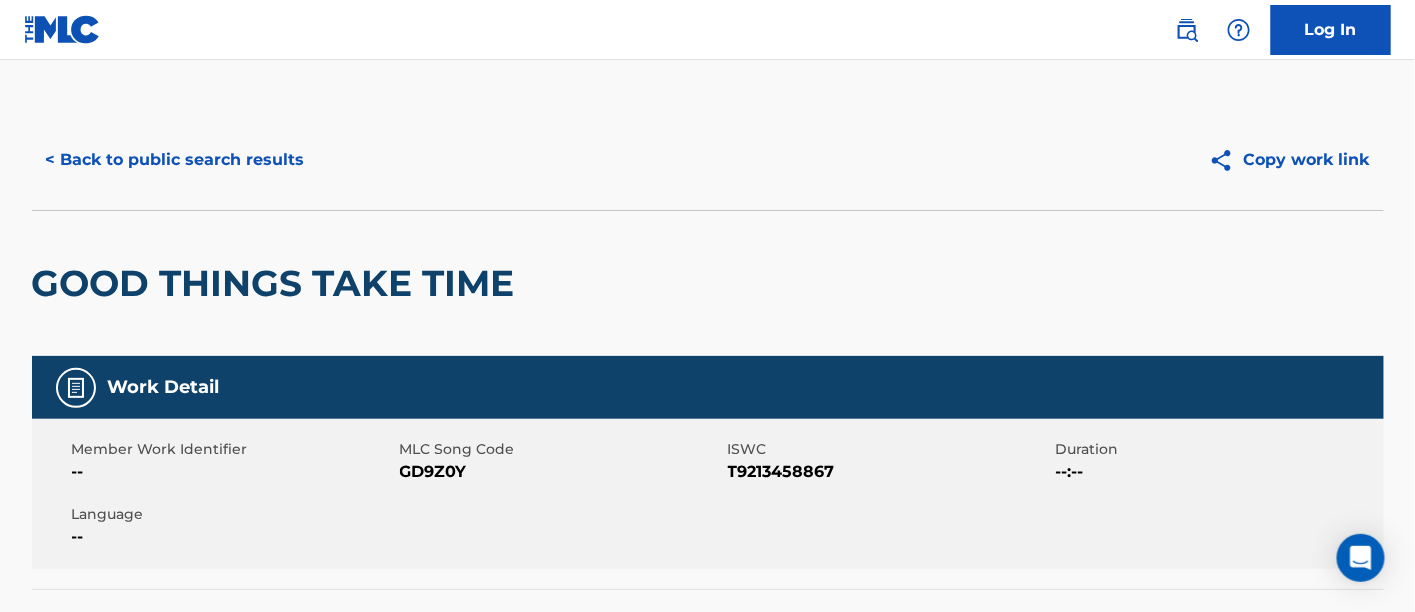 click on "< Back to public search results" at bounding box center (175, 160) 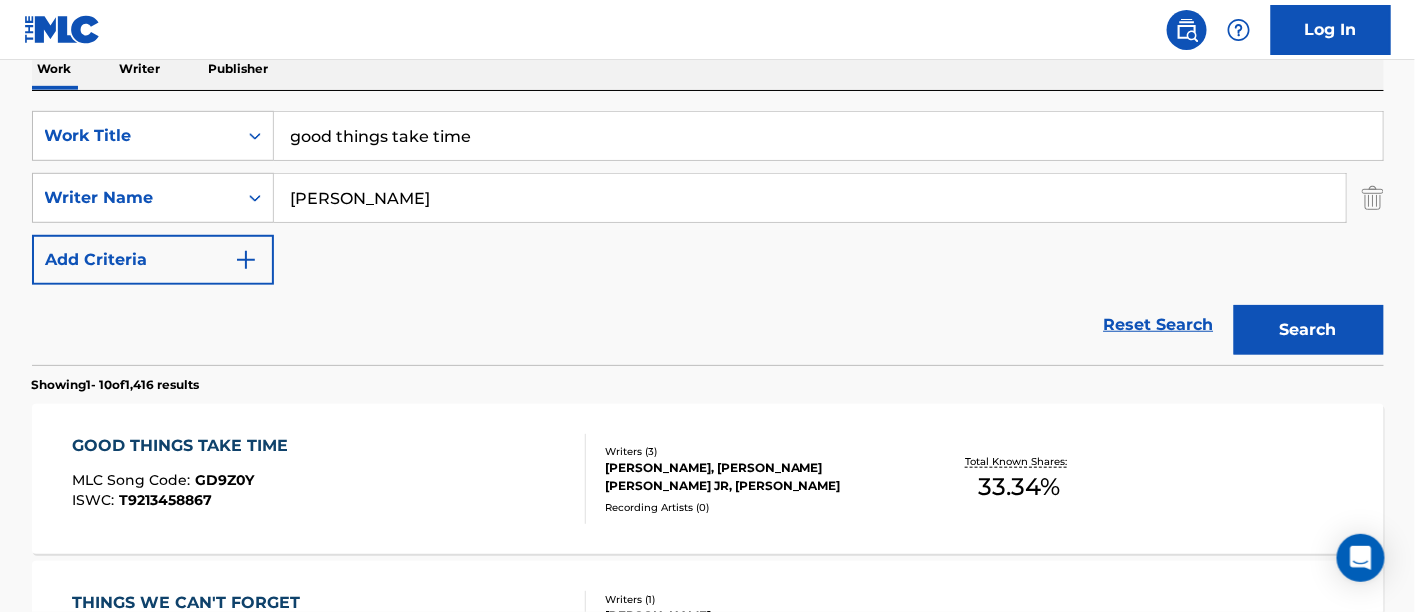 scroll, scrollTop: 323, scrollLeft: 0, axis: vertical 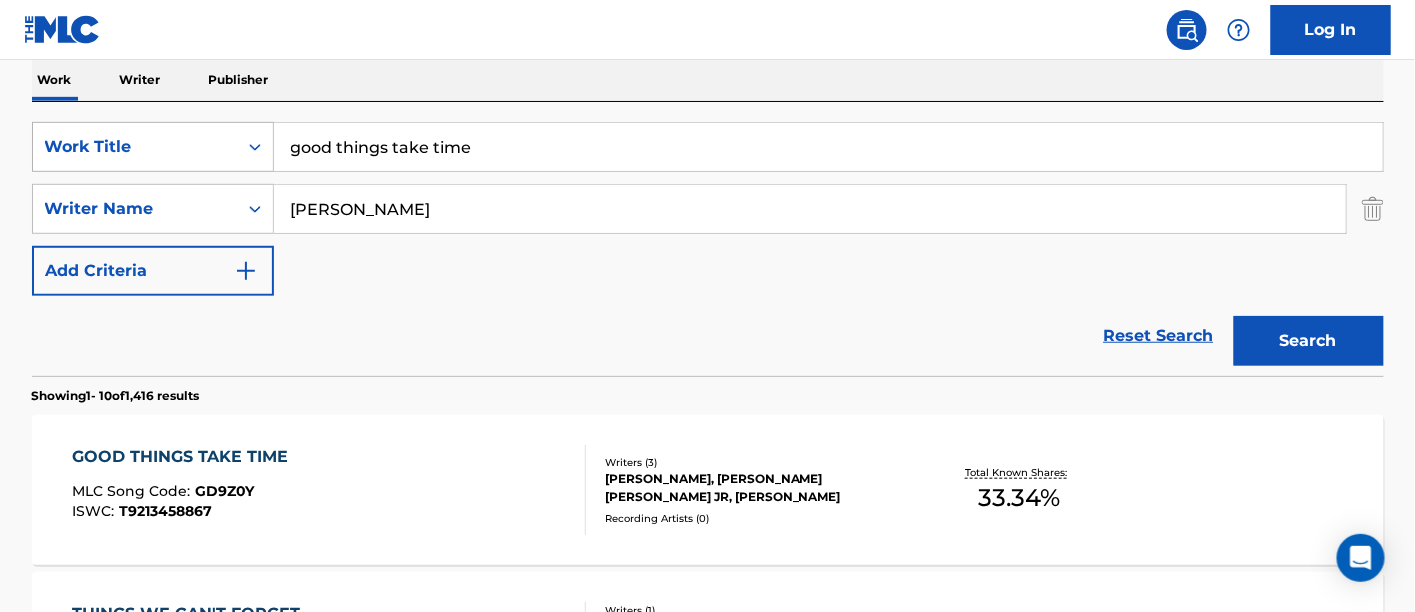 drag, startPoint x: 538, startPoint y: 158, endPoint x: 69, endPoint y: 158, distance: 469 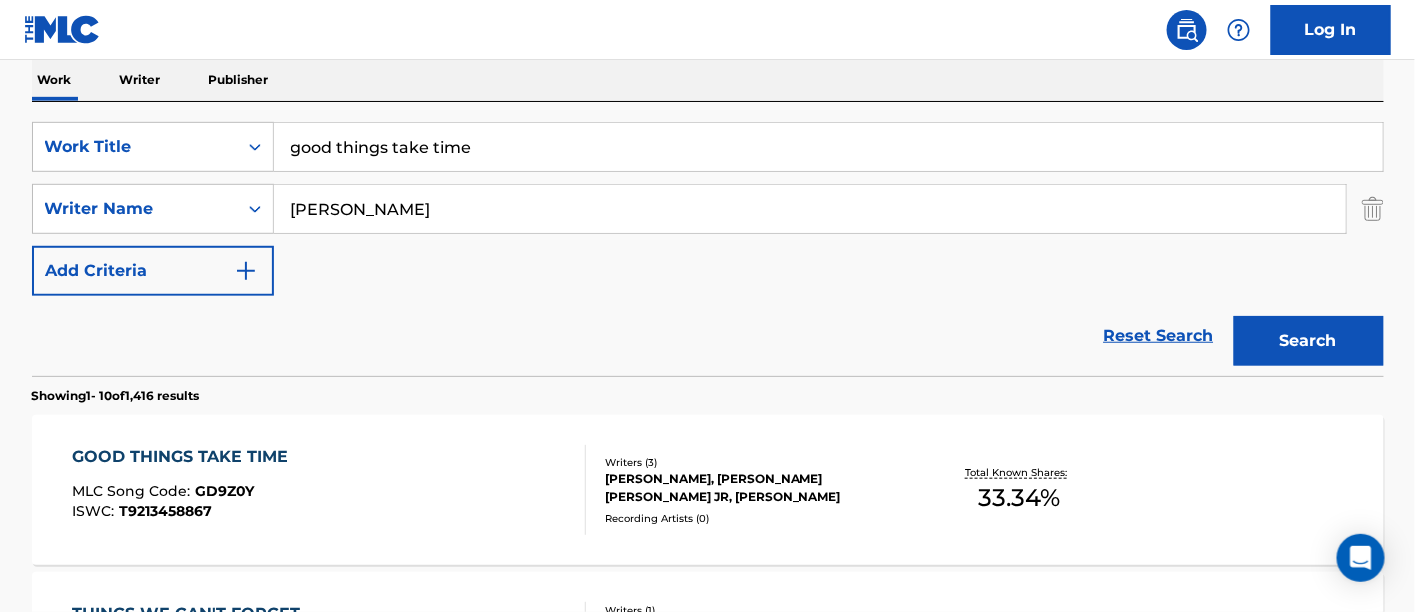 paste on "NO" 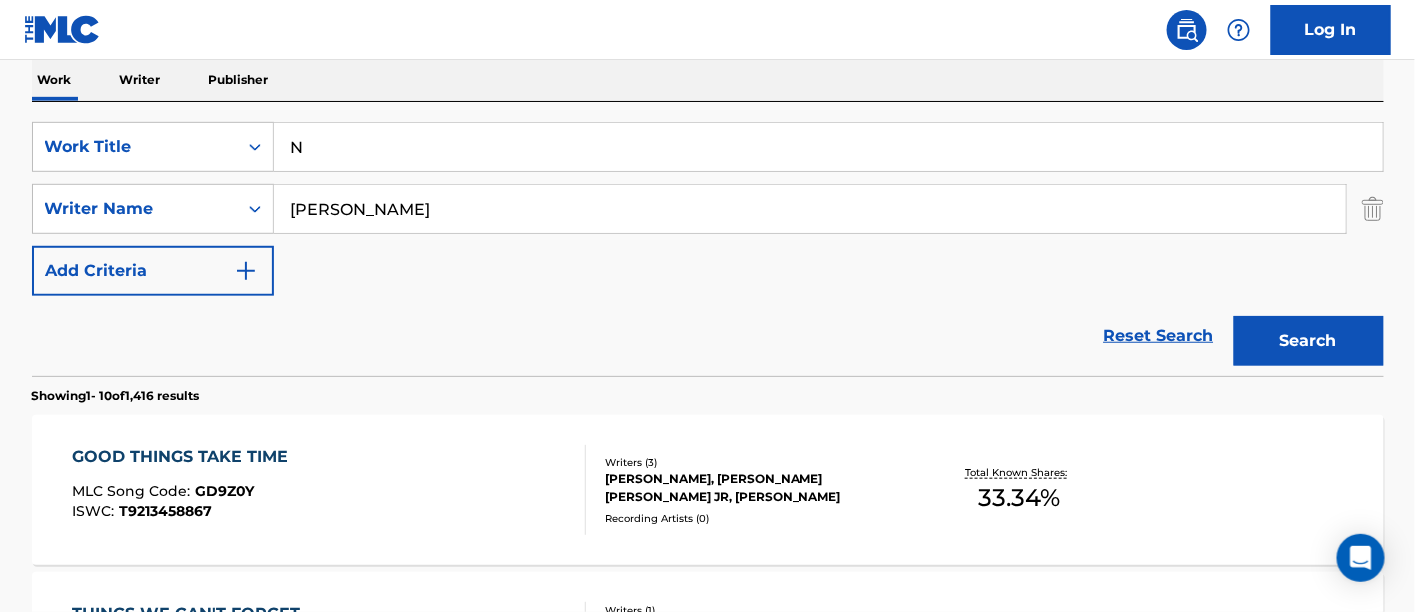 paste on "NO" 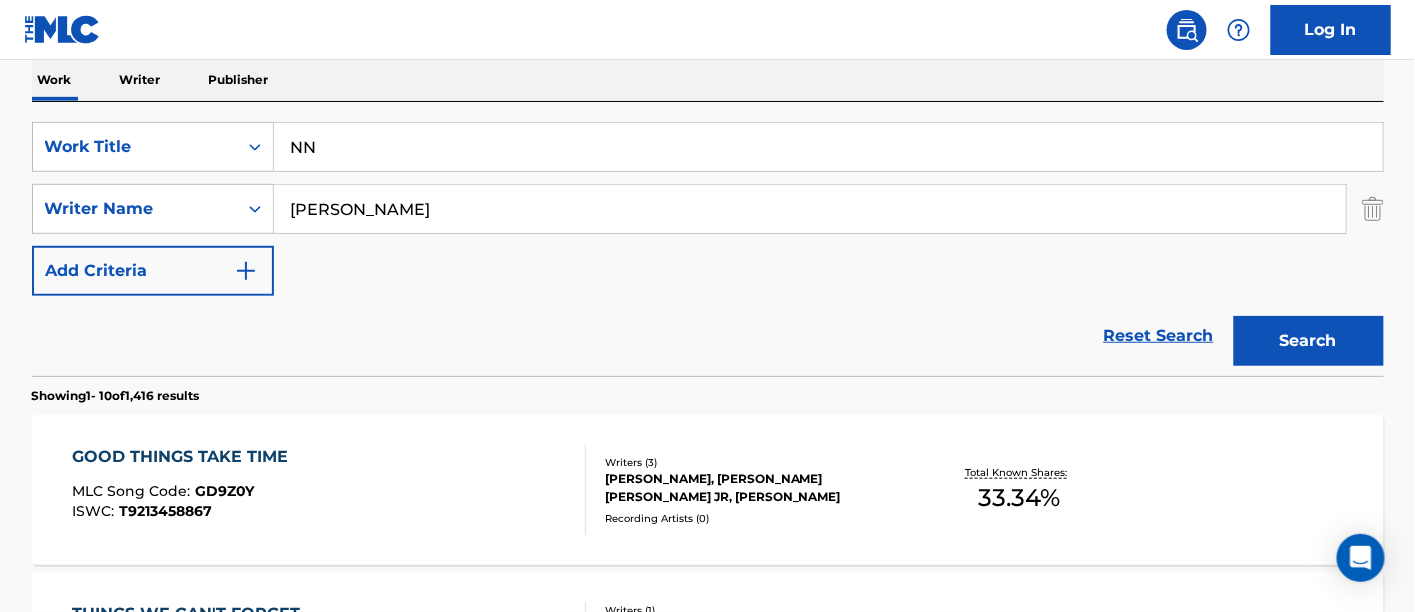type on "N" 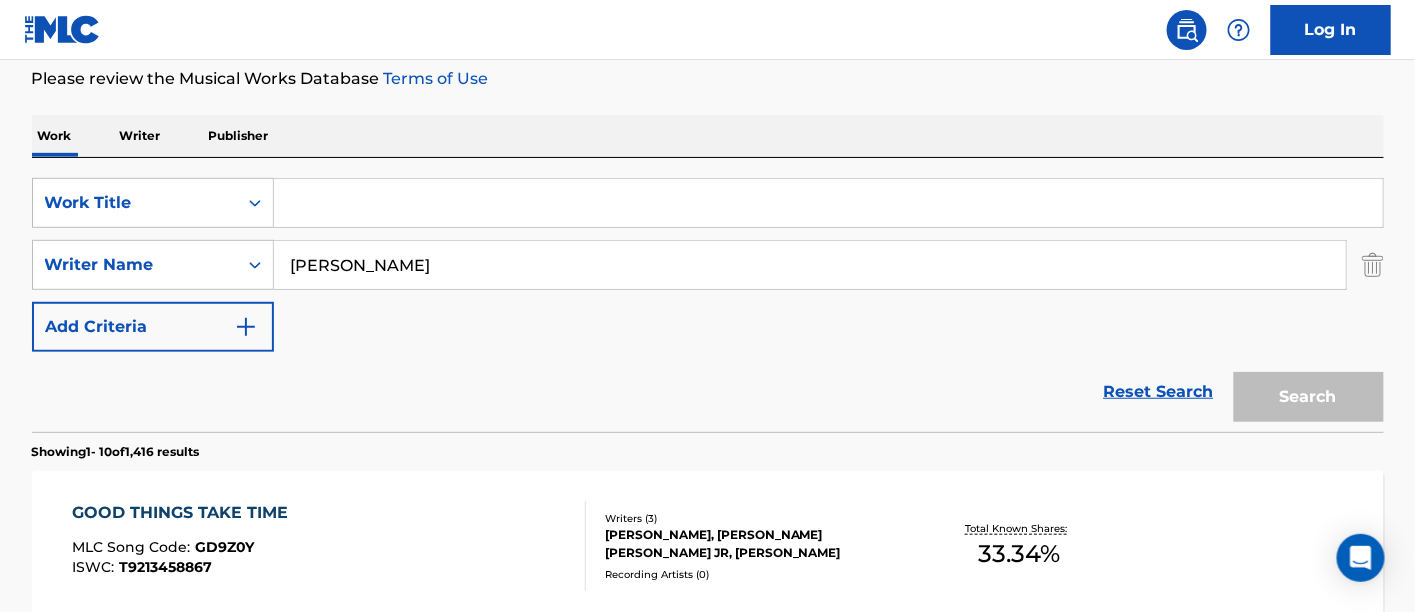 scroll, scrollTop: 212, scrollLeft: 0, axis: vertical 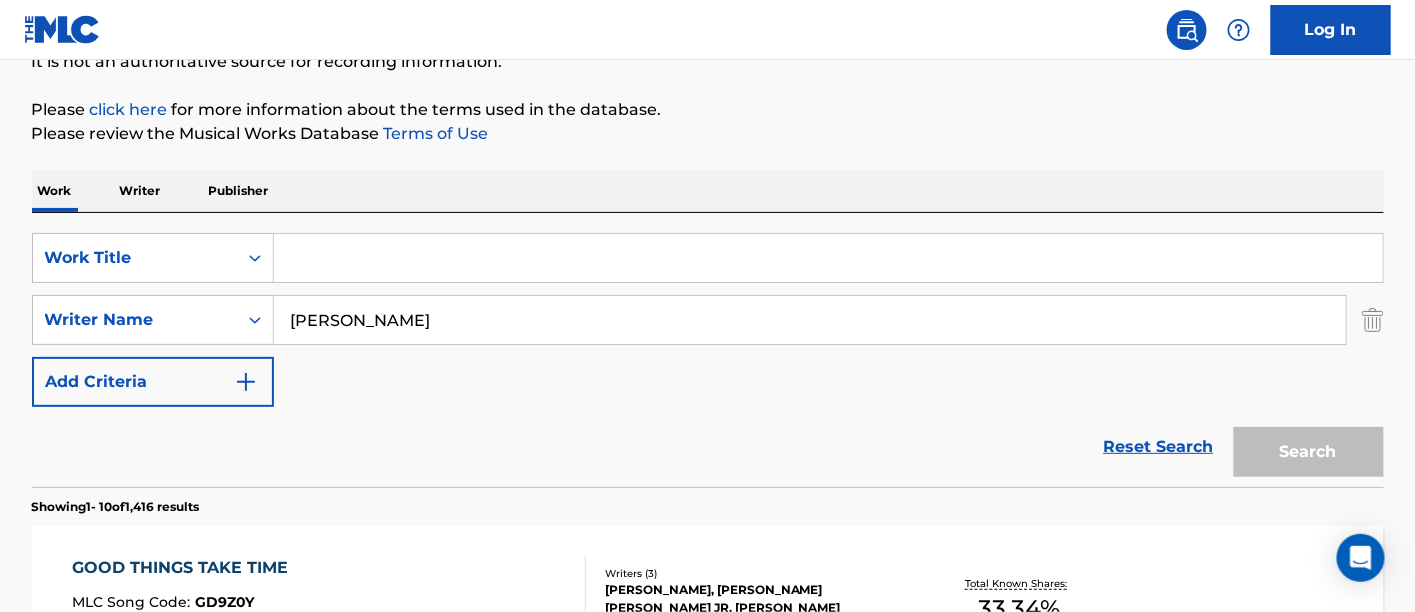 paste on "COLOUR OF THE WIND" 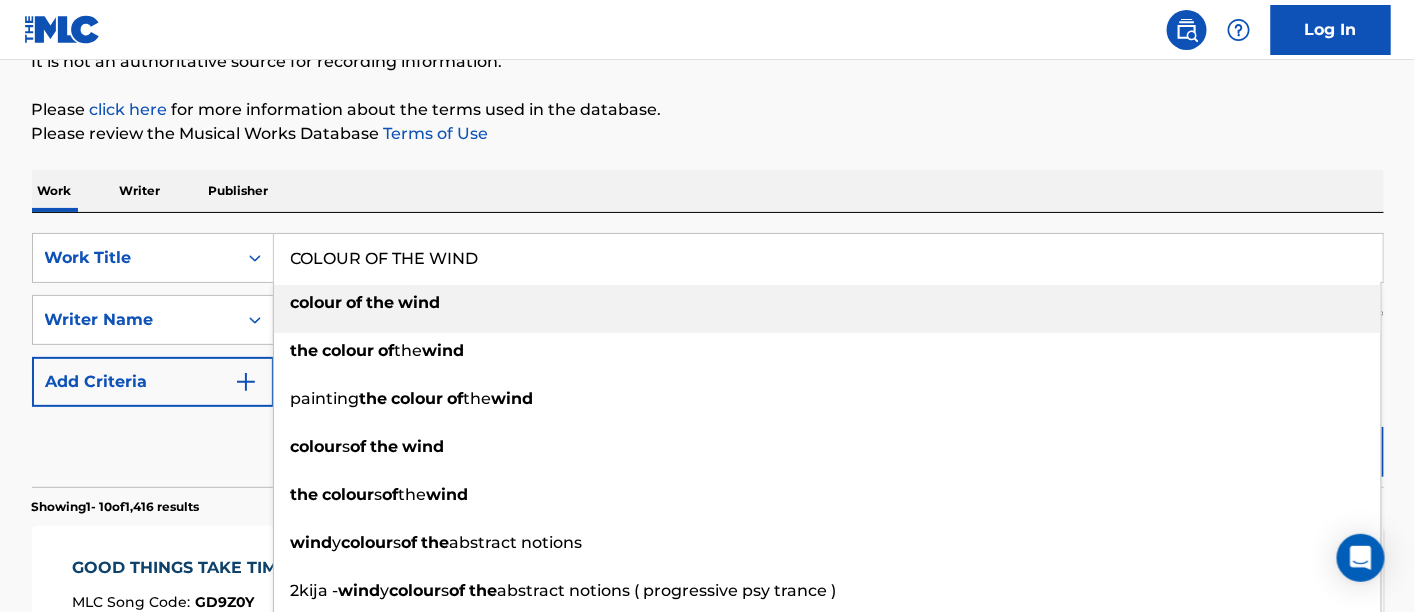 type on "COLOUR OF THE WIND" 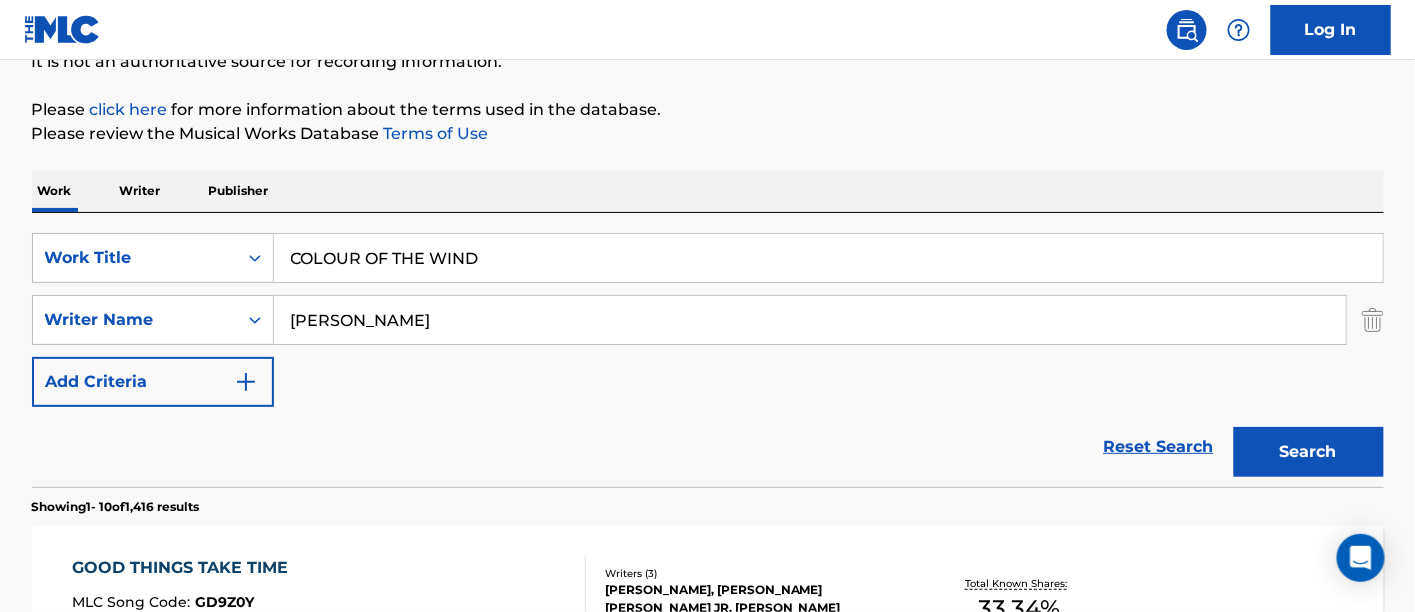 drag, startPoint x: 395, startPoint y: 234, endPoint x: 1067, endPoint y: 125, distance: 680.78265 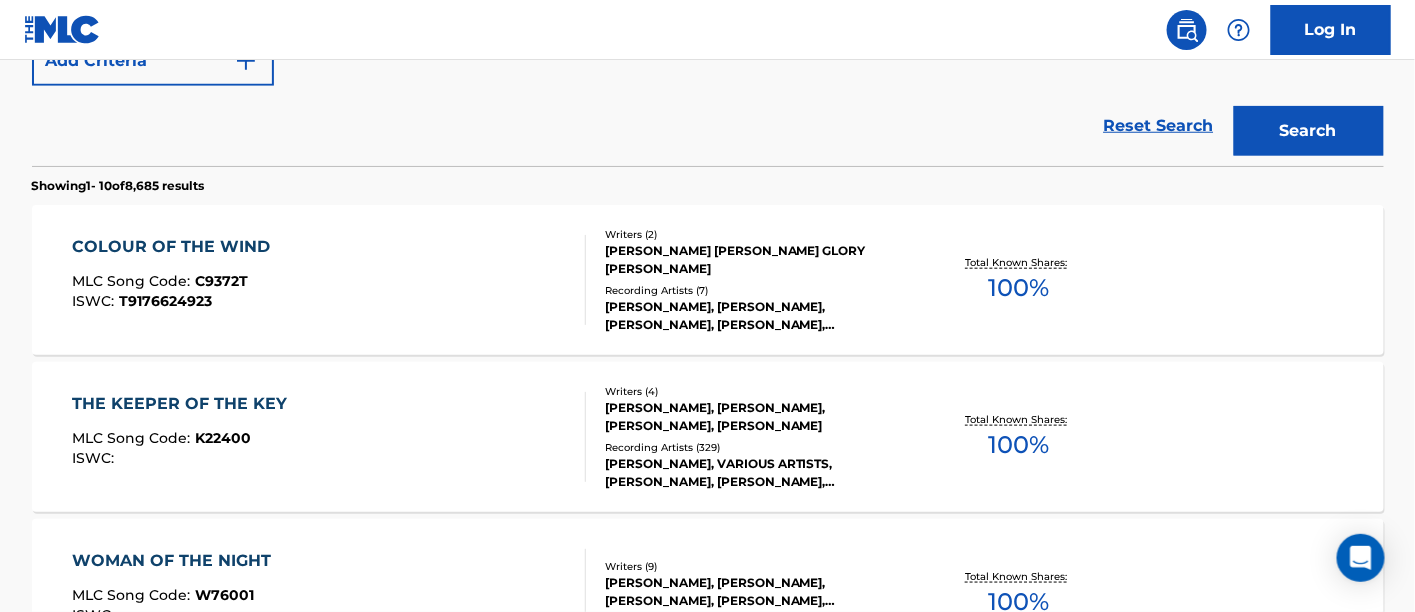 scroll, scrollTop: 545, scrollLeft: 0, axis: vertical 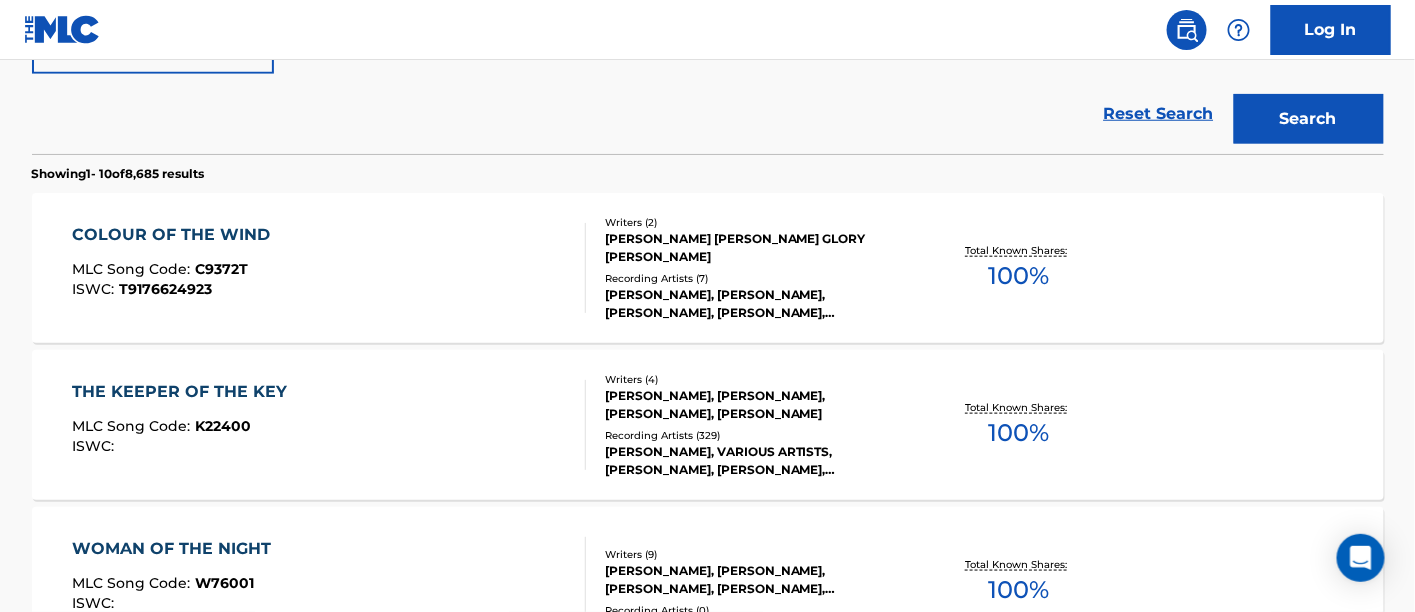 click on "Recording Artists ( 7 )" at bounding box center [756, 278] 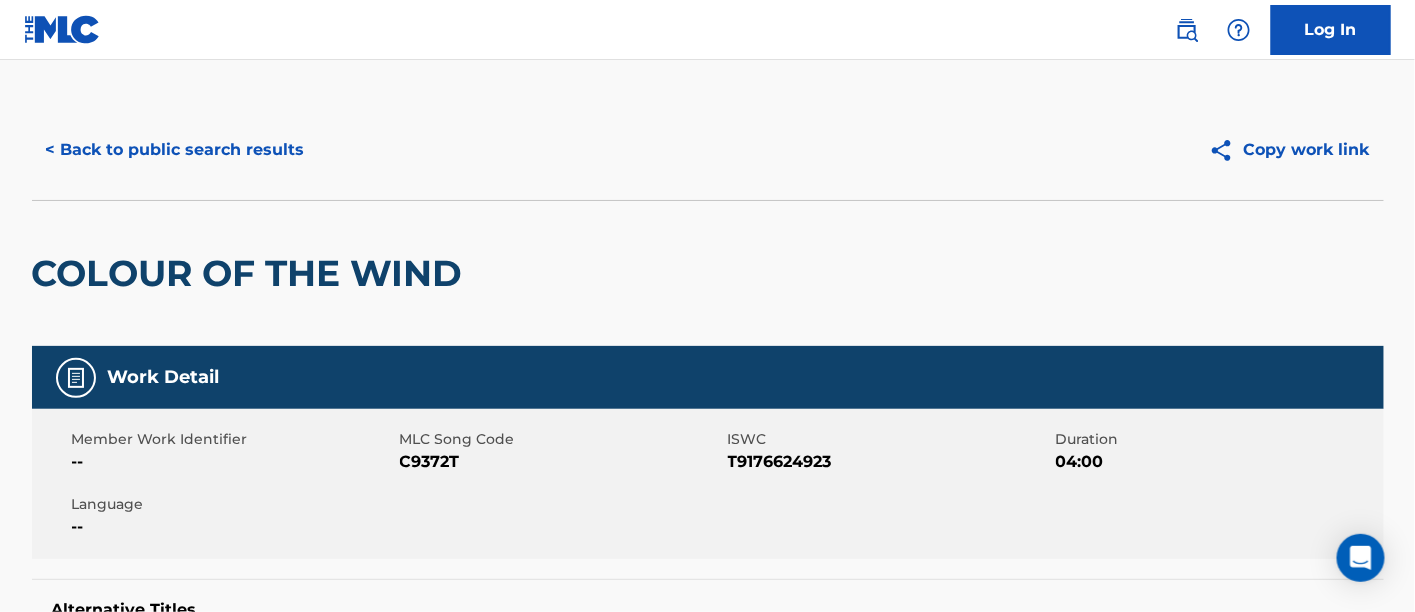 scroll, scrollTop: 0, scrollLeft: 0, axis: both 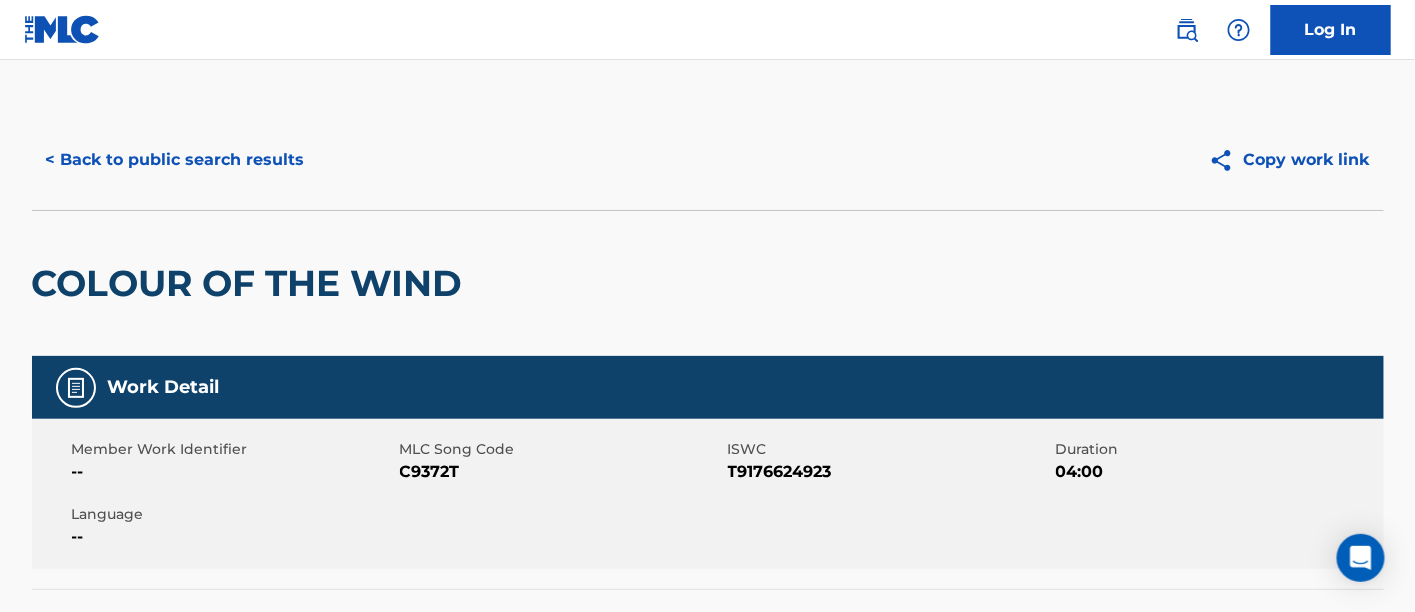 click on "< Back to public search results" at bounding box center [175, 160] 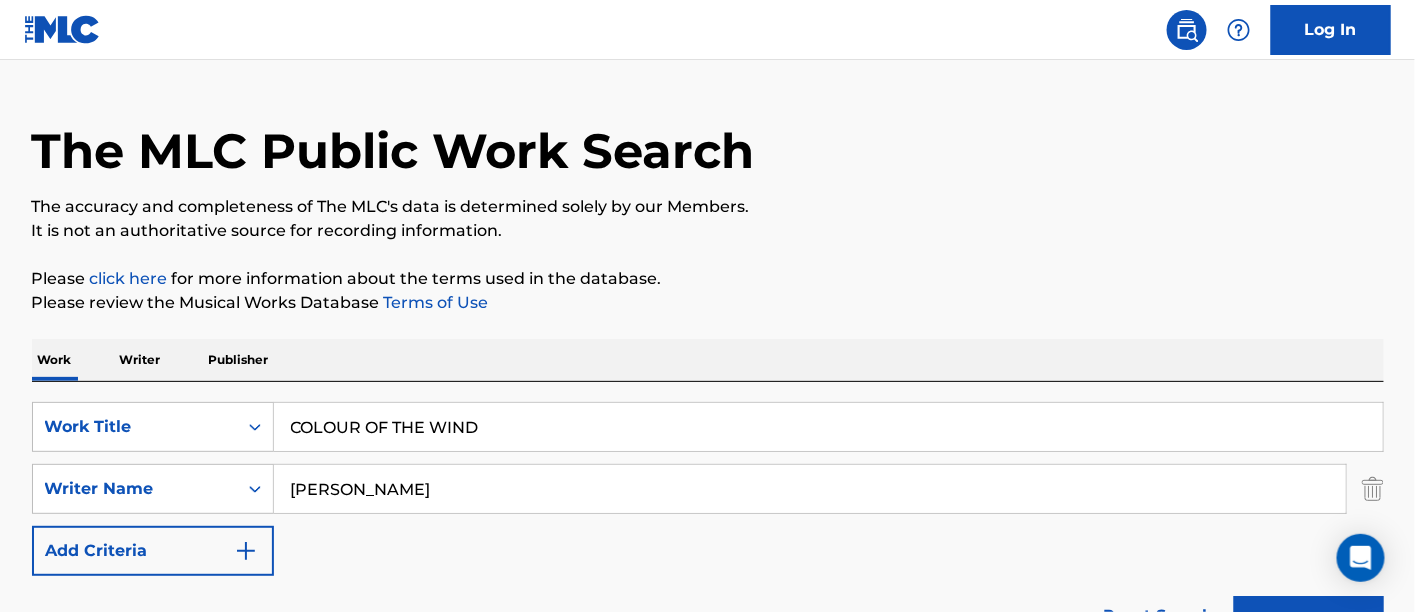scroll, scrollTop: 0, scrollLeft: 0, axis: both 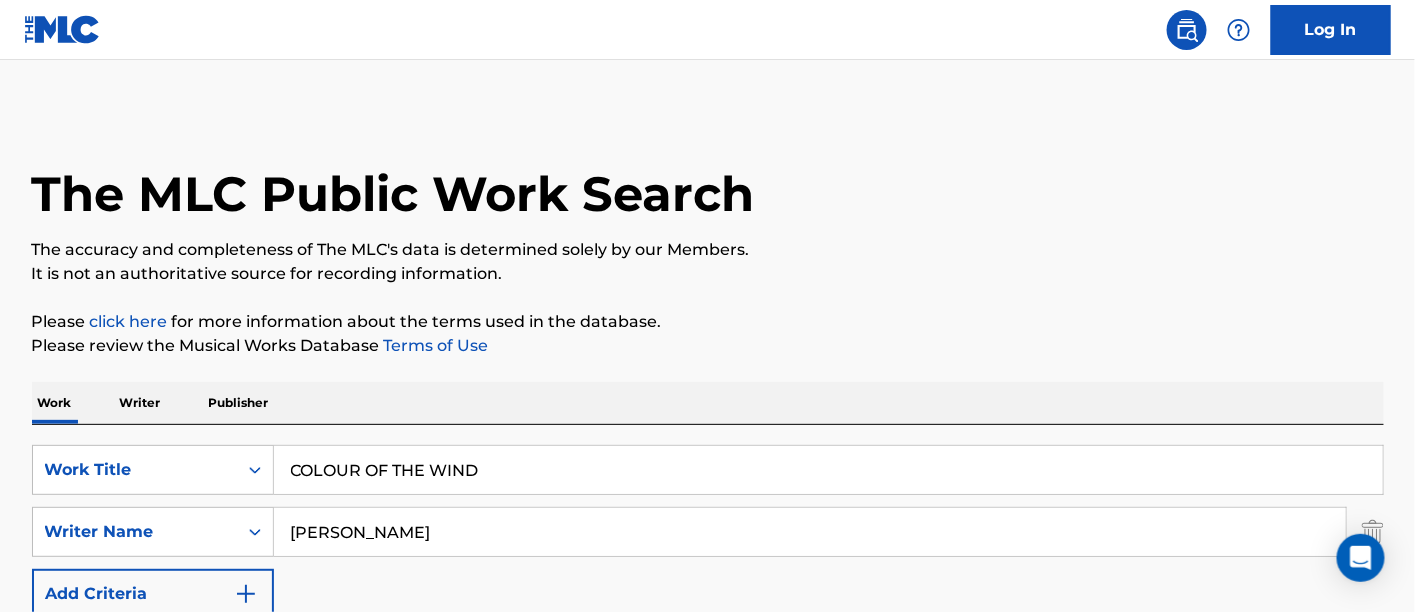 drag, startPoint x: 573, startPoint y: 451, endPoint x: 158, endPoint y: 409, distance: 417.11987 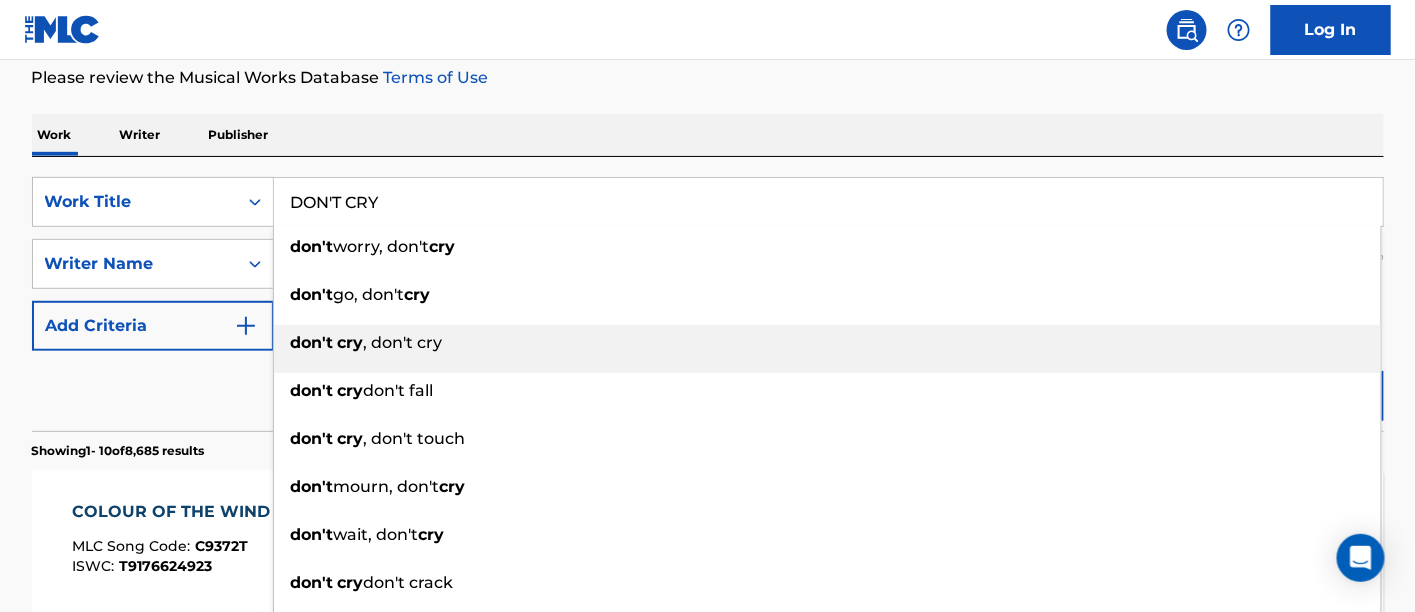 scroll, scrollTop: 333, scrollLeft: 0, axis: vertical 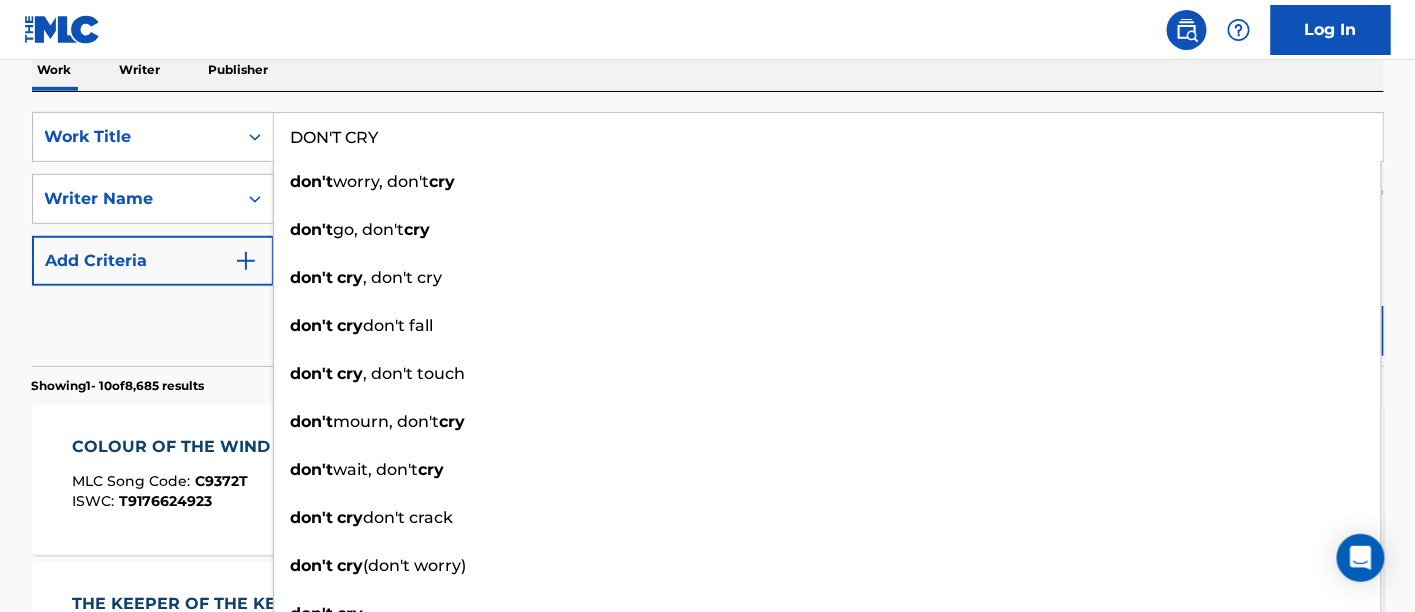 type on "DON'T CRY" 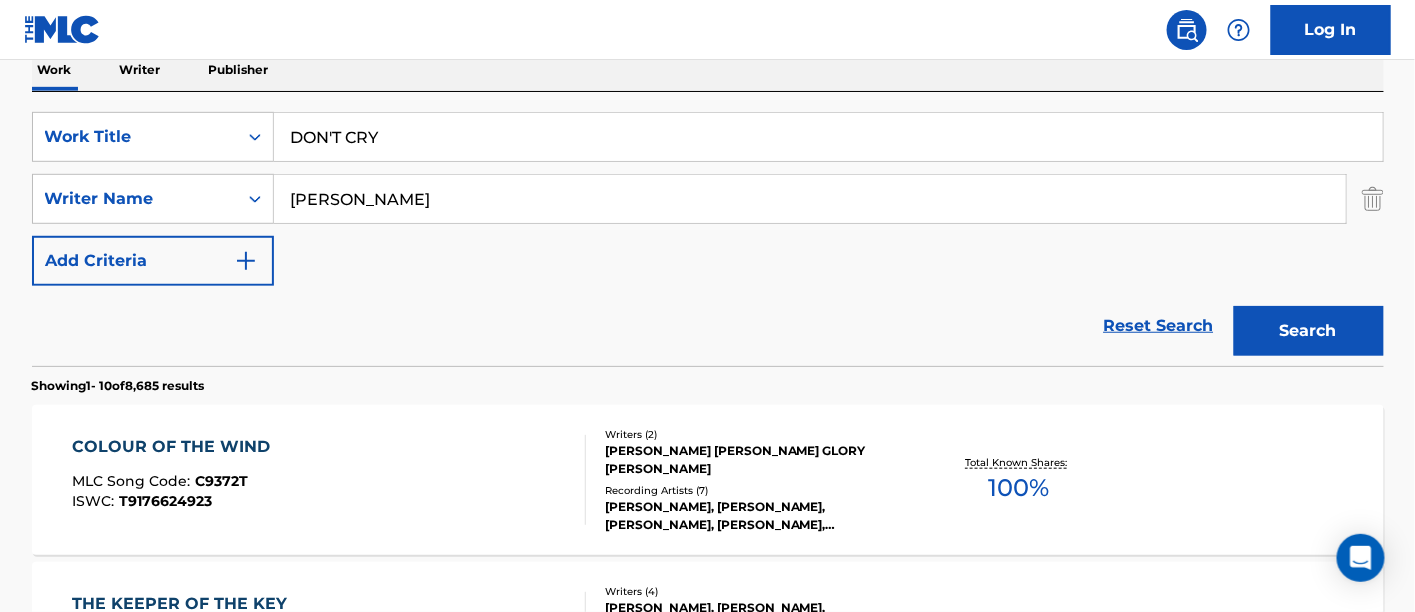 click on "Search" at bounding box center (1309, 331) 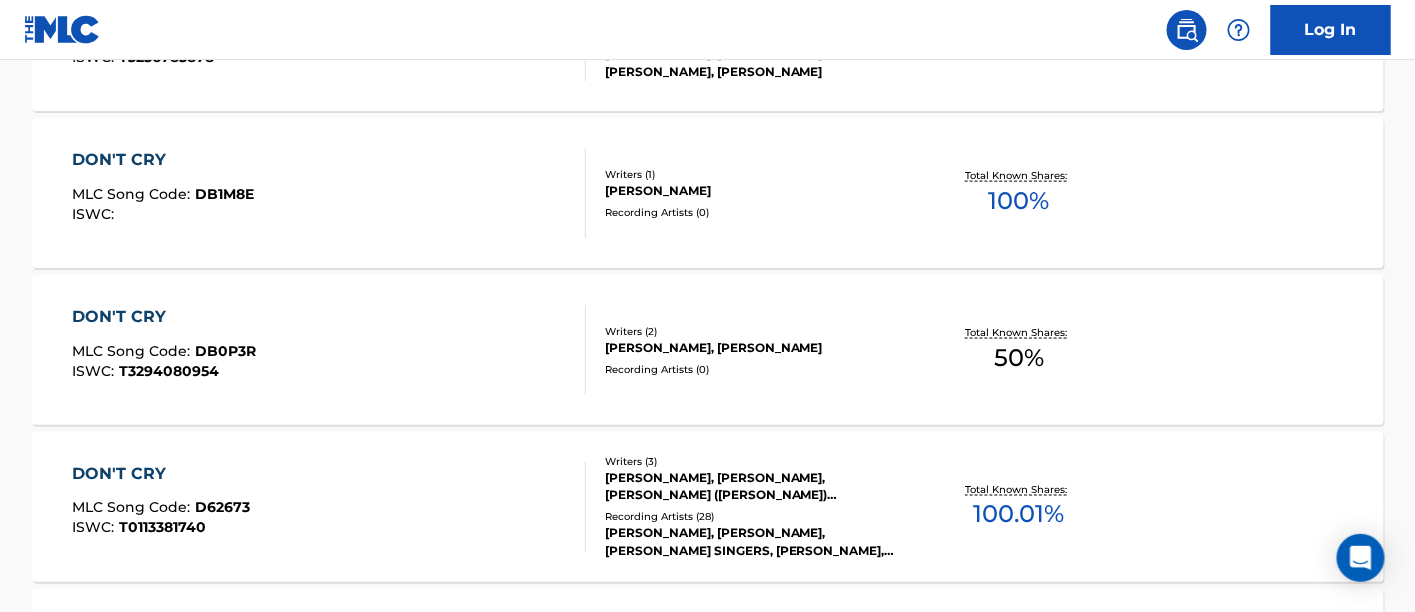 scroll, scrollTop: 888, scrollLeft: 0, axis: vertical 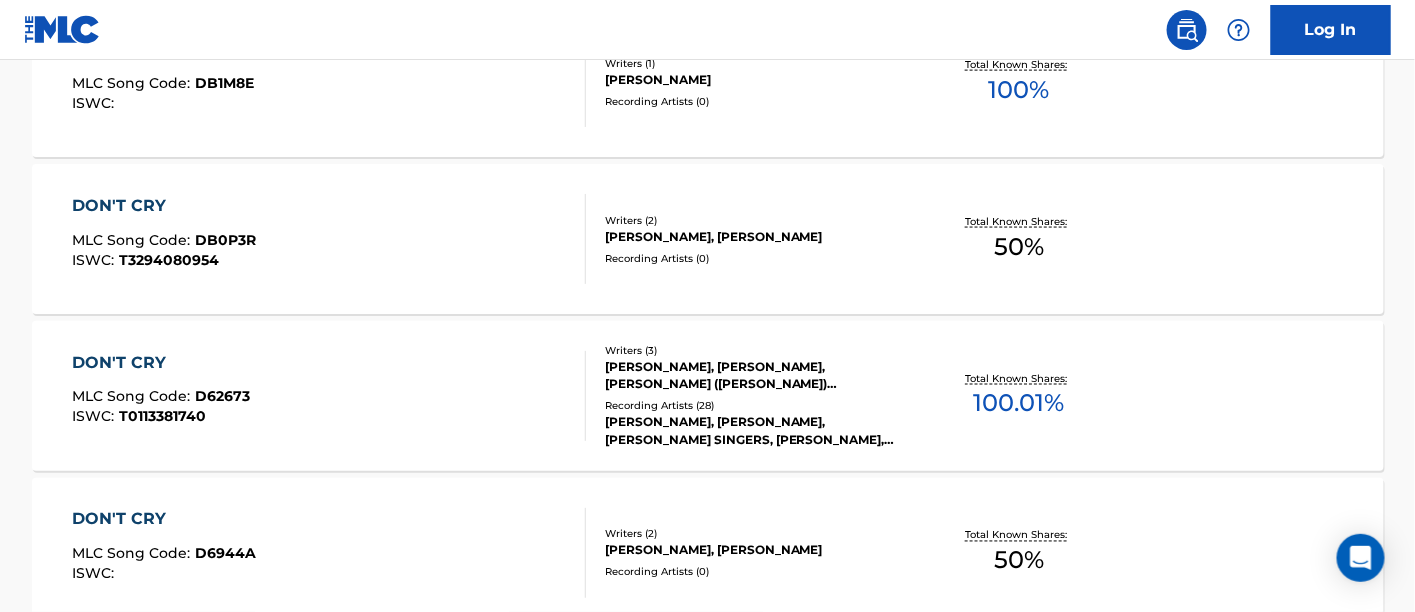 click on "DON'T CRY MLC Song Code : D62673 ISWC : T0113381740" at bounding box center [329, 396] 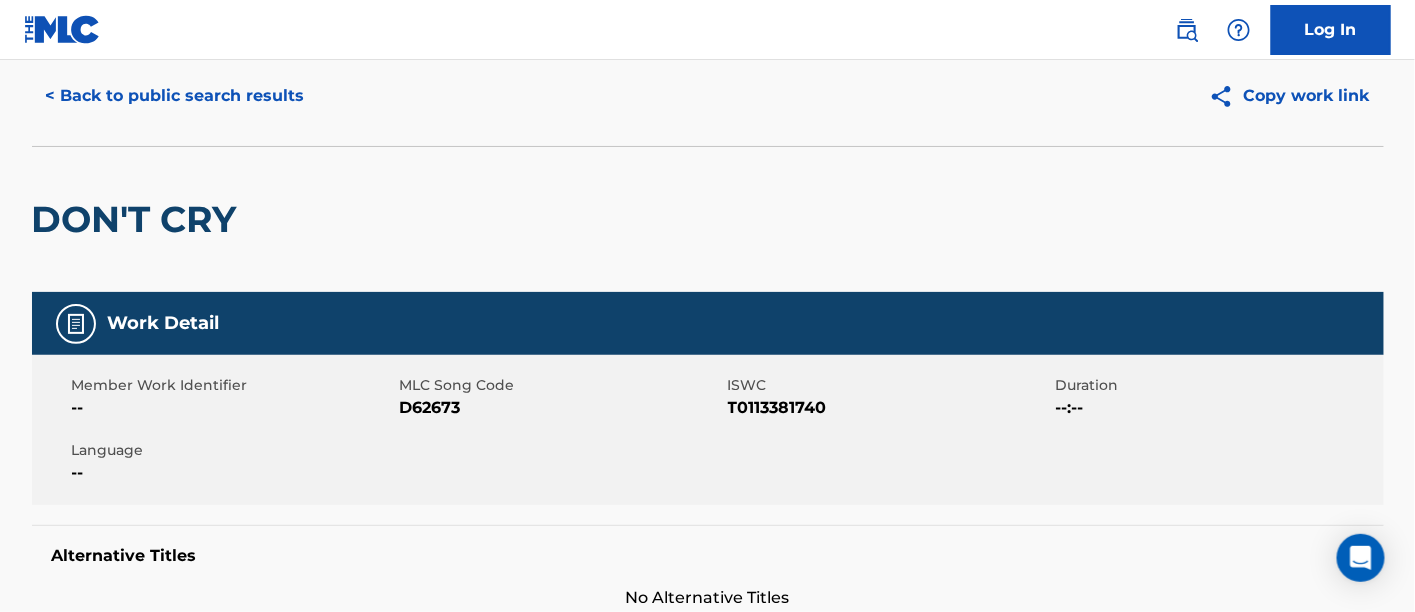 scroll, scrollTop: 0, scrollLeft: 0, axis: both 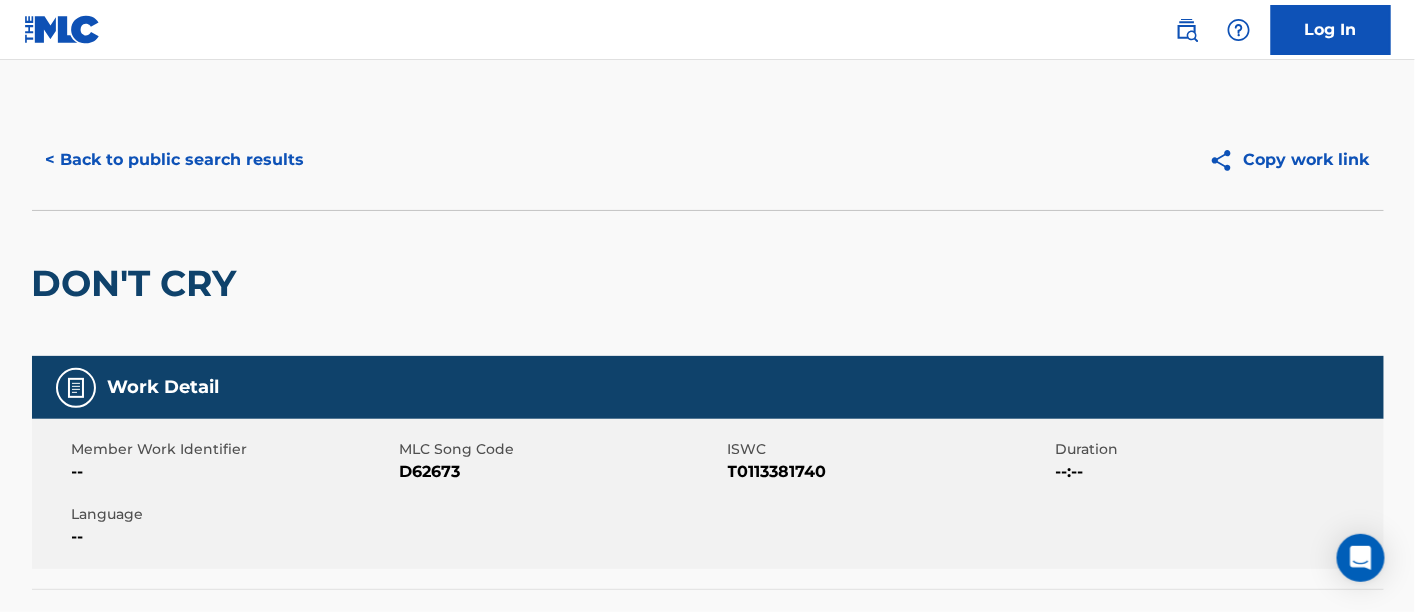 click on "< Back to public search results" at bounding box center [175, 160] 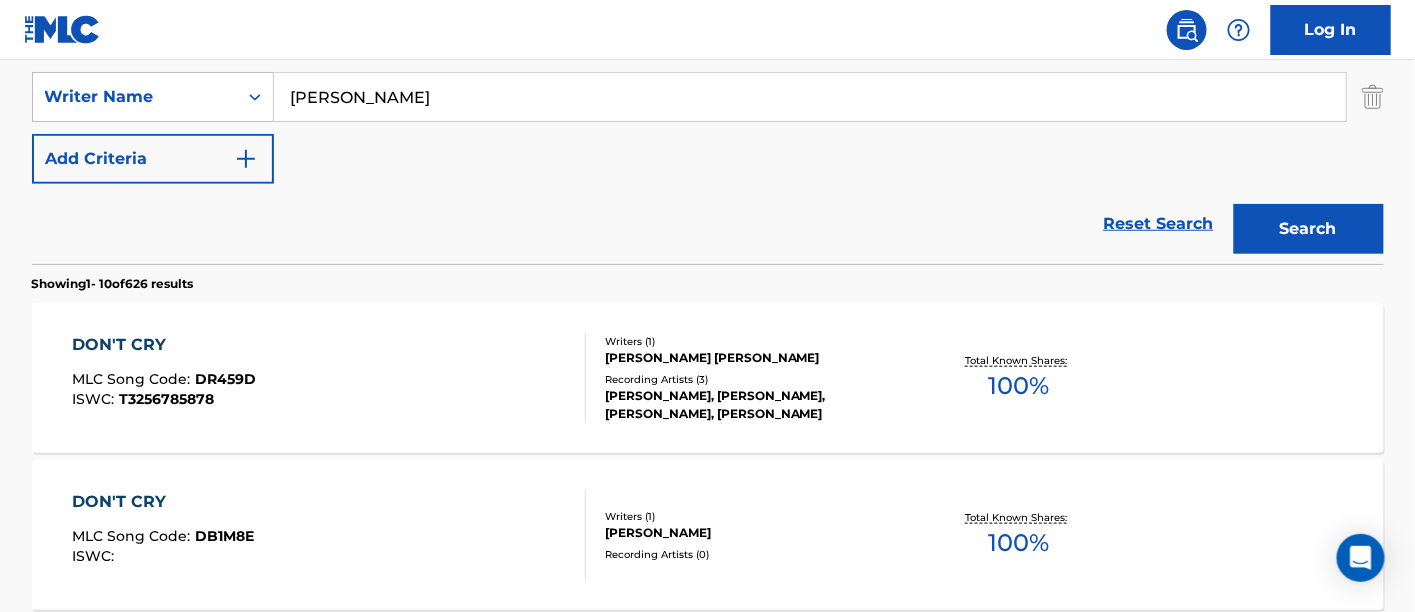 scroll, scrollTop: 114, scrollLeft: 0, axis: vertical 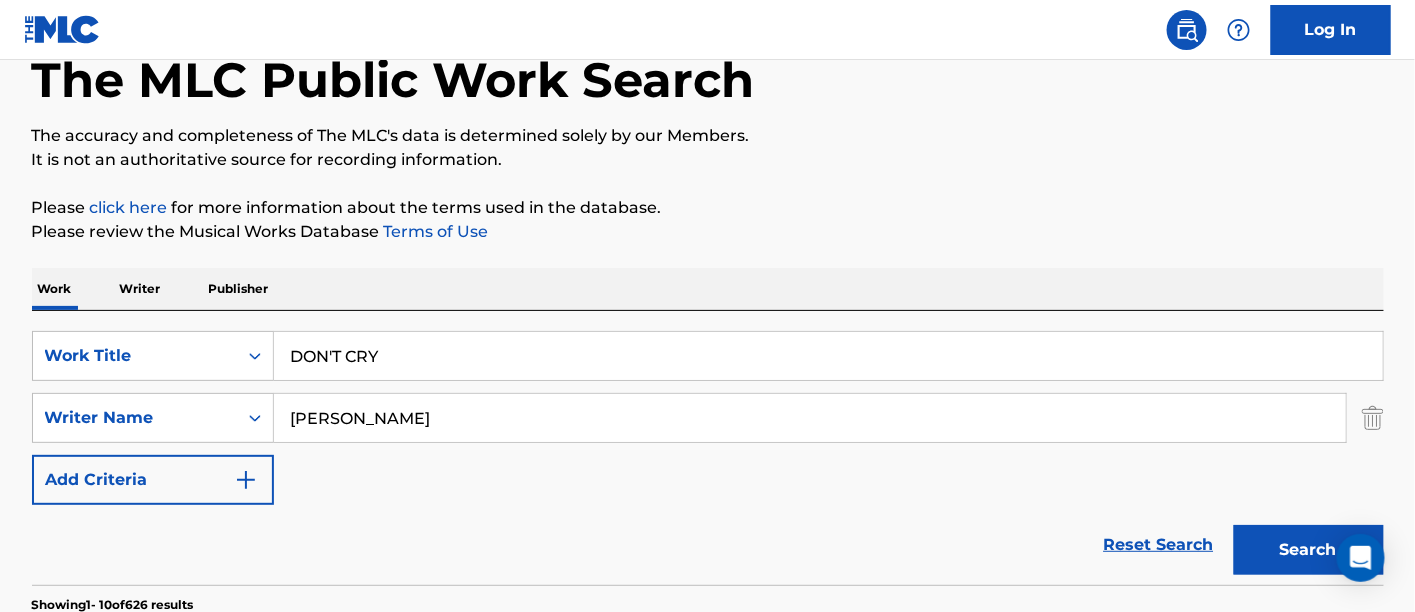 click on "SearchWithCriteria24388f9c-646c-47ec-90dd-c460f90d9c68 Work Title DON'T CRY SearchWithCriteria1afa97f3-a8a6-4631-925e-0327a6a3182e Writer Name [PERSON_NAME] Add Criteria Reset Search Search" at bounding box center [708, 448] 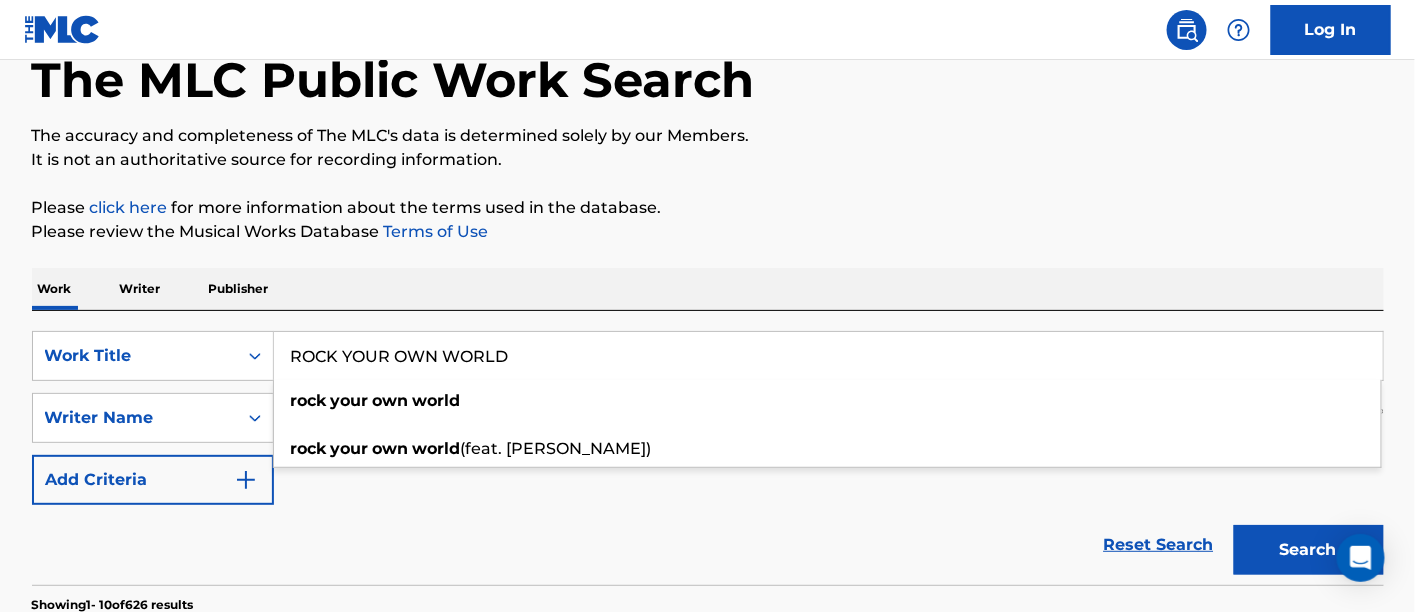 type on "ROCK YOUR OWN WORLD" 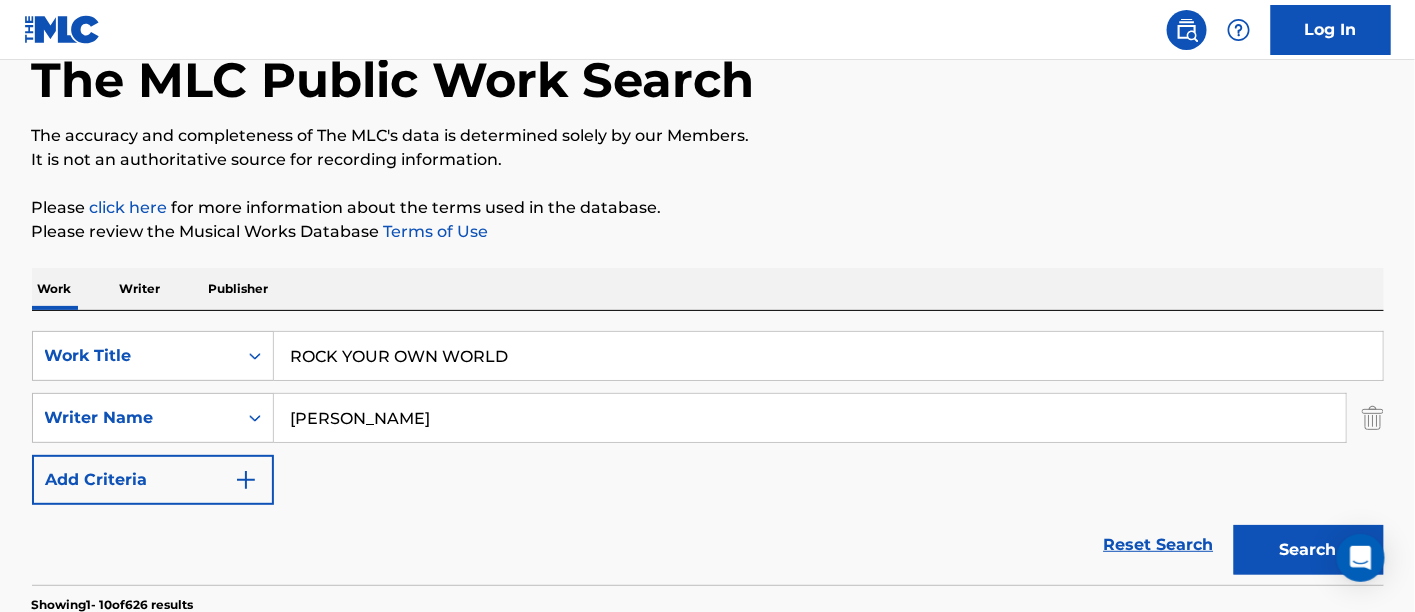 click on "Search" at bounding box center [1309, 550] 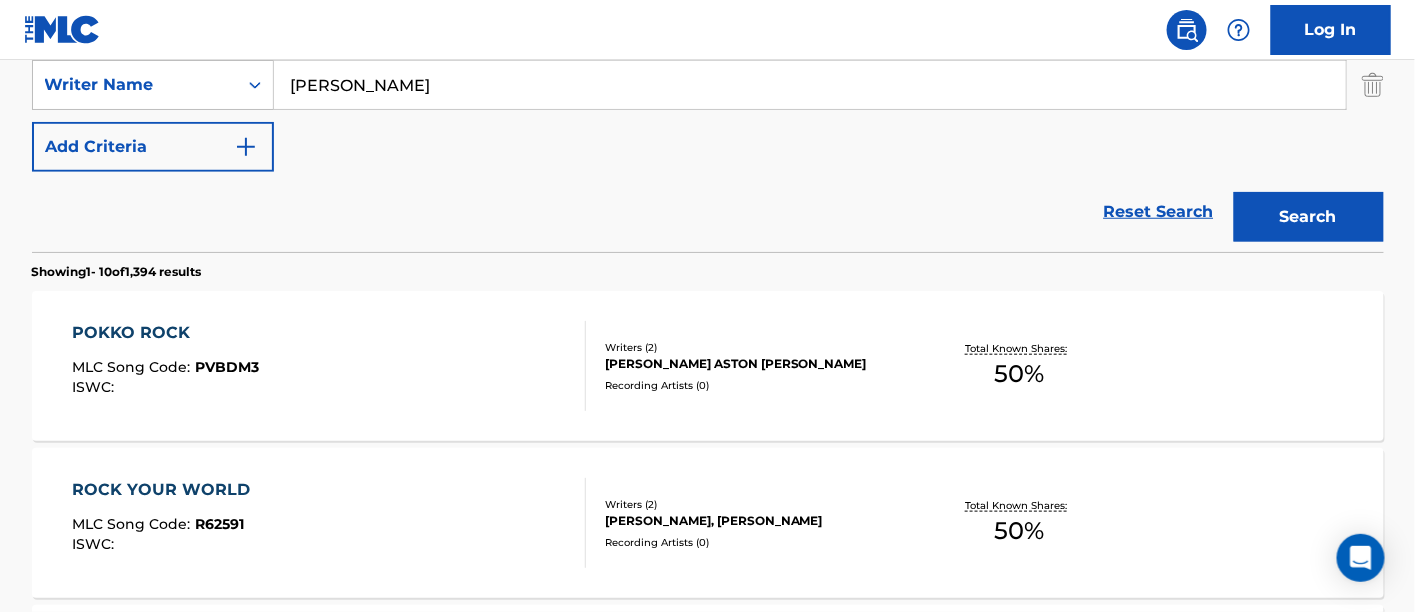 scroll, scrollTop: 225, scrollLeft: 0, axis: vertical 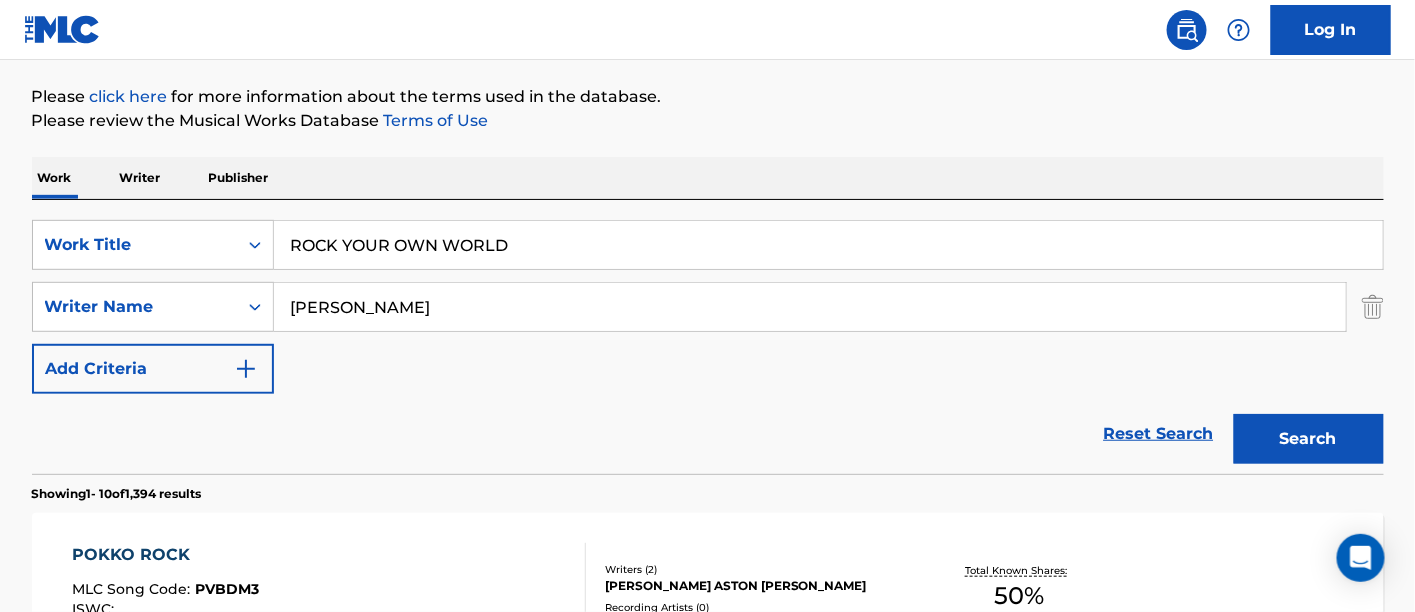 drag, startPoint x: 546, startPoint y: 239, endPoint x: 0, endPoint y: 83, distance: 567.8486 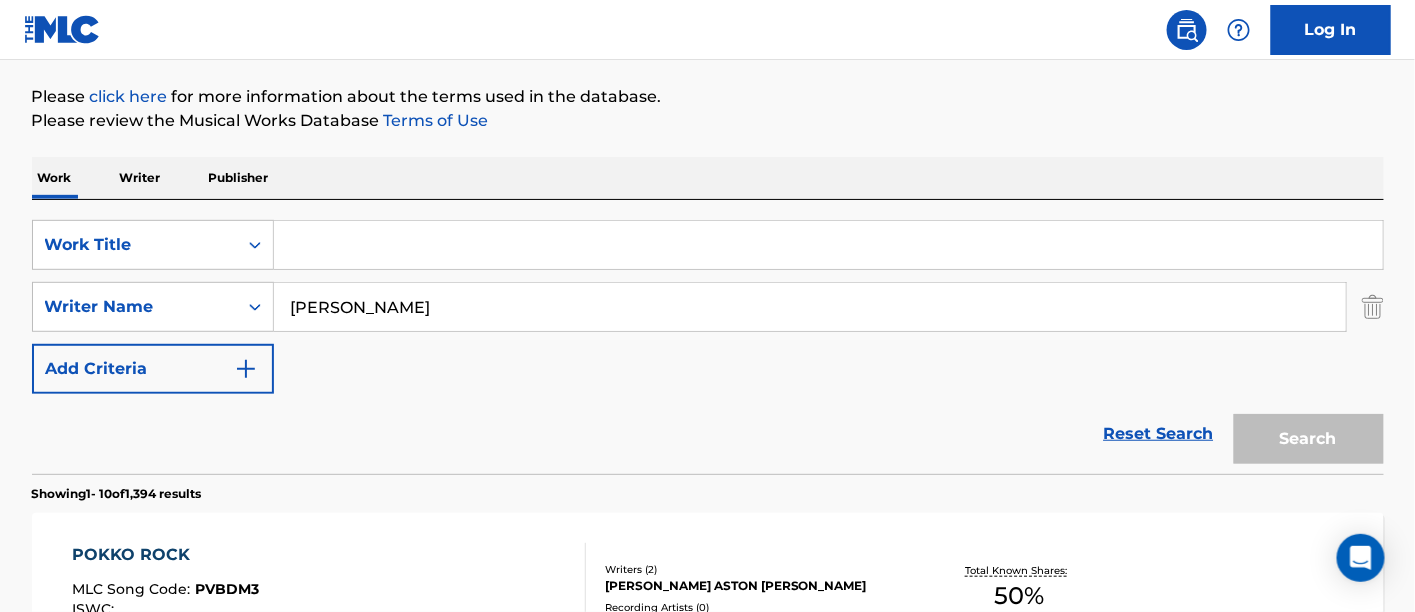 paste on "I AM VIOLIN" 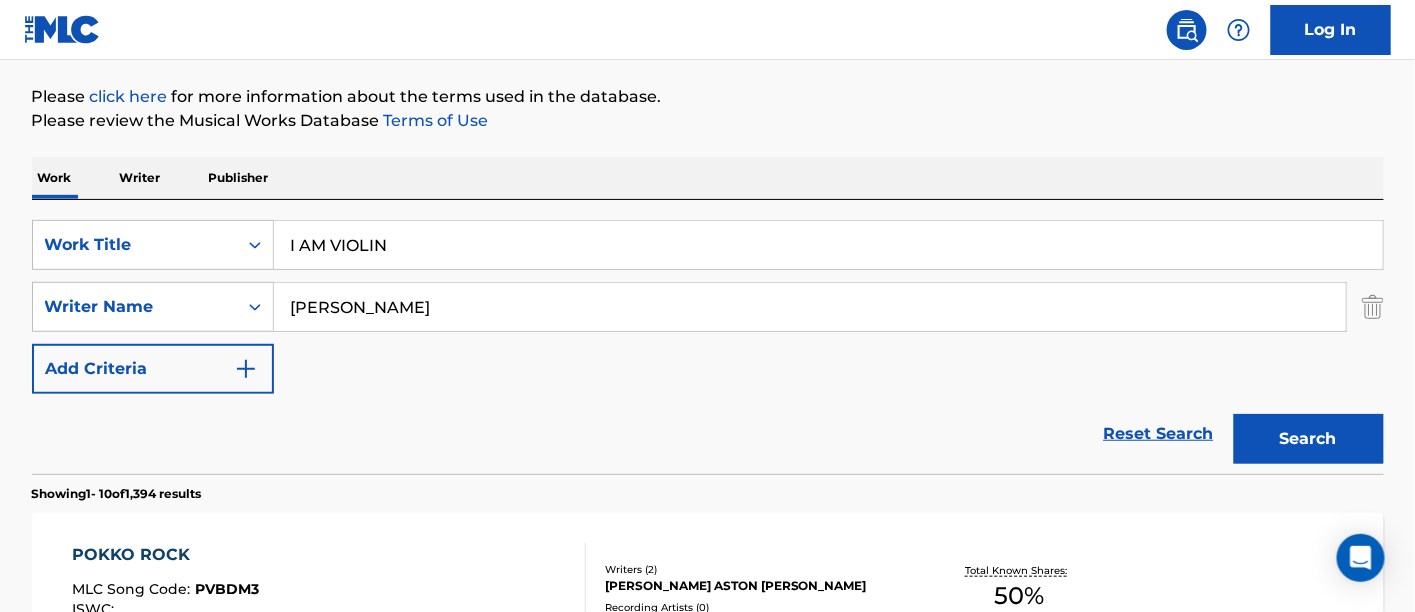 type on "I AM VIOLIN" 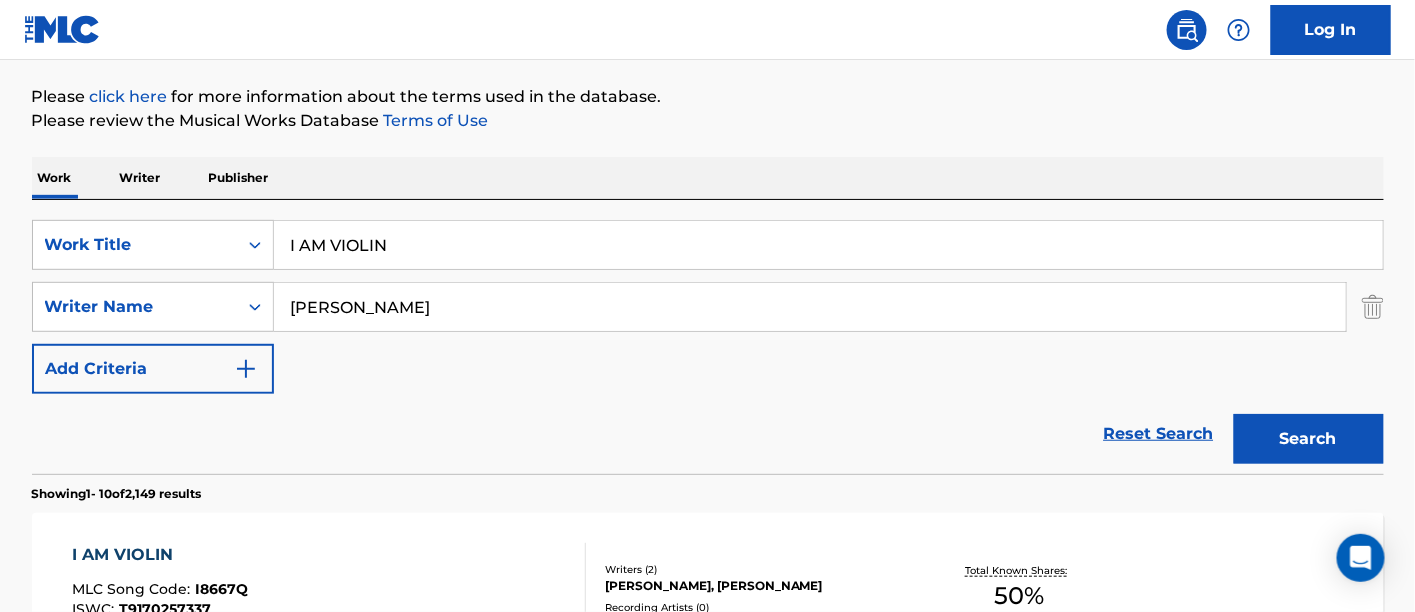 click on "Work Writer Publisher" at bounding box center (708, 178) 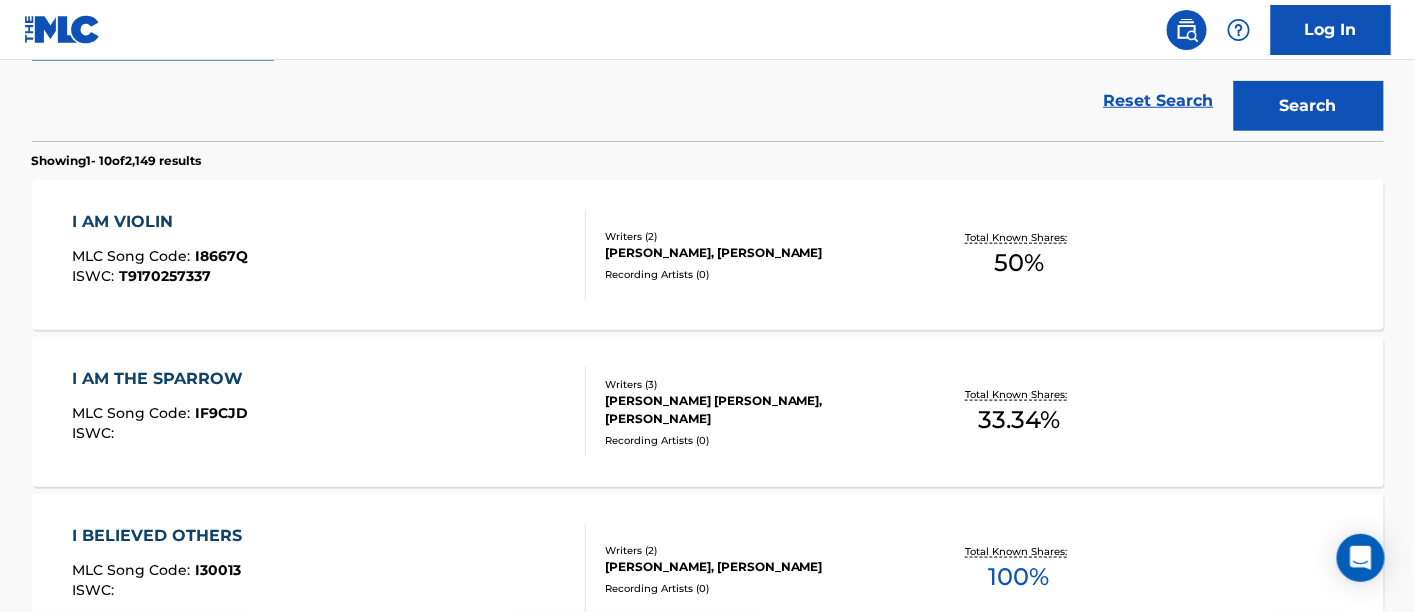 click on "I AM VIOLIN MLC Song Code : I8667Q ISWC : T9170257337" at bounding box center [329, 255] 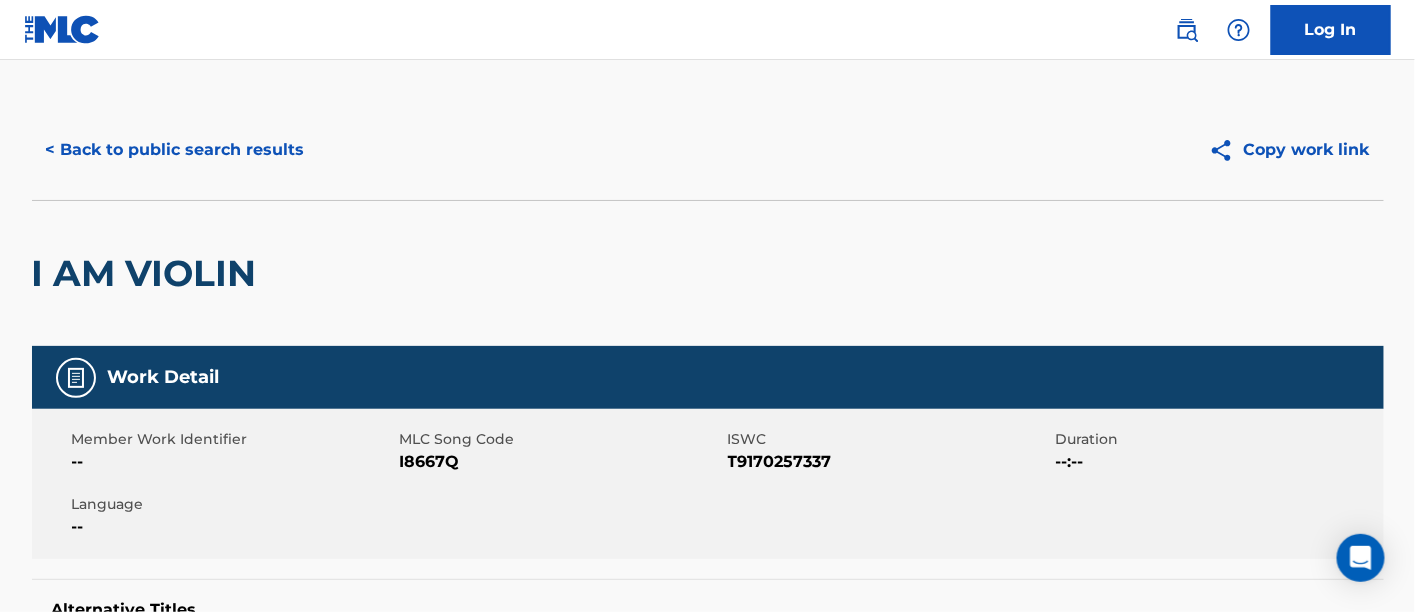 scroll, scrollTop: 0, scrollLeft: 0, axis: both 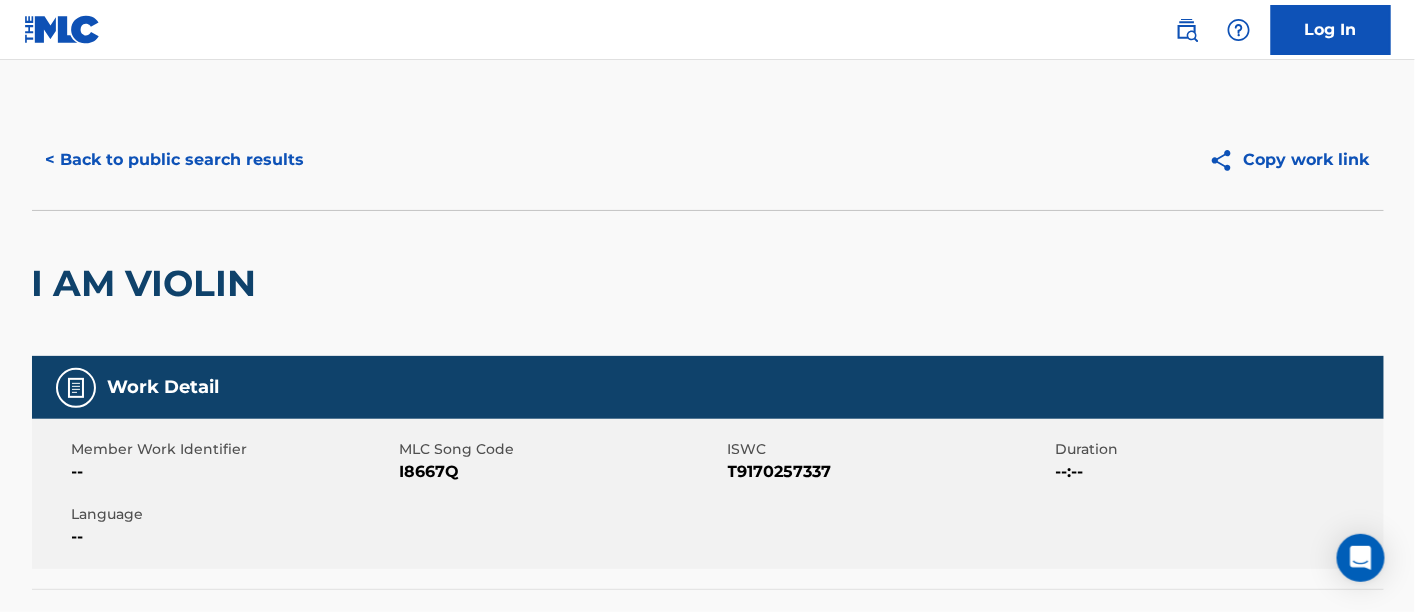 click on "< Back to public search results" at bounding box center [175, 160] 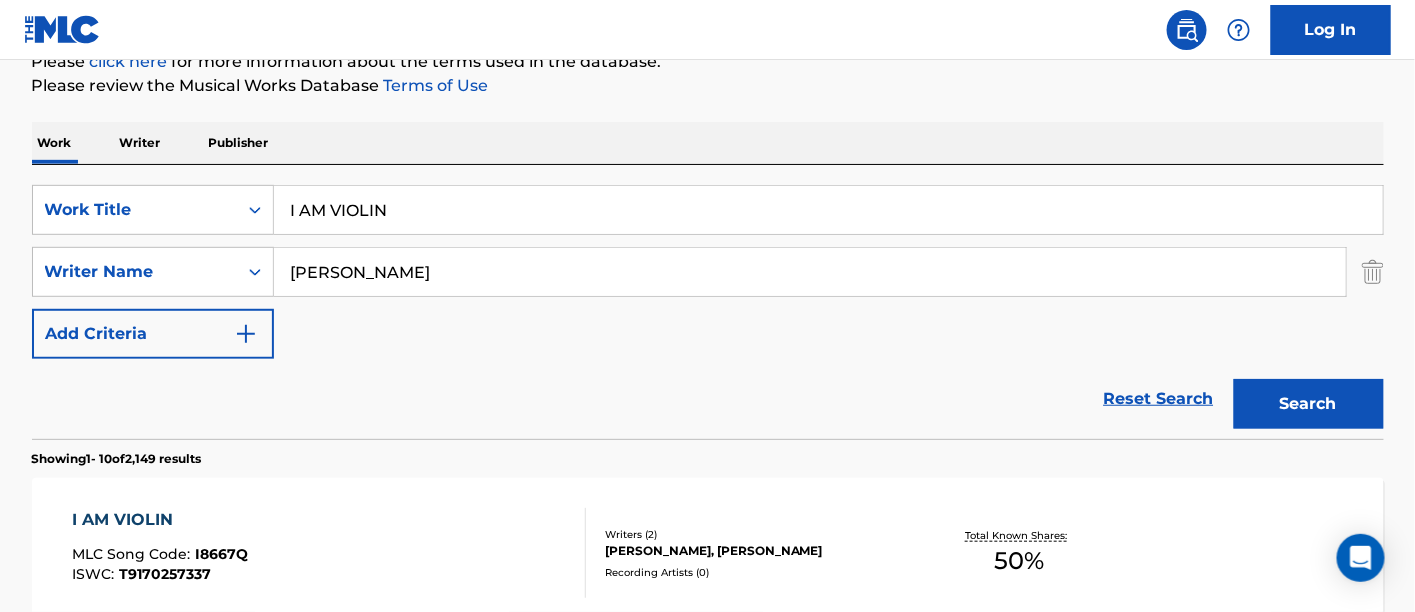 scroll, scrollTop: 228, scrollLeft: 0, axis: vertical 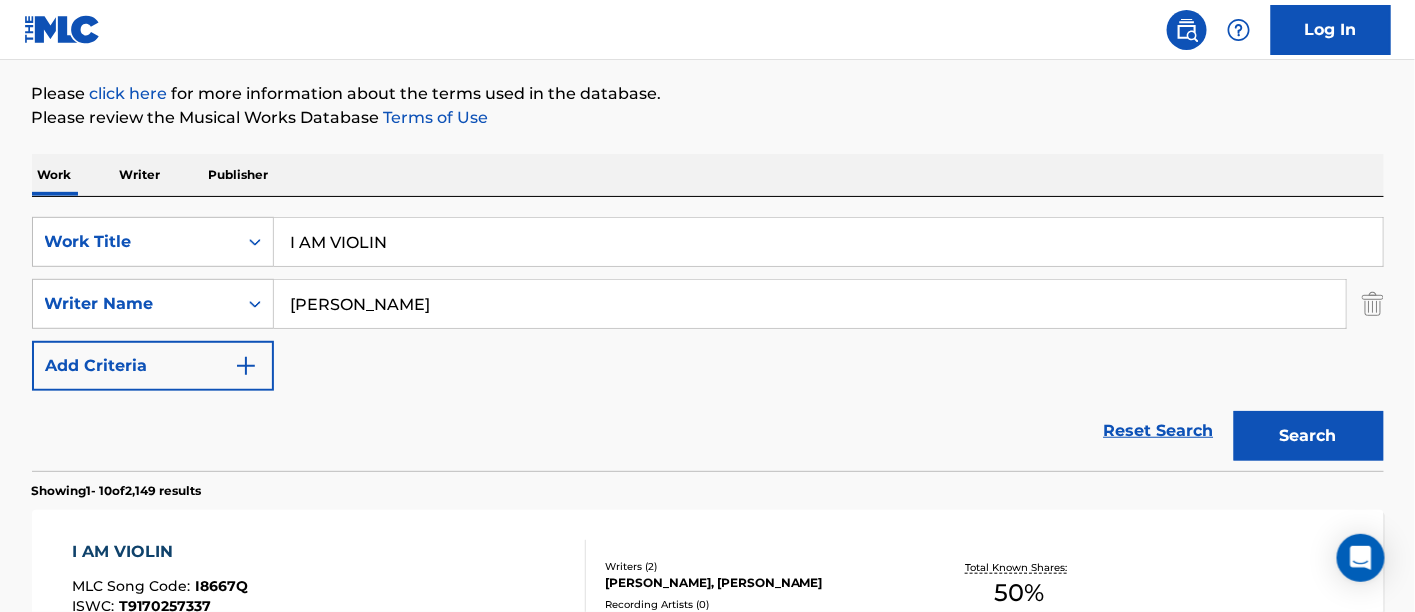 drag, startPoint x: 618, startPoint y: 208, endPoint x: 612, endPoint y: 221, distance: 14.3178215 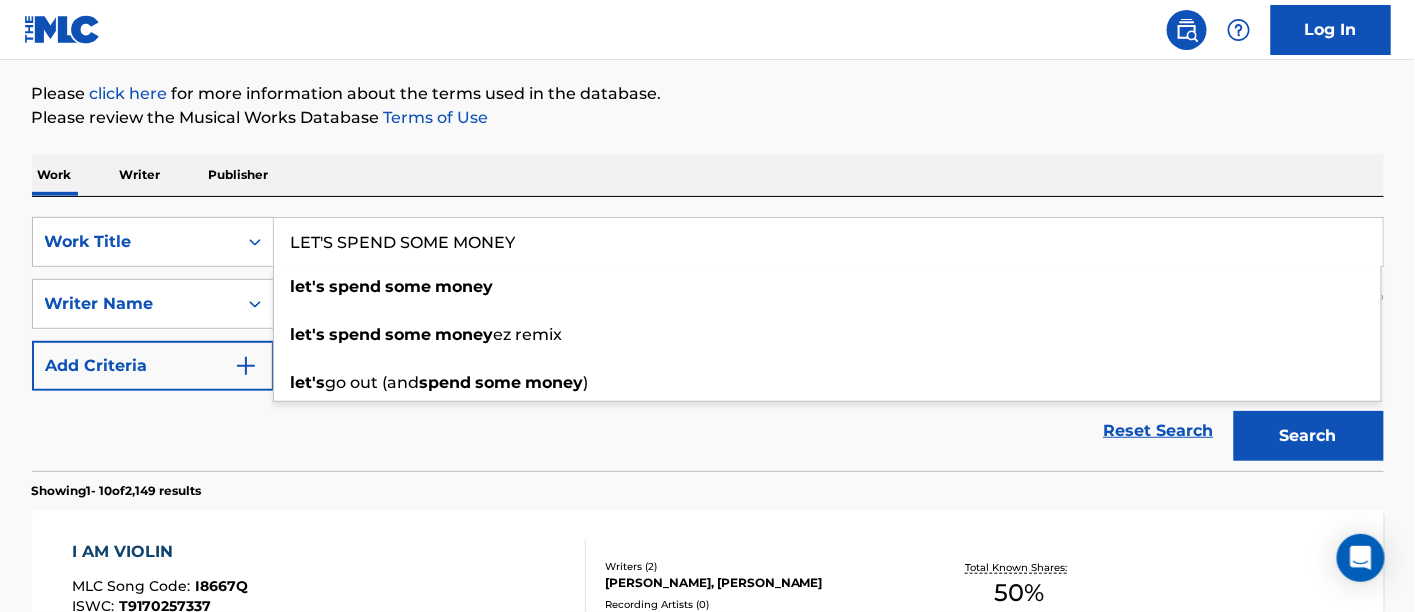 type on "LET'S SPEND SOME MONEY" 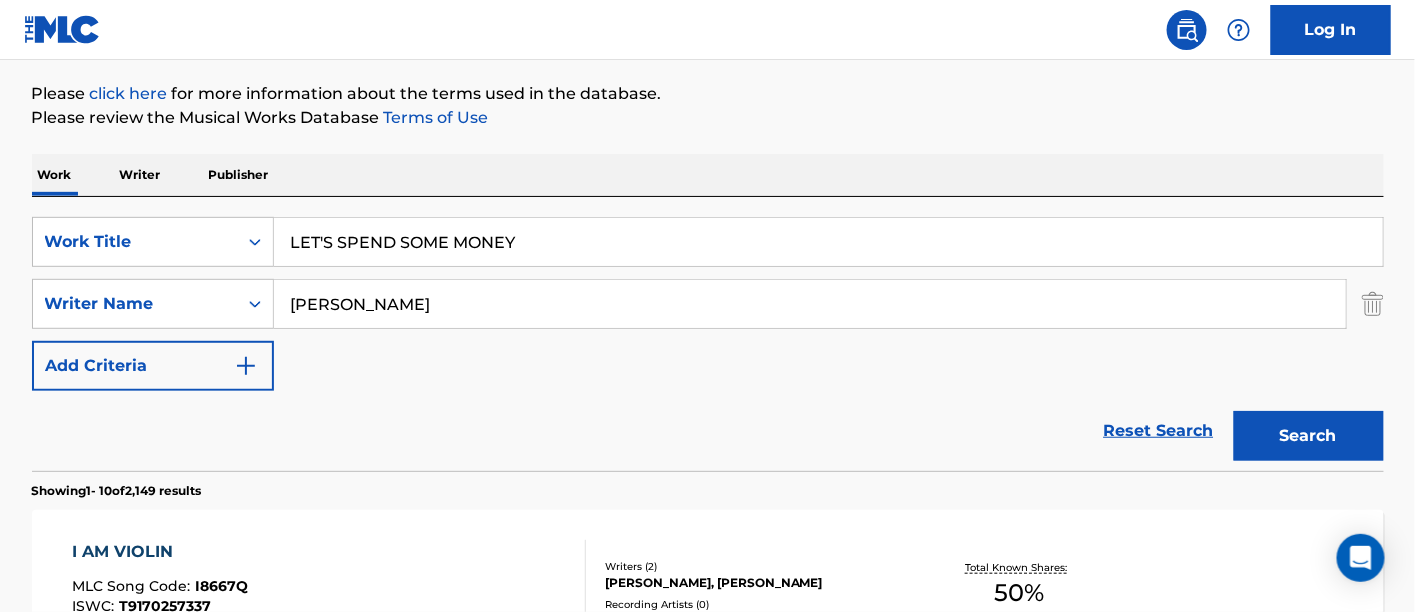 click on "Search" at bounding box center (1309, 436) 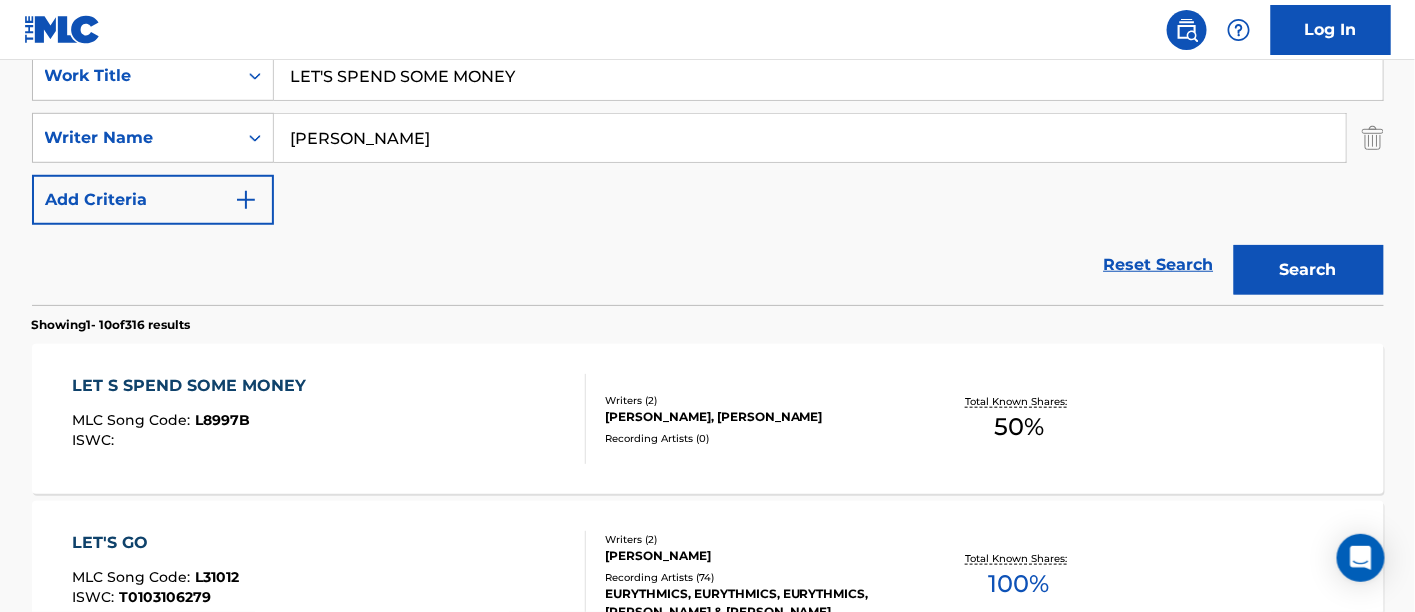 scroll, scrollTop: 450, scrollLeft: 0, axis: vertical 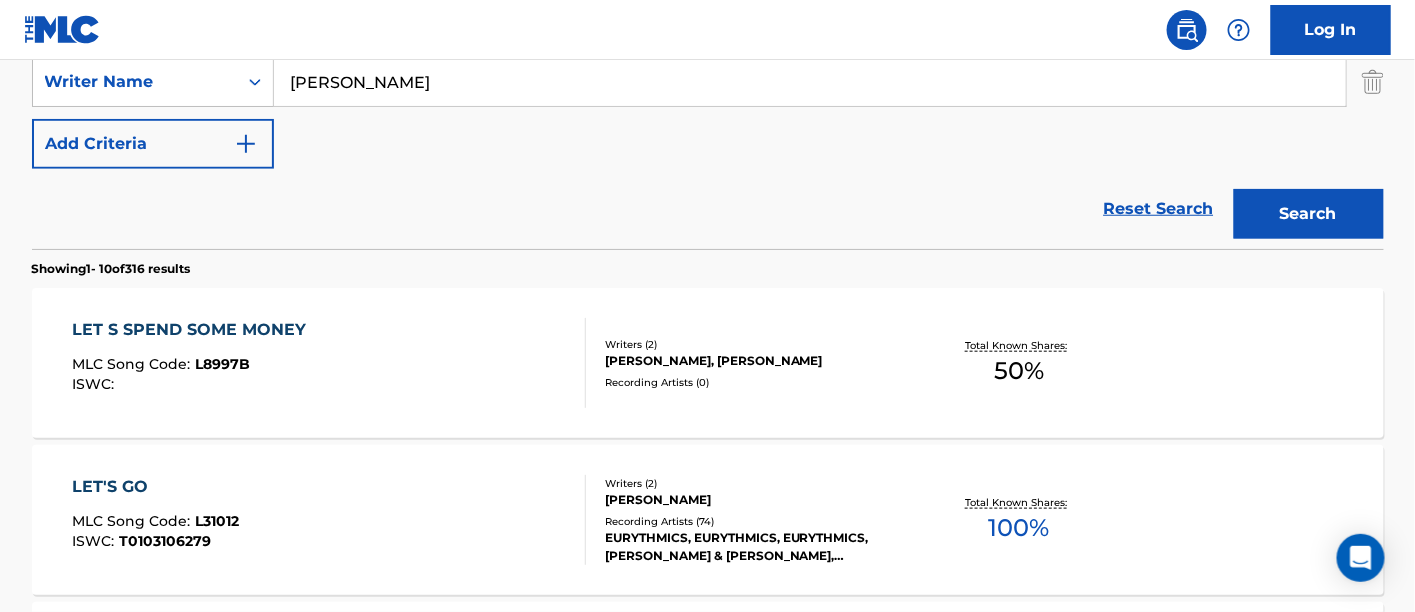 click on "LET S SPEND SOME MONEY MLC Song Code : L8997B ISWC :" at bounding box center (329, 363) 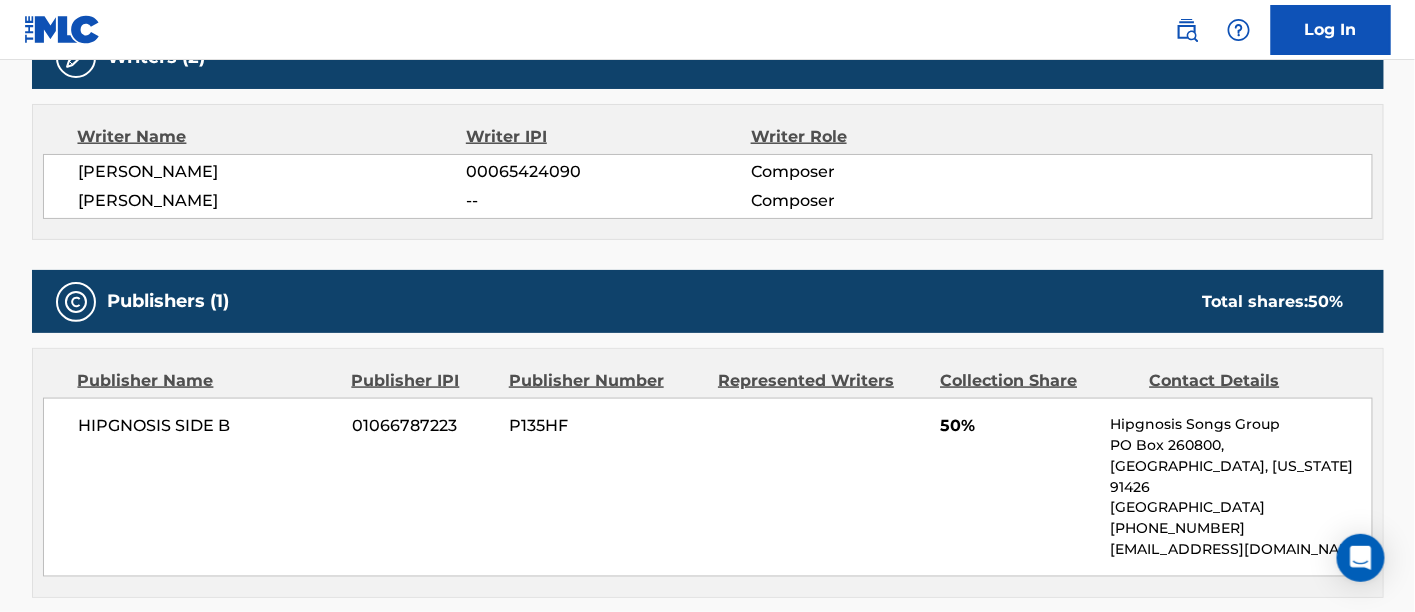 scroll, scrollTop: 777, scrollLeft: 0, axis: vertical 